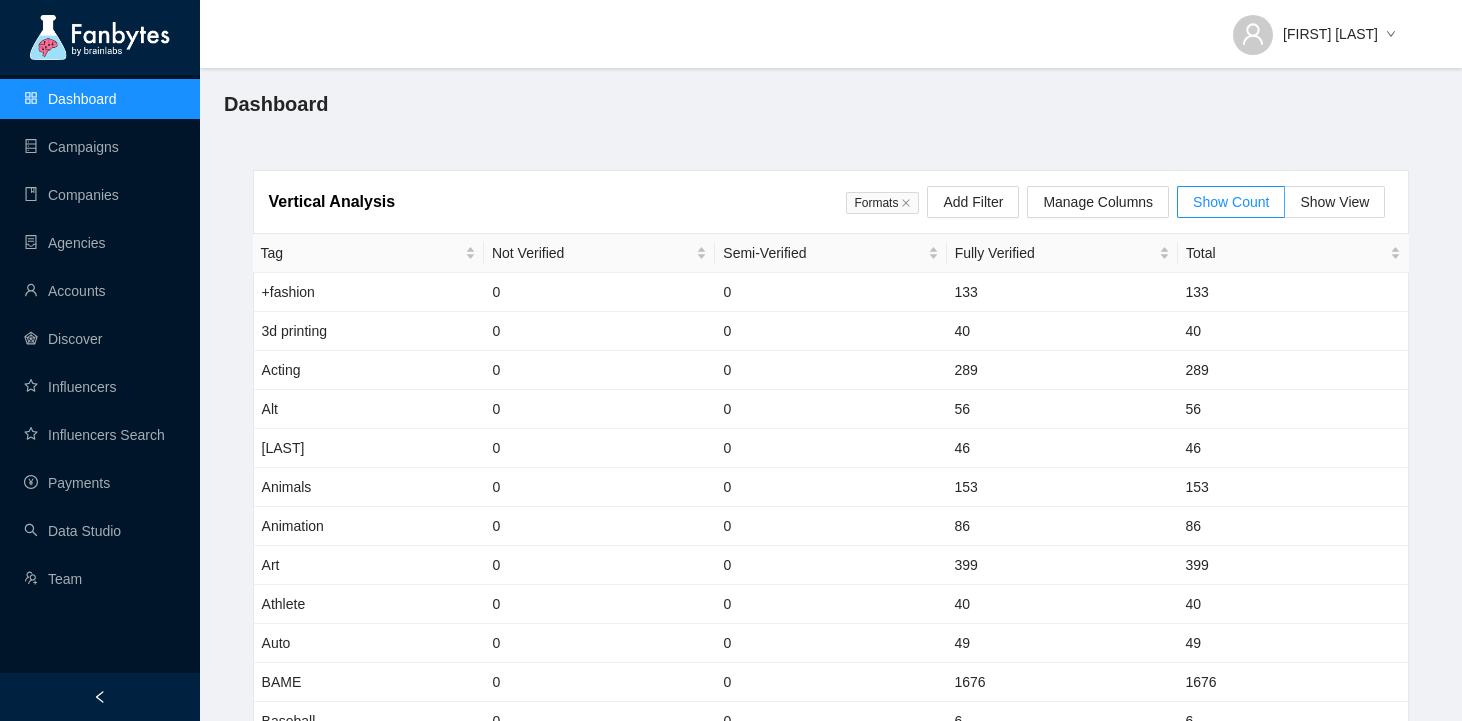 scroll, scrollTop: 0, scrollLeft: 0, axis: both 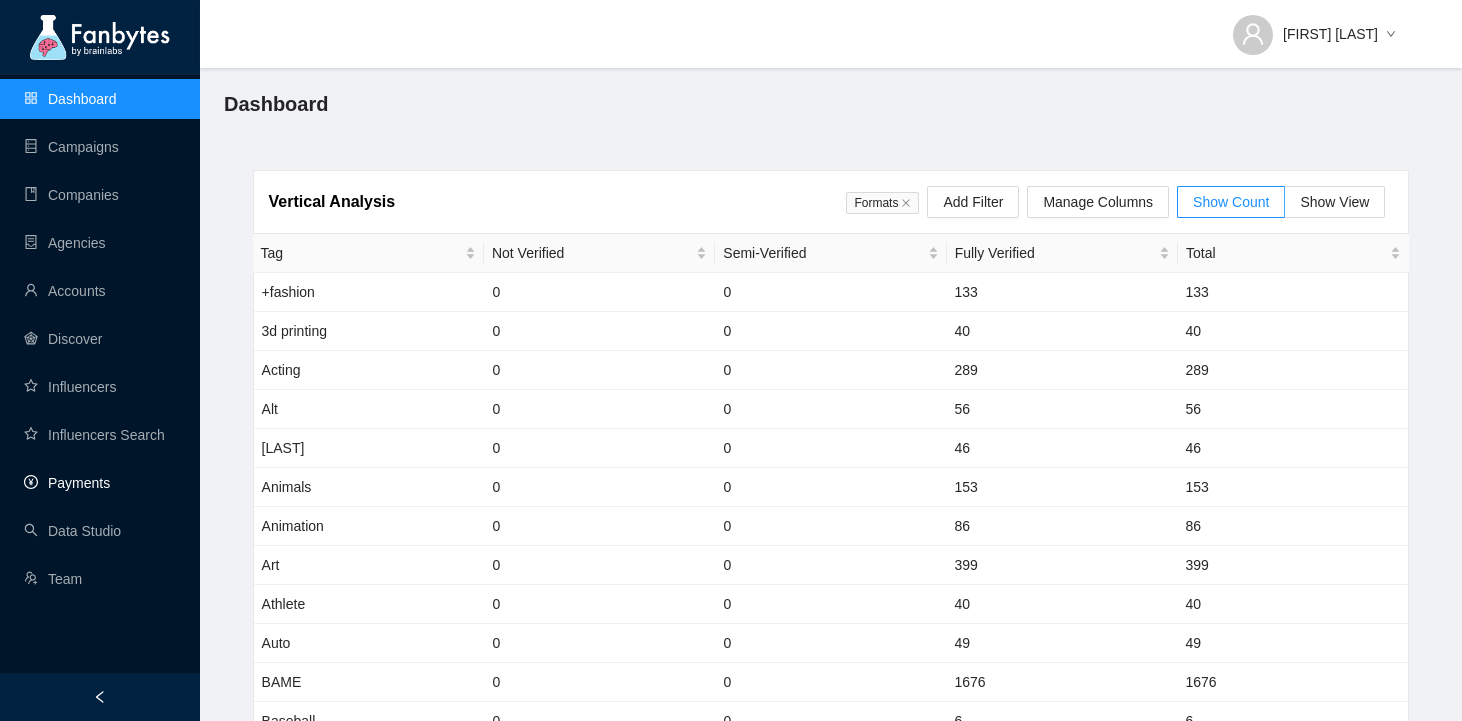 click on "Payments" at bounding box center (67, 483) 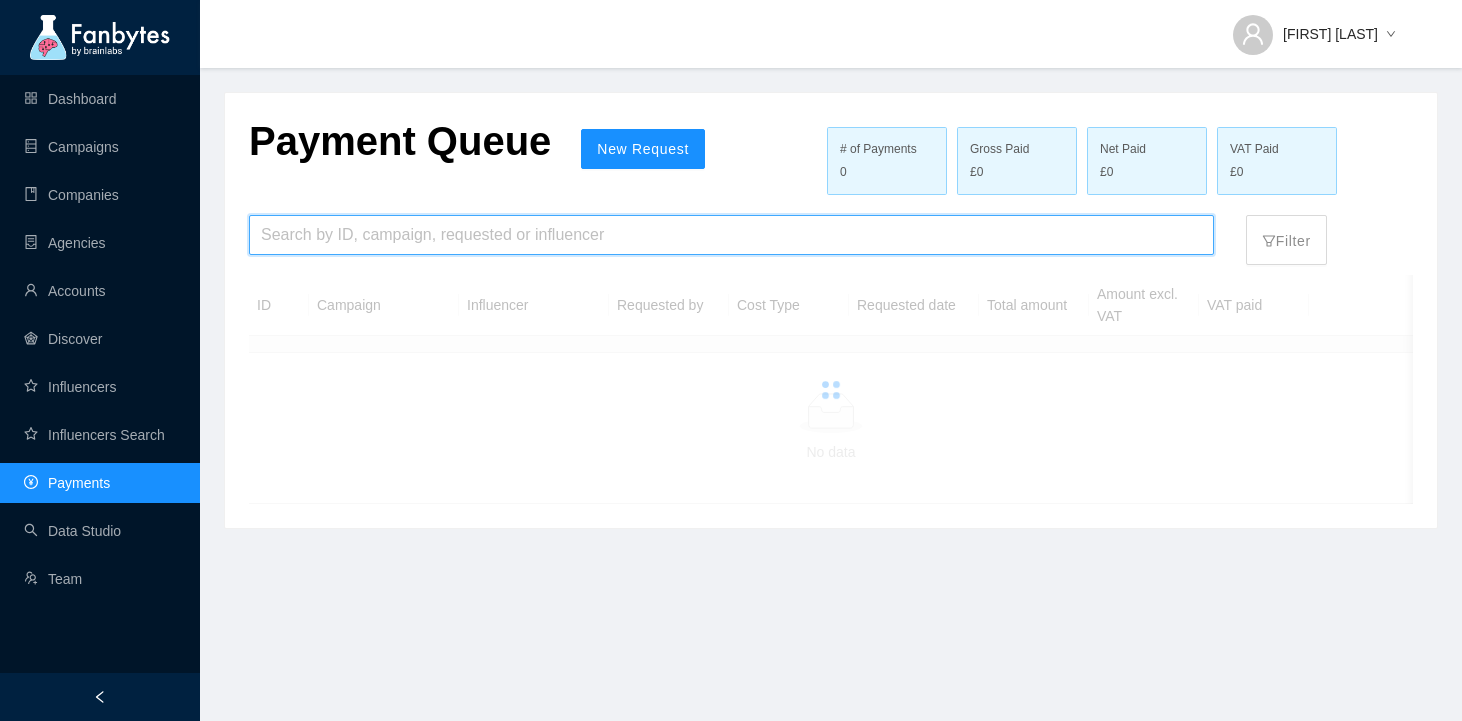 click at bounding box center [731, 235] 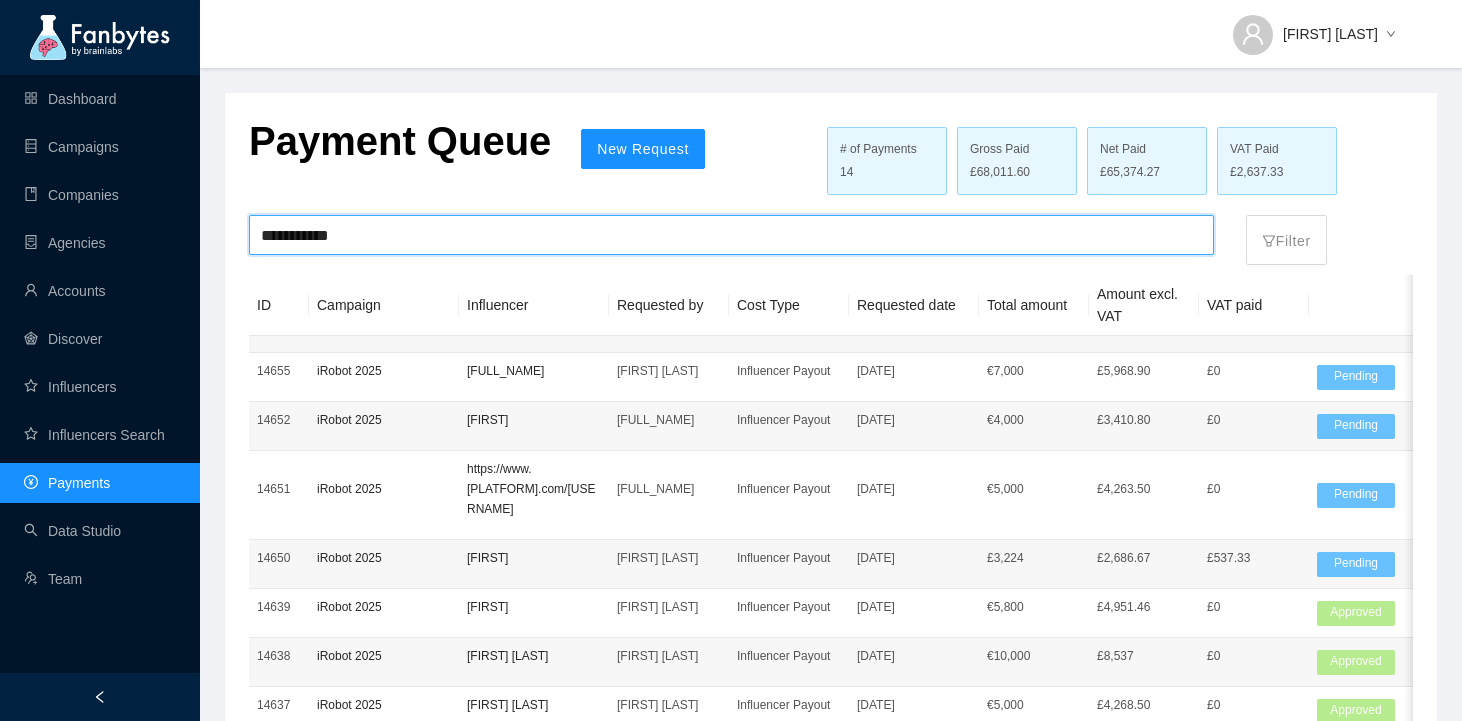 type on "**********" 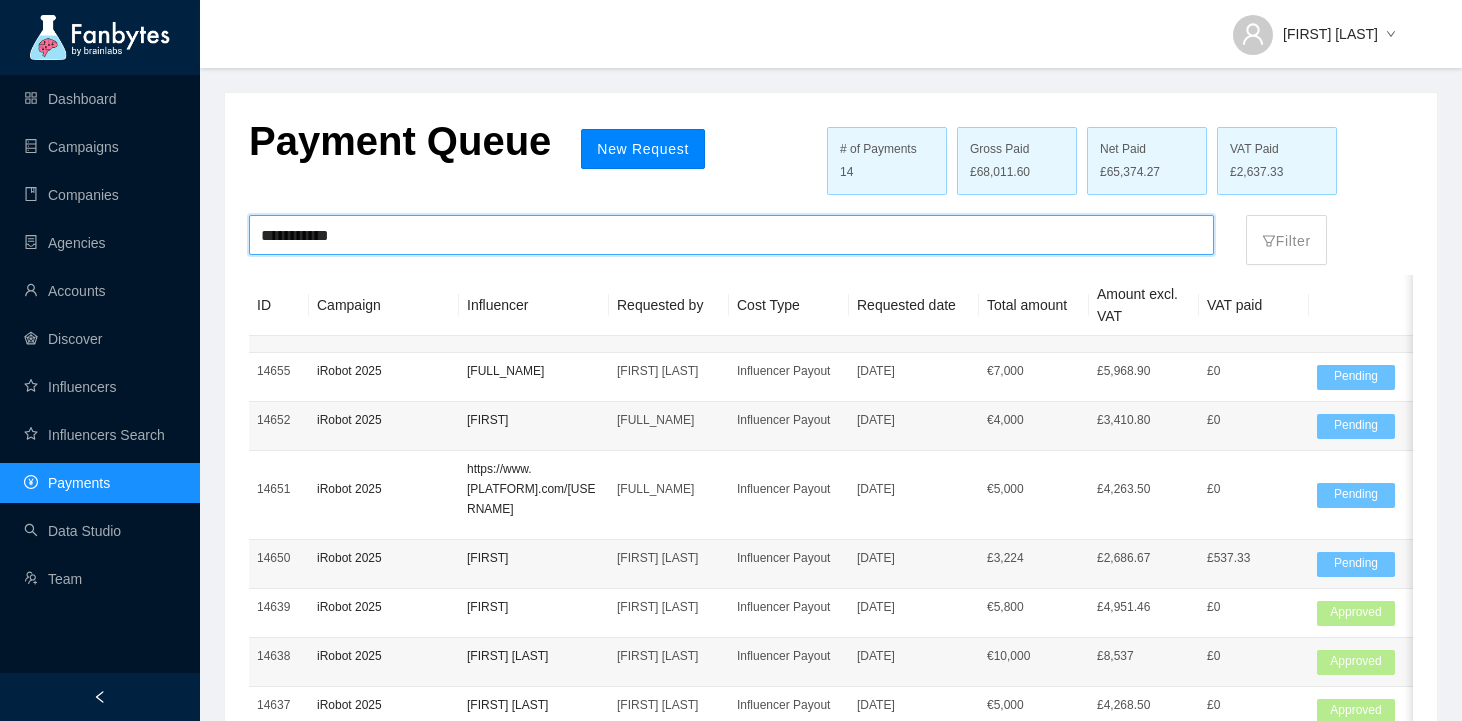 click on "New Request" at bounding box center (643, 149) 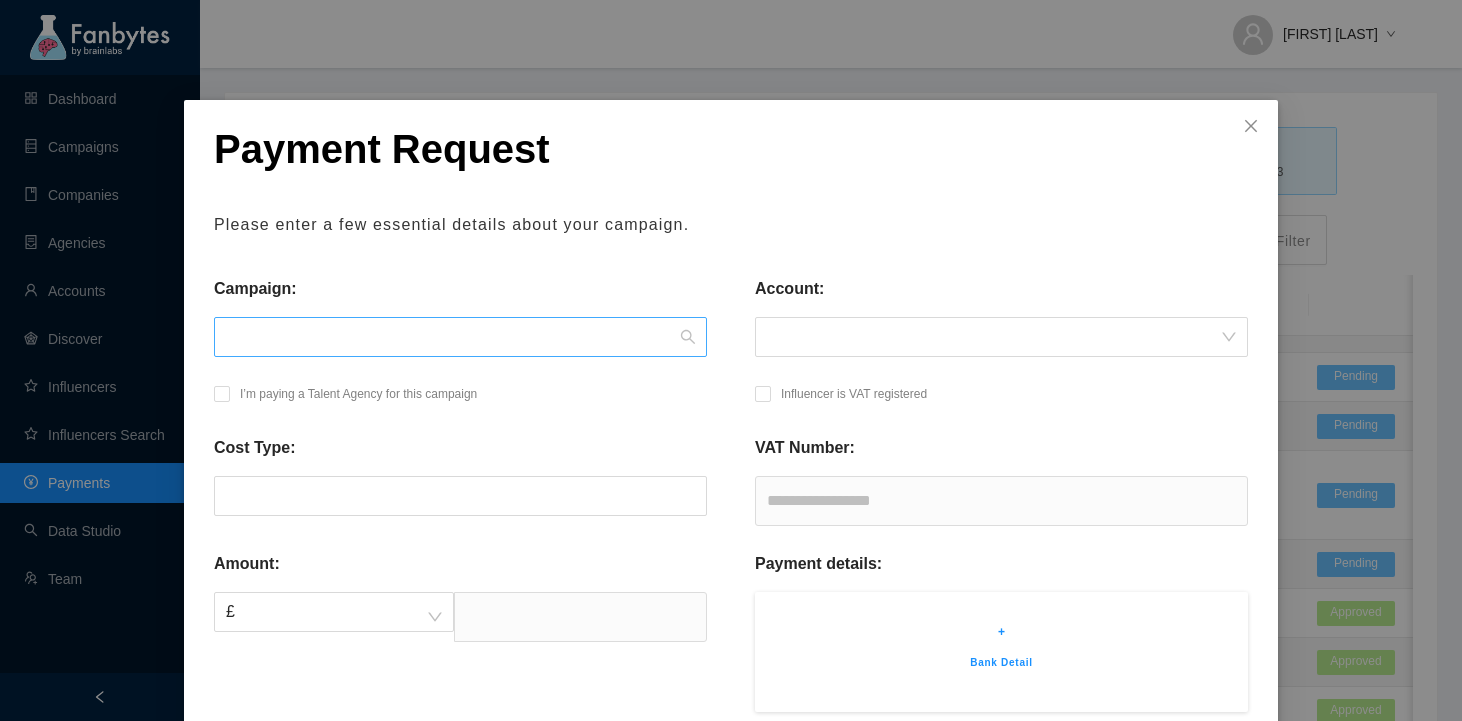 click at bounding box center (460, 337) 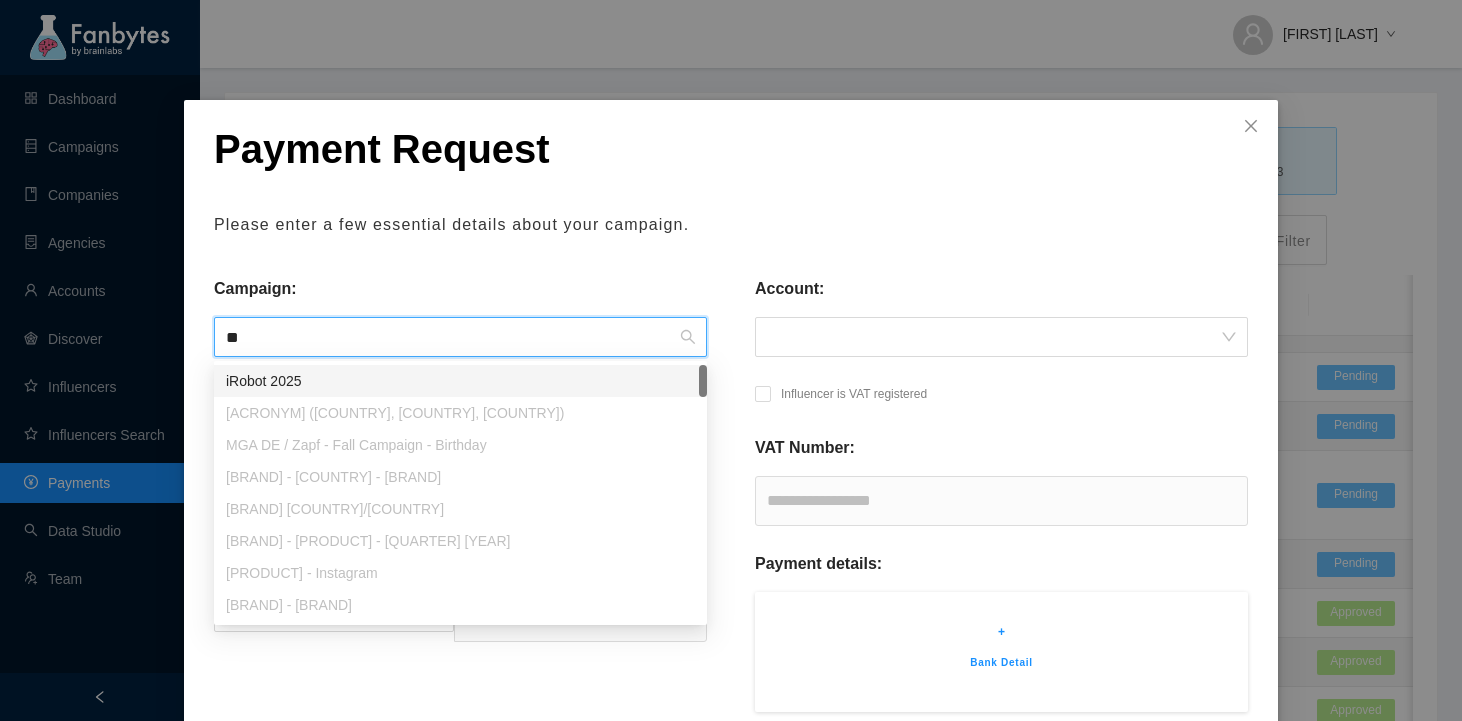 click on "iRobot 2025" at bounding box center (460, 381) 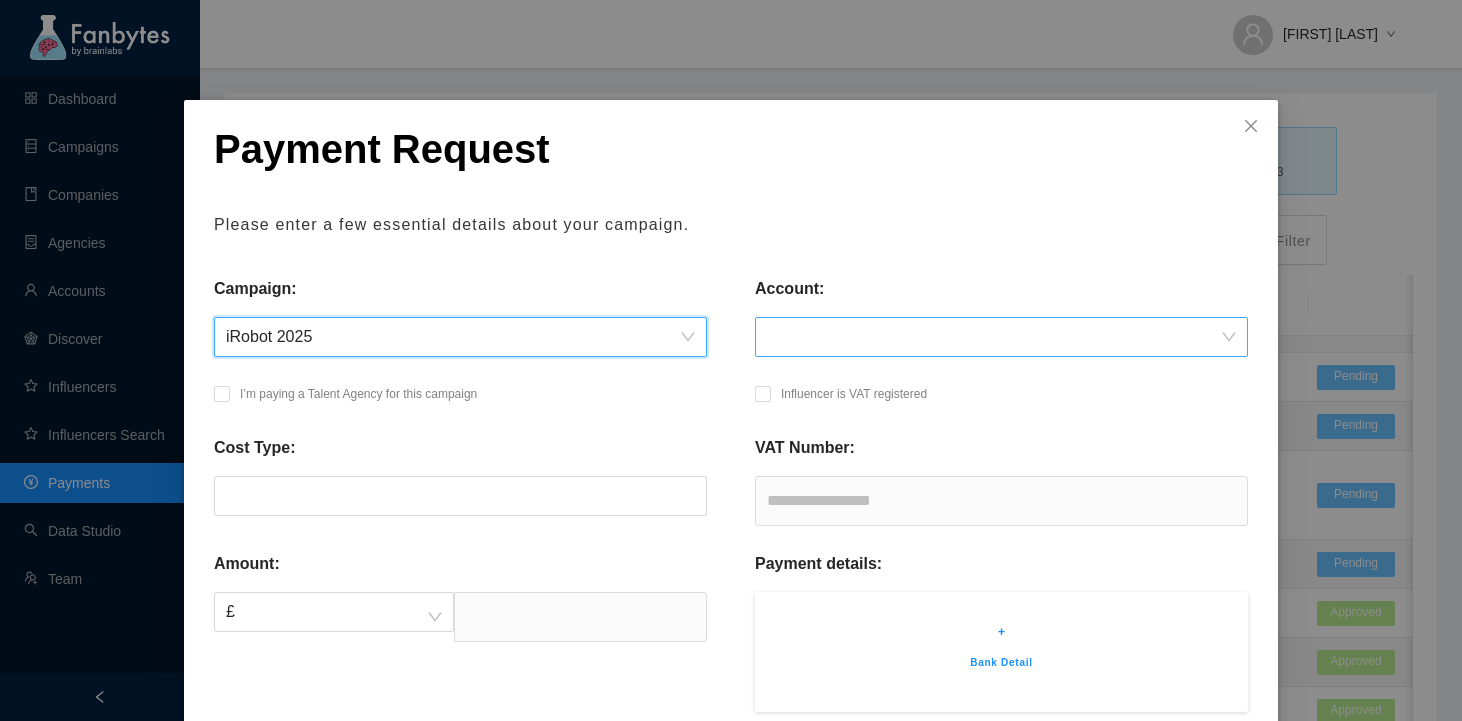 click at bounding box center (1001, 337) 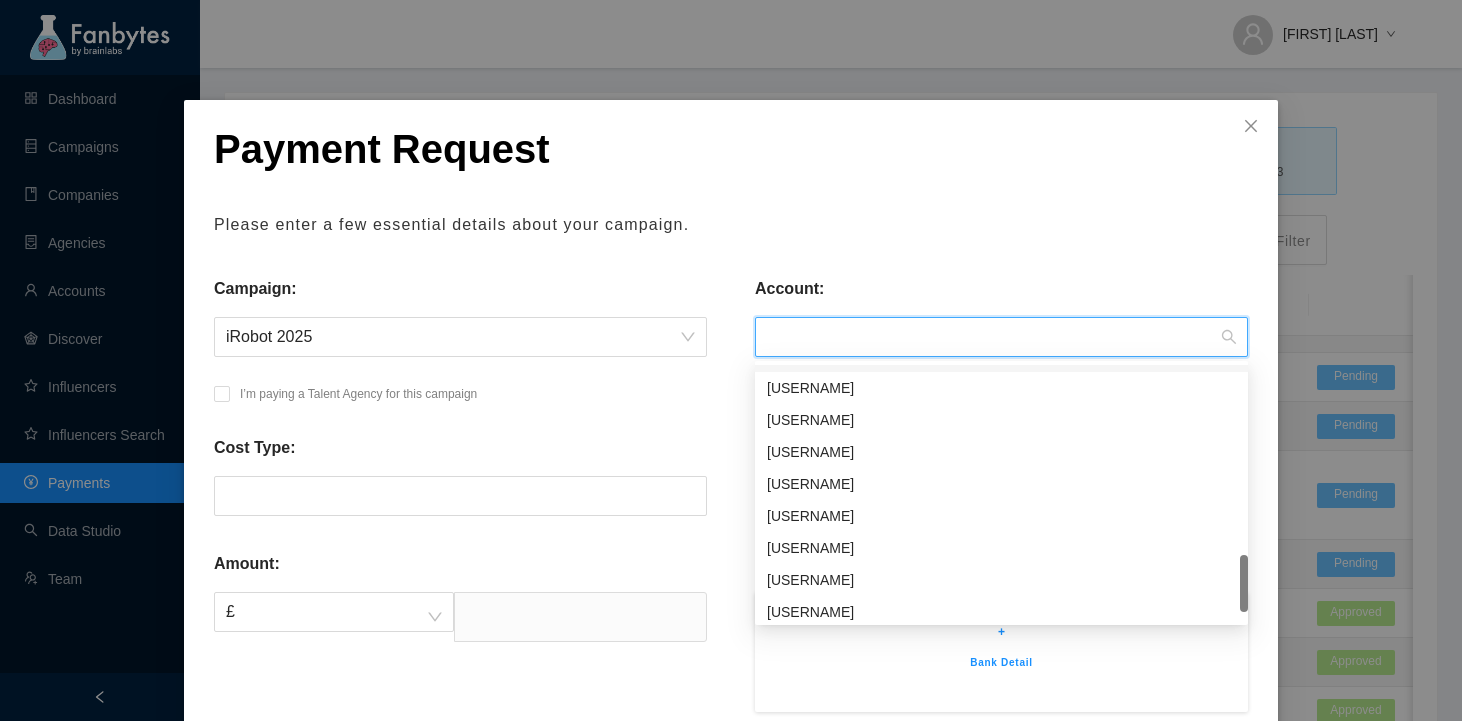 scroll, scrollTop: 192, scrollLeft: 0, axis: vertical 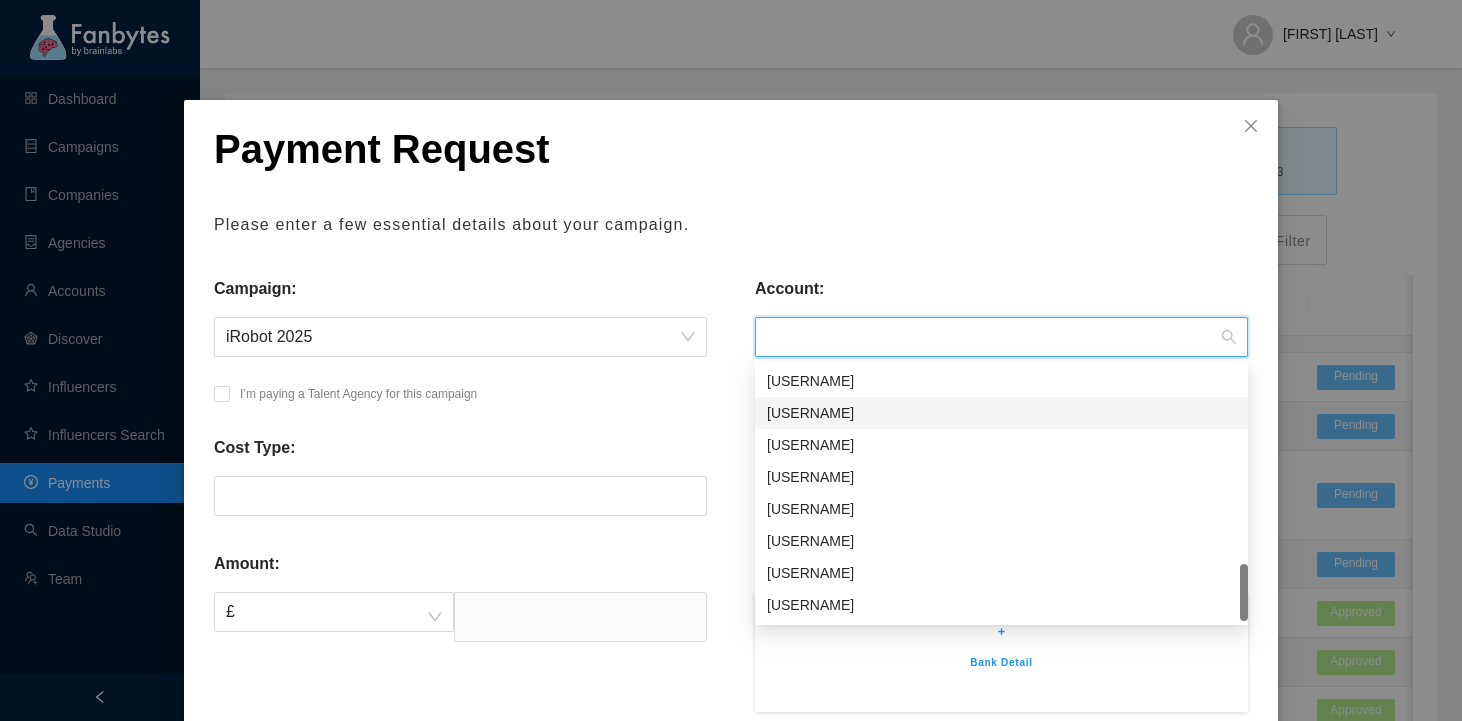 click on "Payment Request Please enter a few essential details about your campaign. Campaign: iRobot 2025 Account: I’m paying a Talent Agency for this campaign Influencer is VAT registered Cost Type: VAT Number: Amount: £ Payment details: + Bank Detail Attachments: Click or drag file to this area to upload Upload invoices or related documents Cancel Submit" at bounding box center (731, 360) 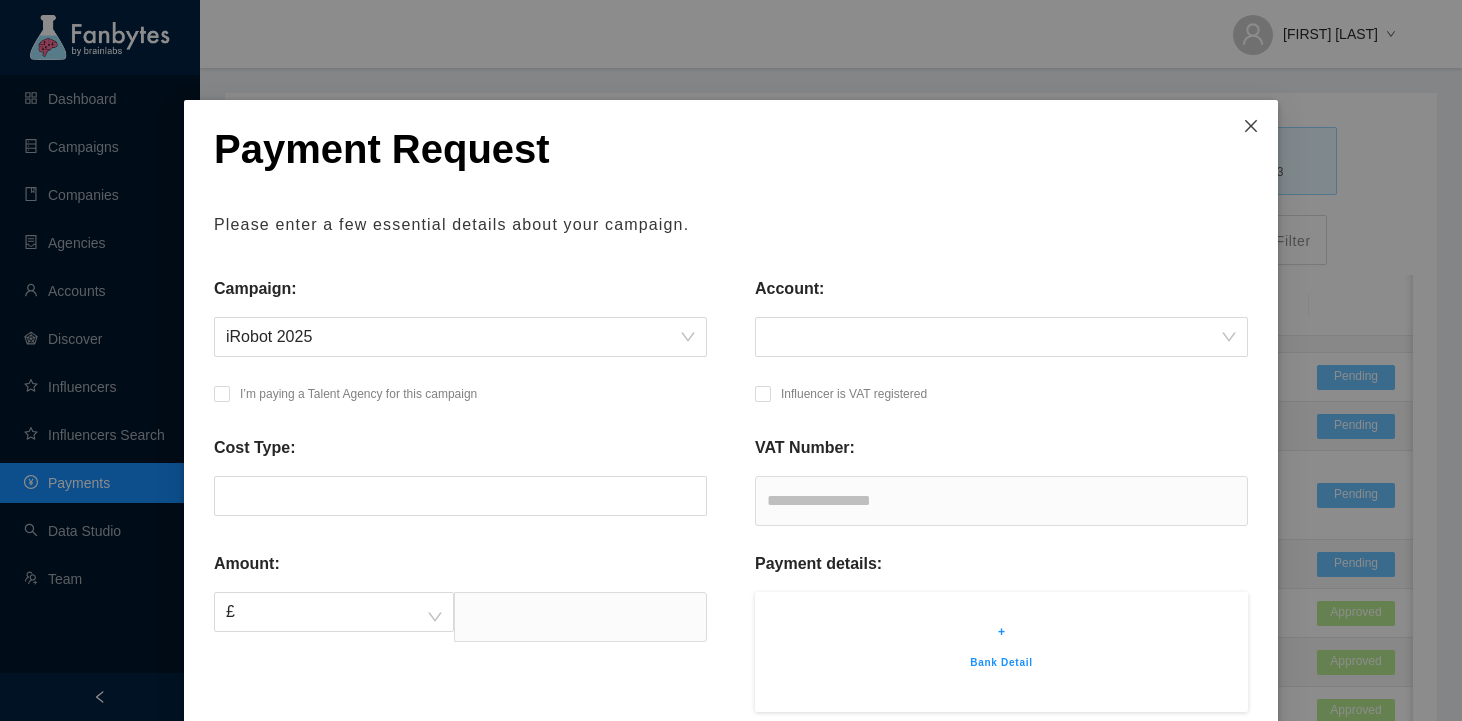 click at bounding box center [1251, 126] 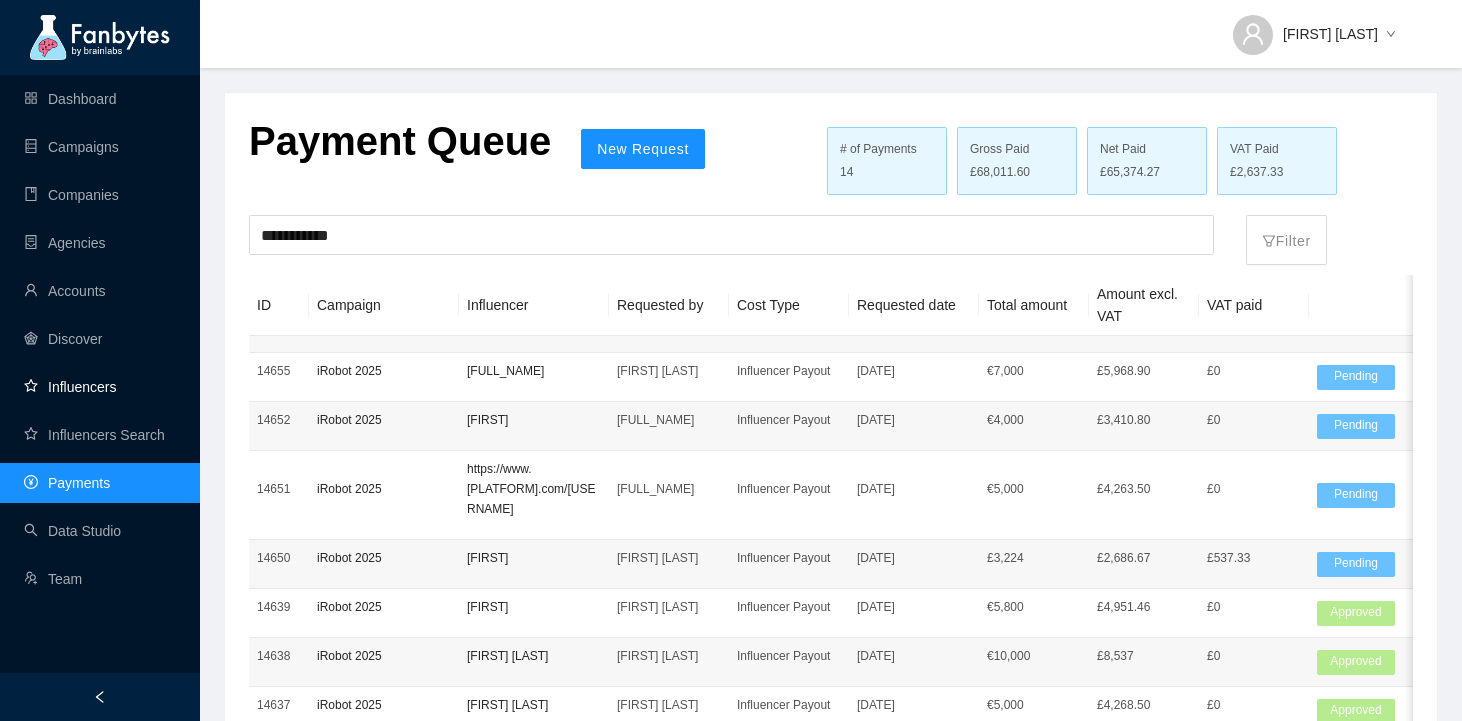 click on "Influencers" at bounding box center (70, 387) 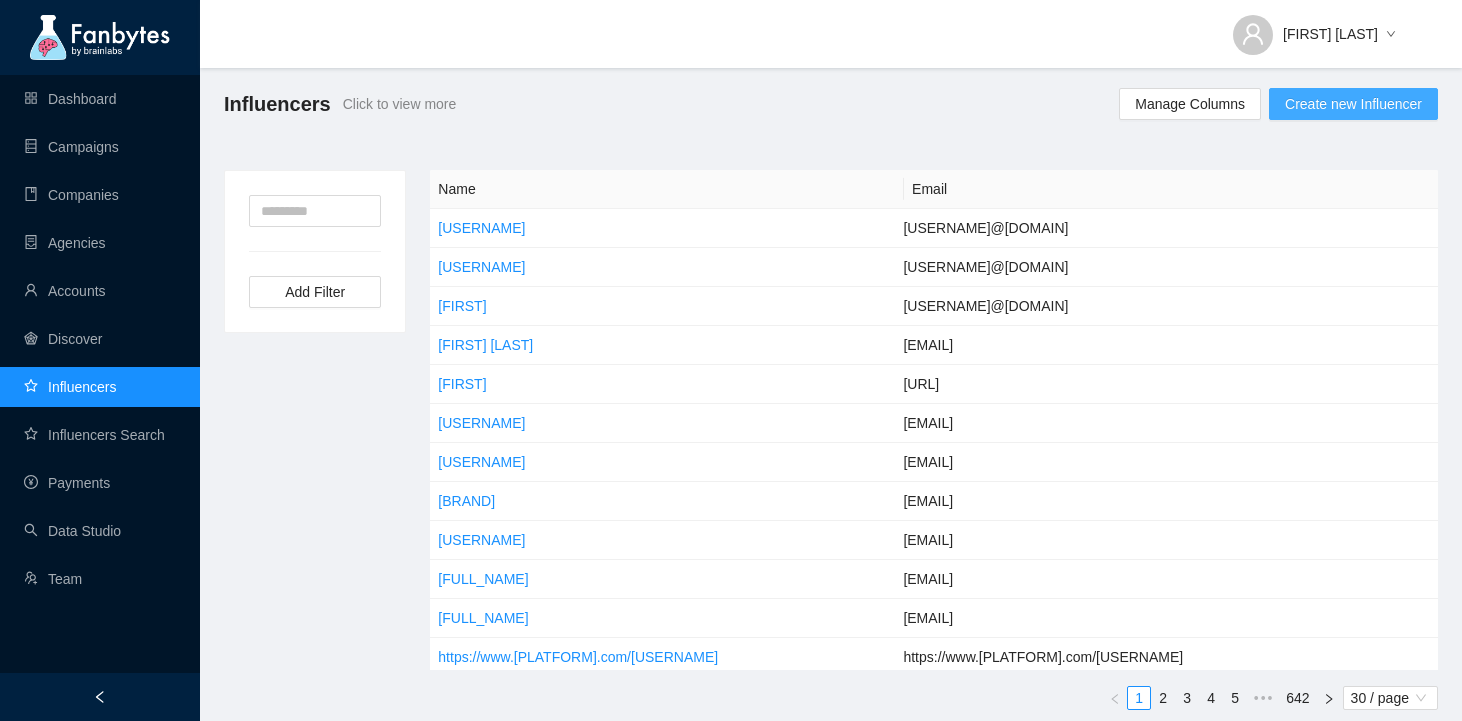 click on "Create new Influencer" at bounding box center (1353, 104) 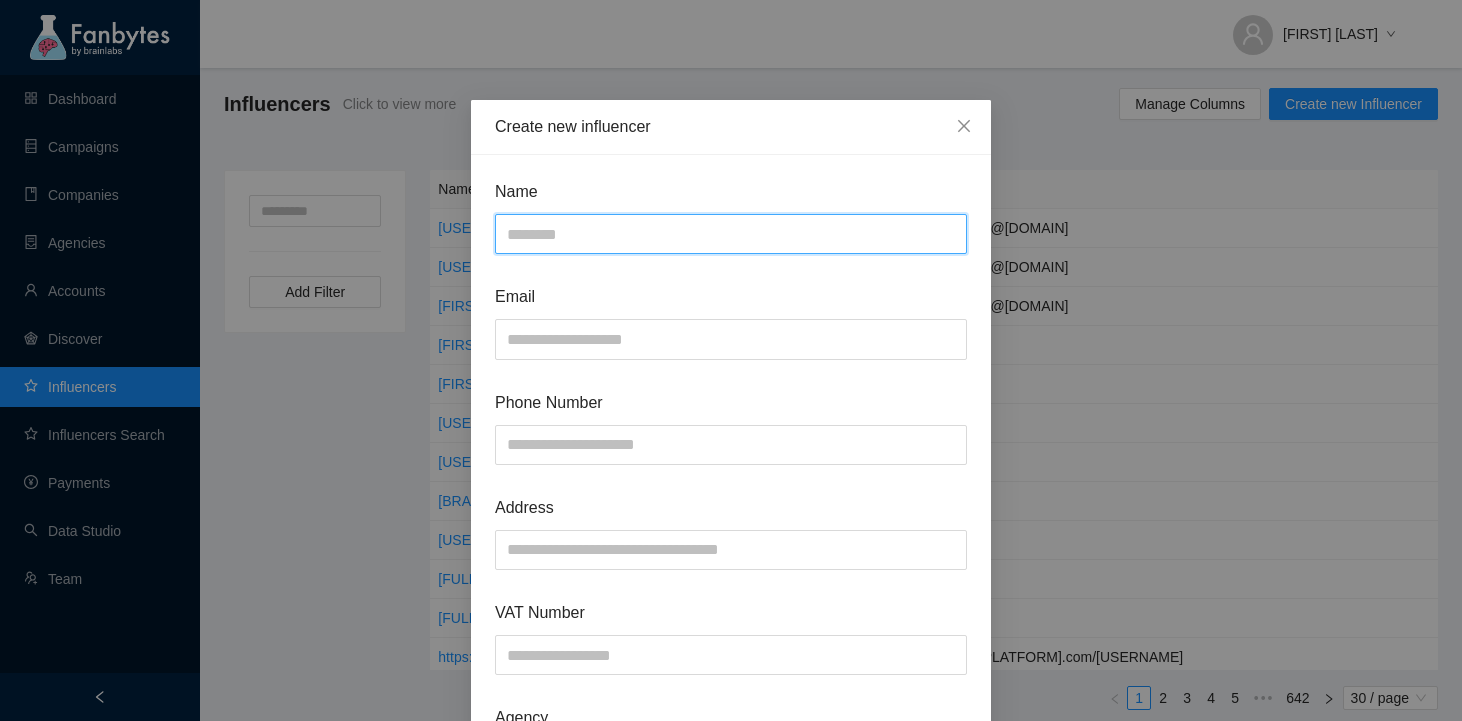 click at bounding box center (731, 234) 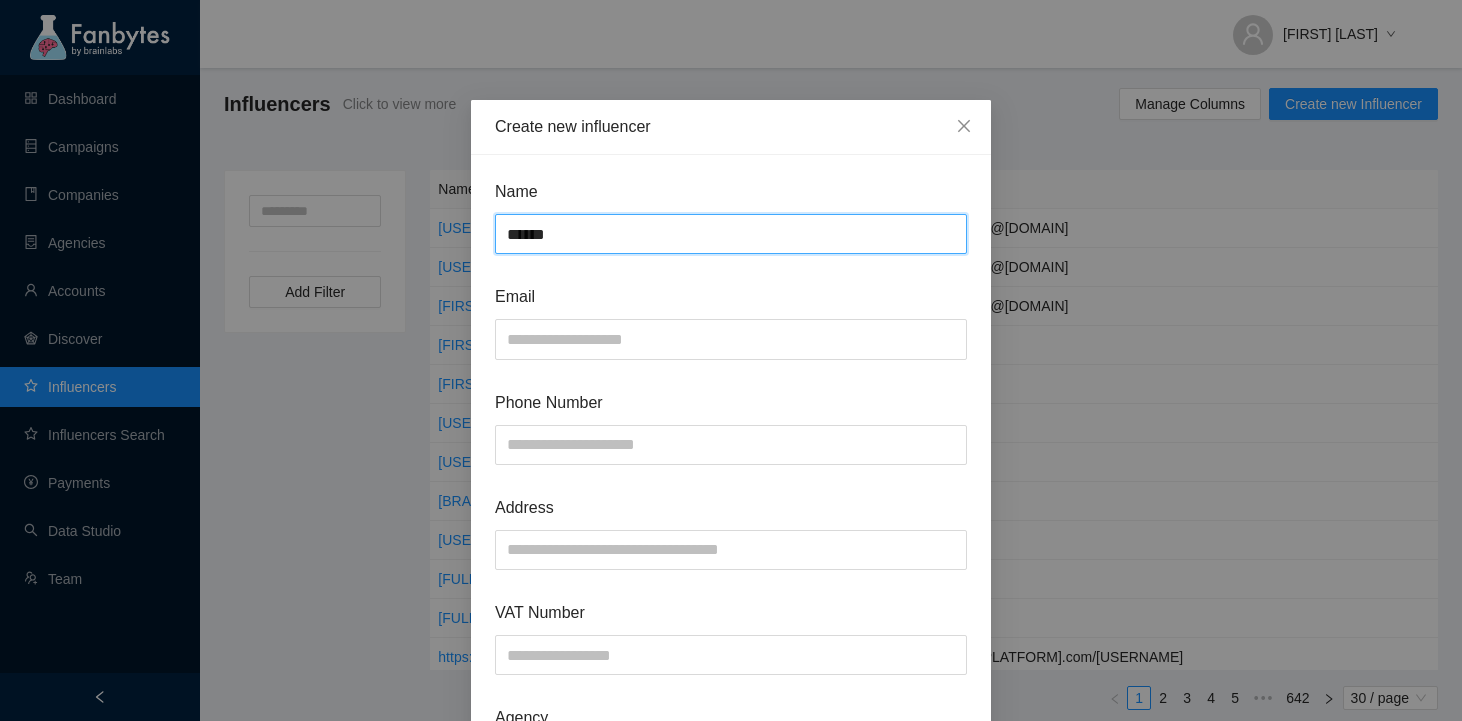 paste on "*********" 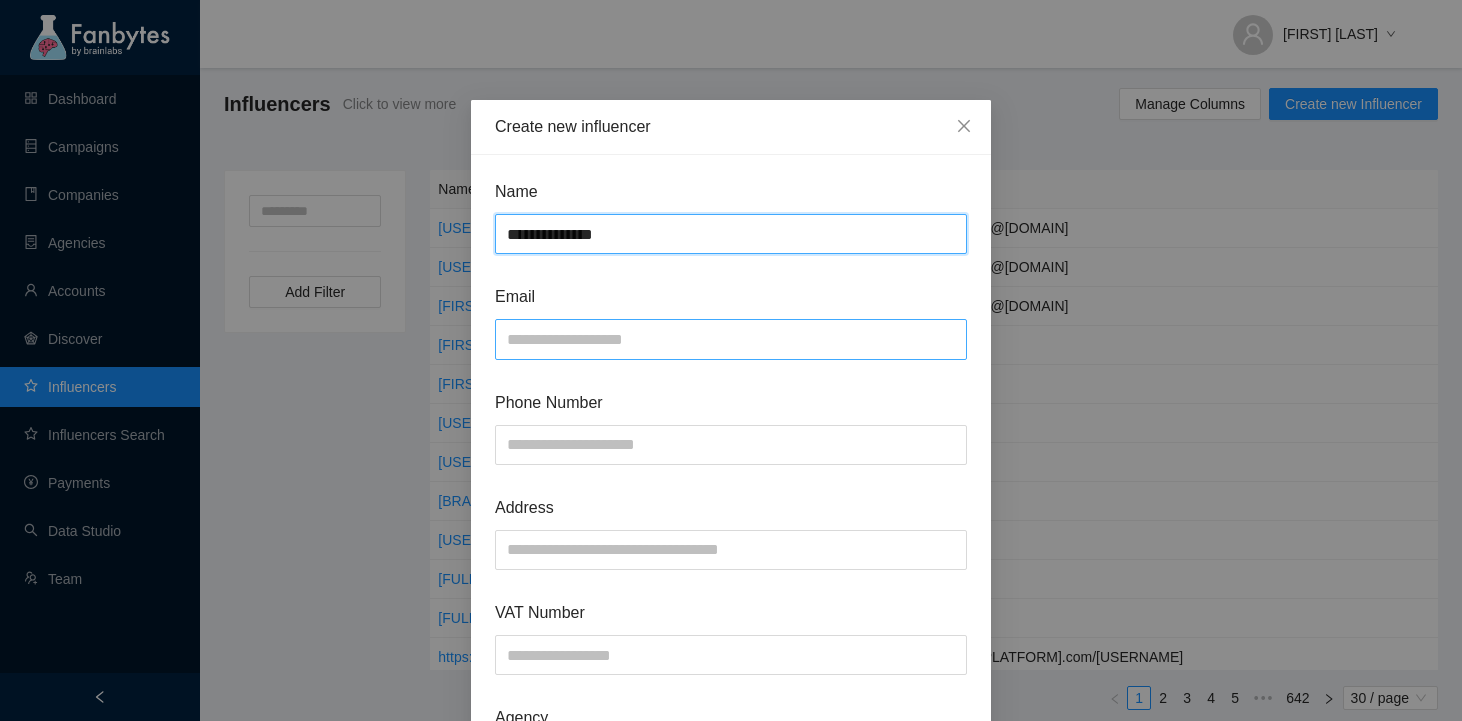 type on "**********" 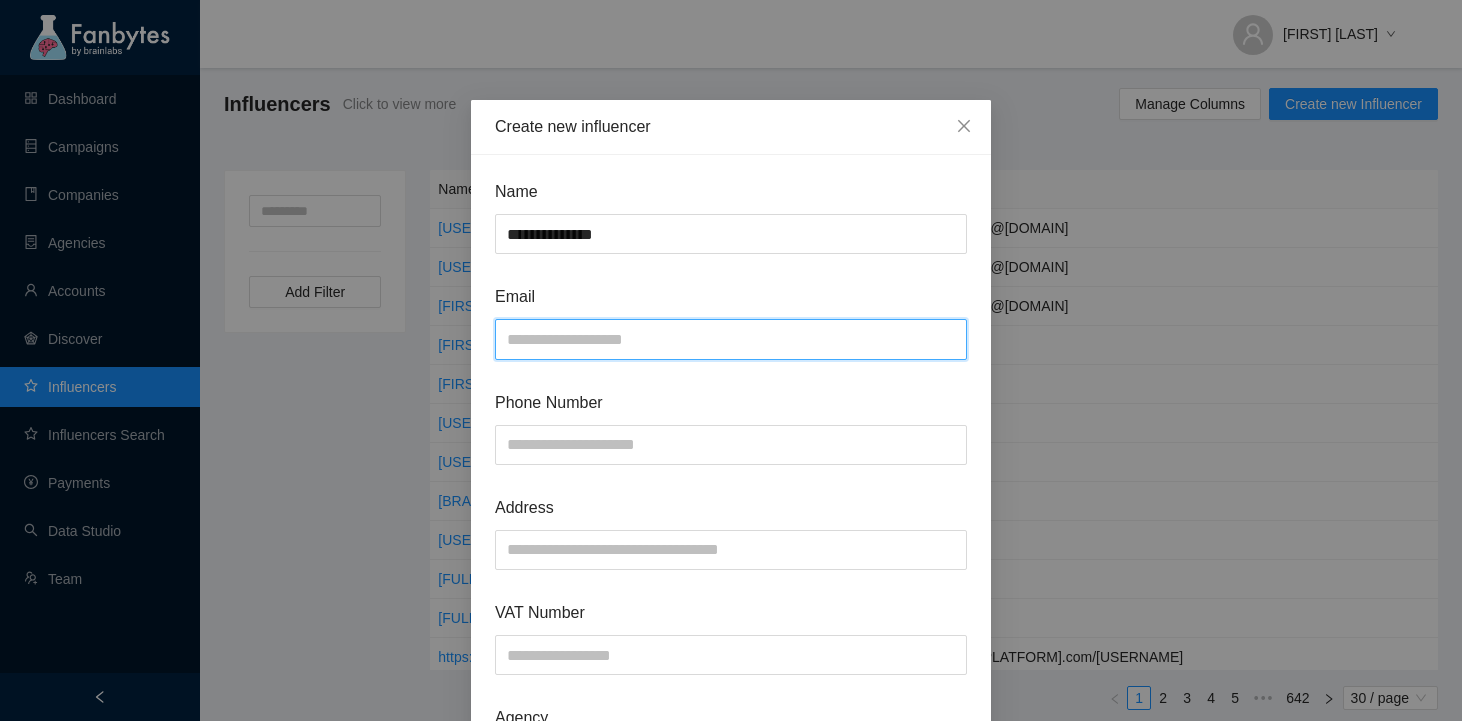 click at bounding box center (731, 339) 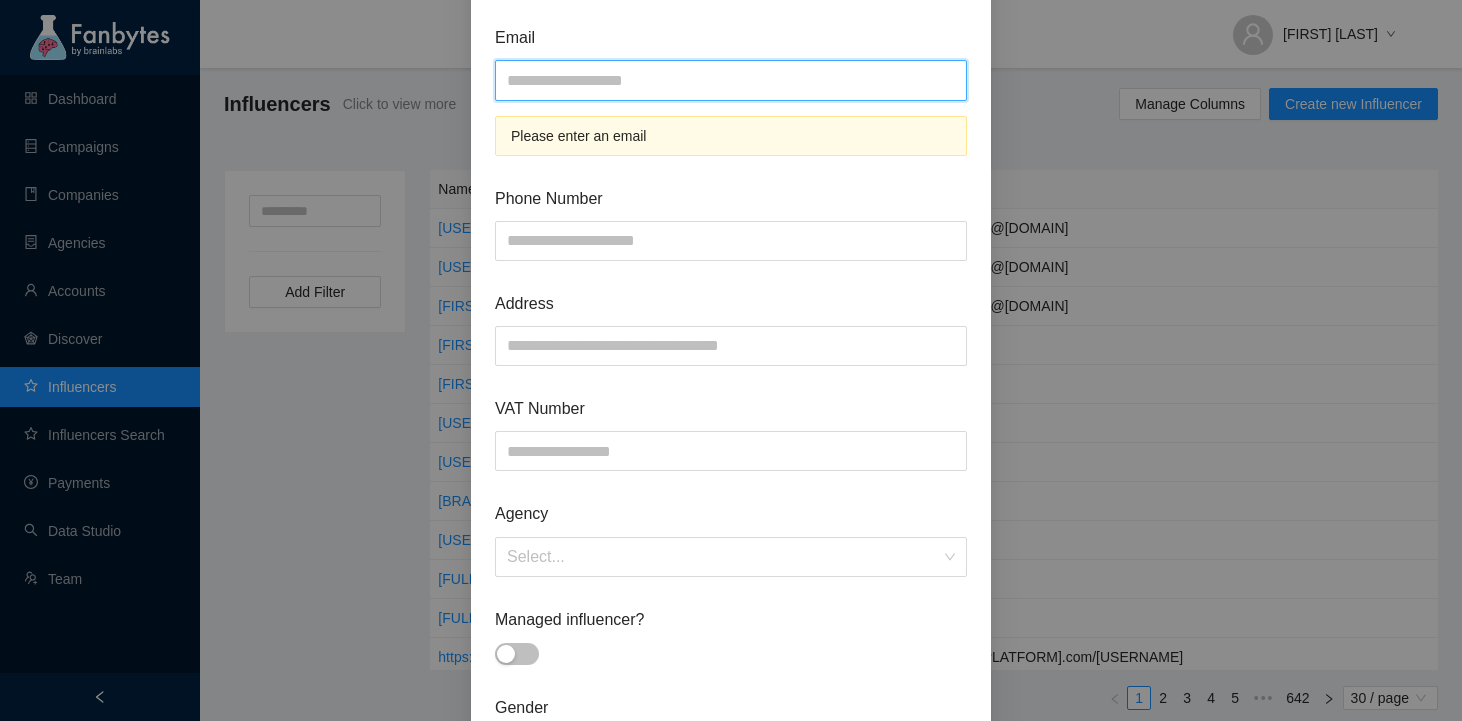 scroll, scrollTop: 255, scrollLeft: 0, axis: vertical 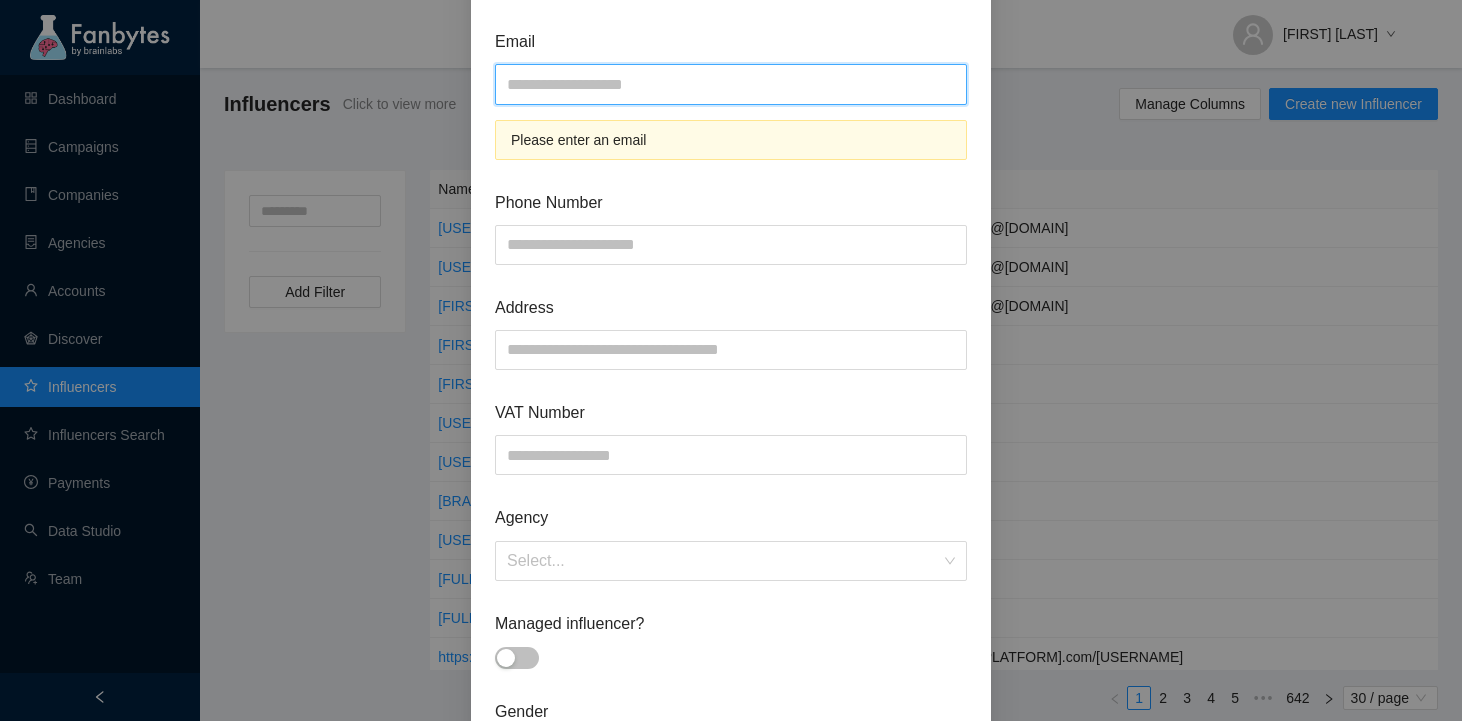 paste on "**********" 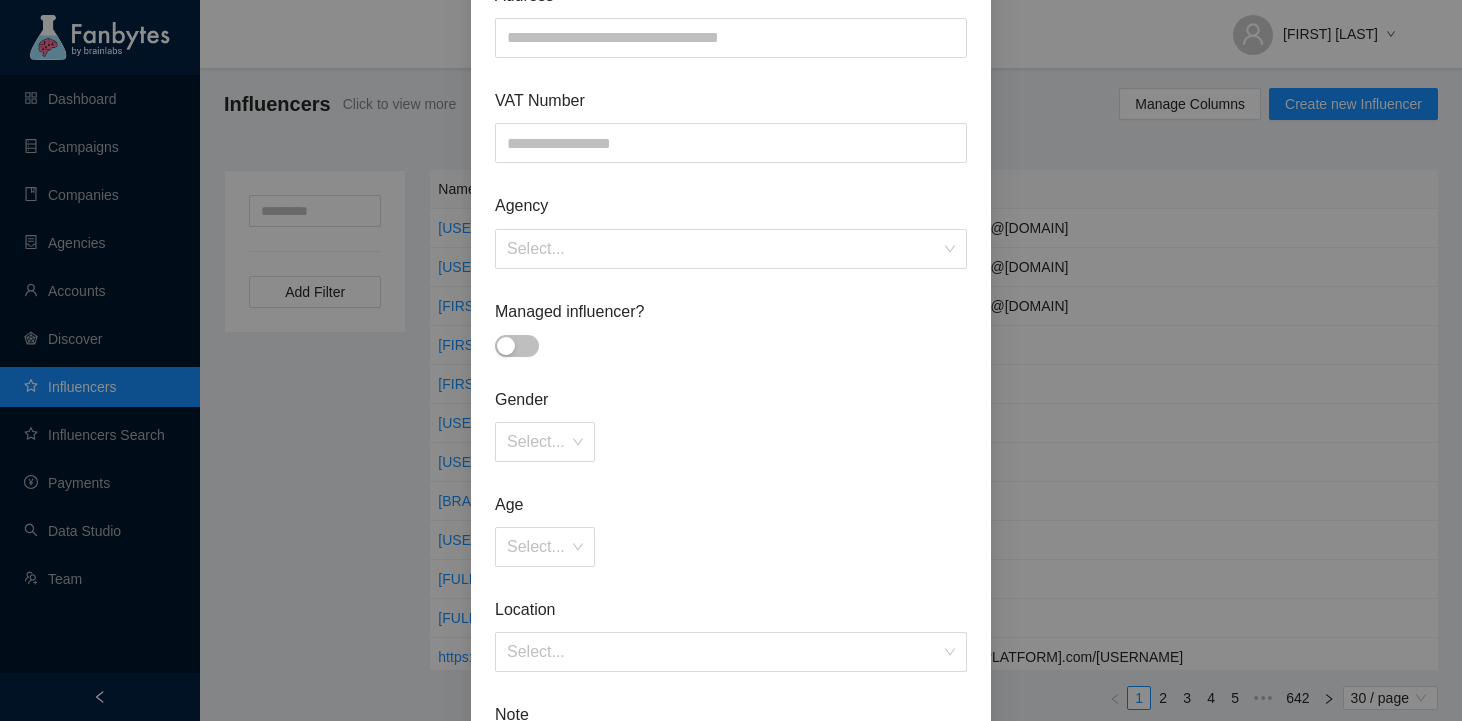 scroll, scrollTop: 540, scrollLeft: 0, axis: vertical 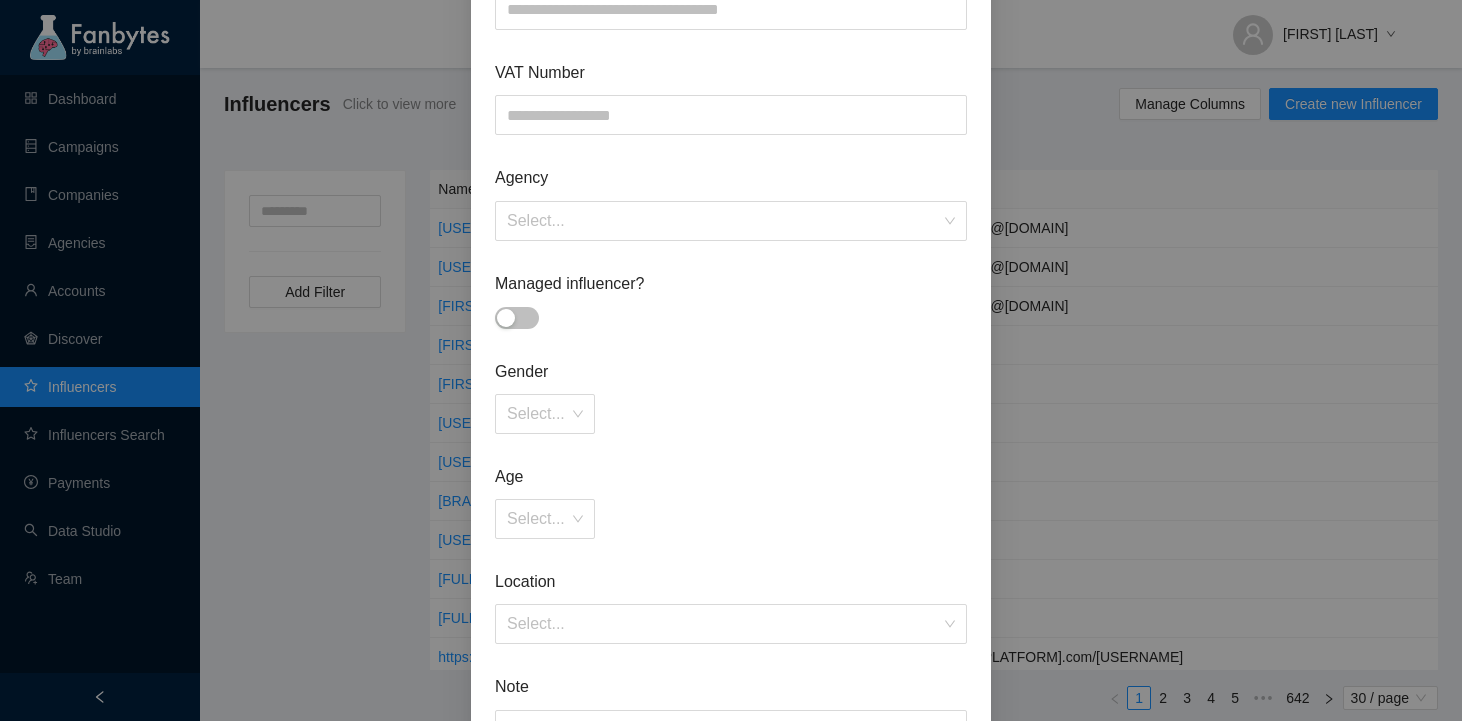type on "**********" 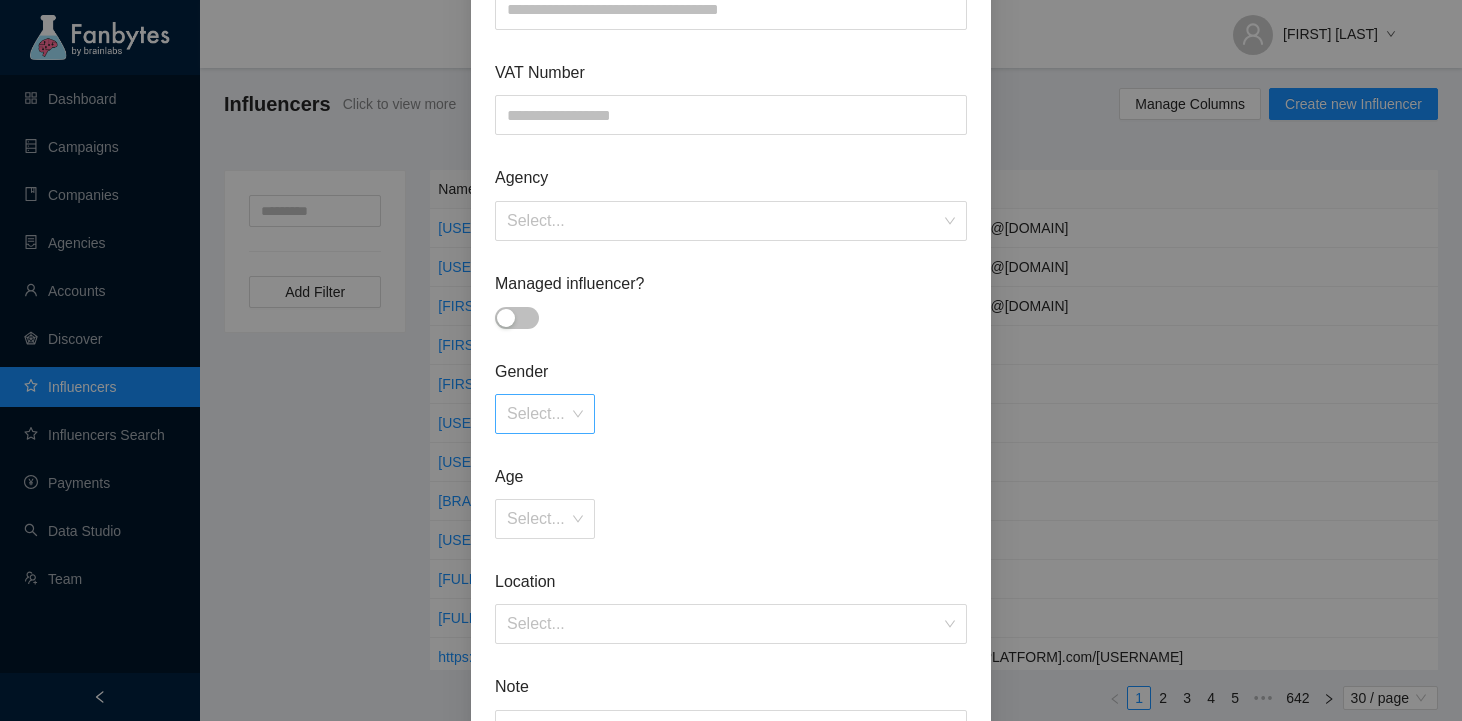 click at bounding box center [538, 414] 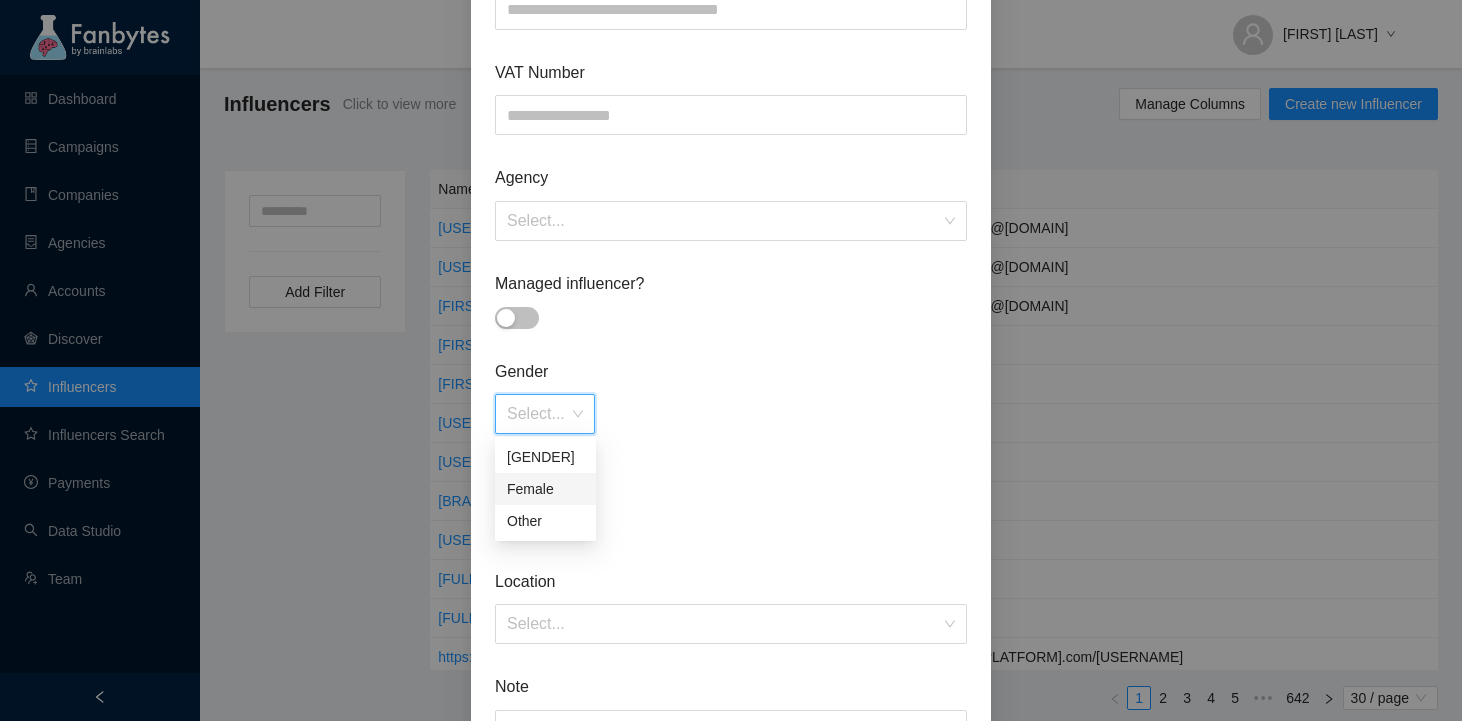 click on "Female" at bounding box center (545, 489) 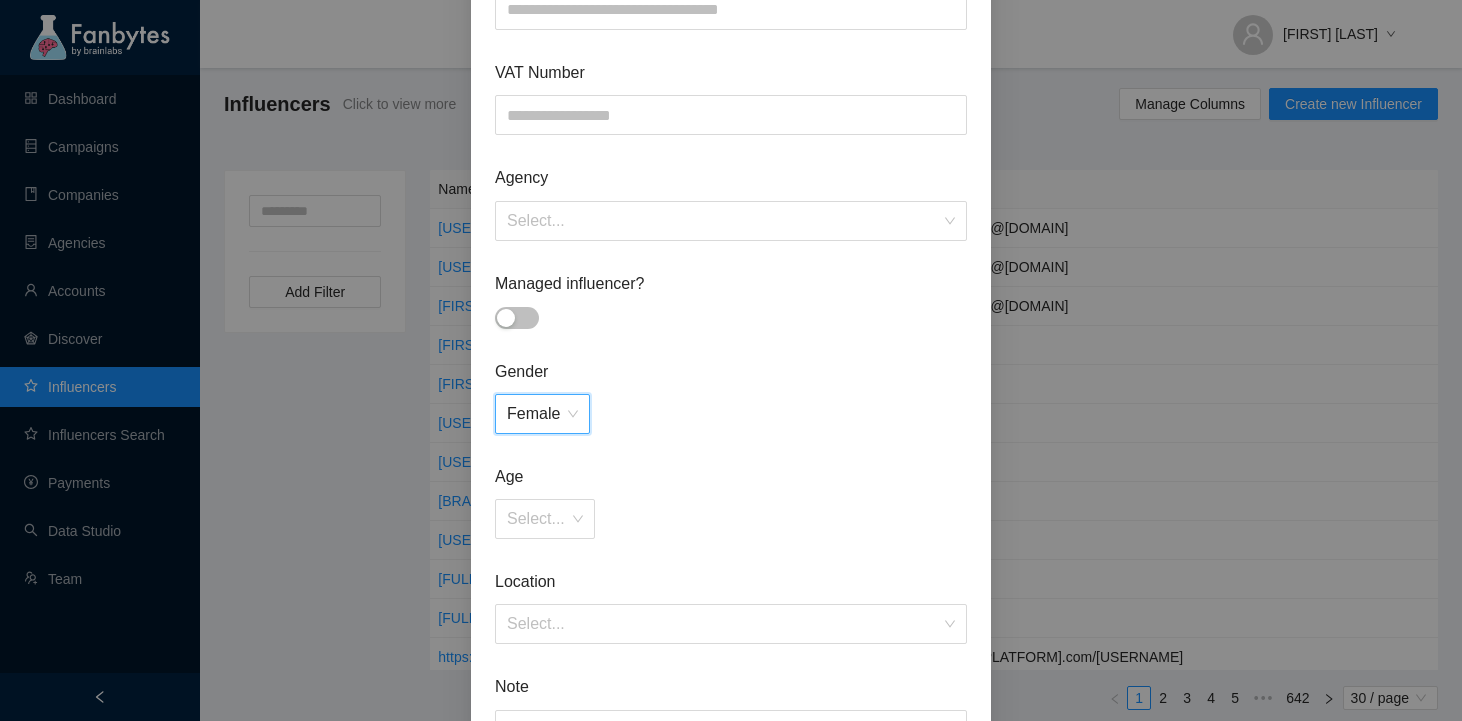 scroll, scrollTop: 799, scrollLeft: 0, axis: vertical 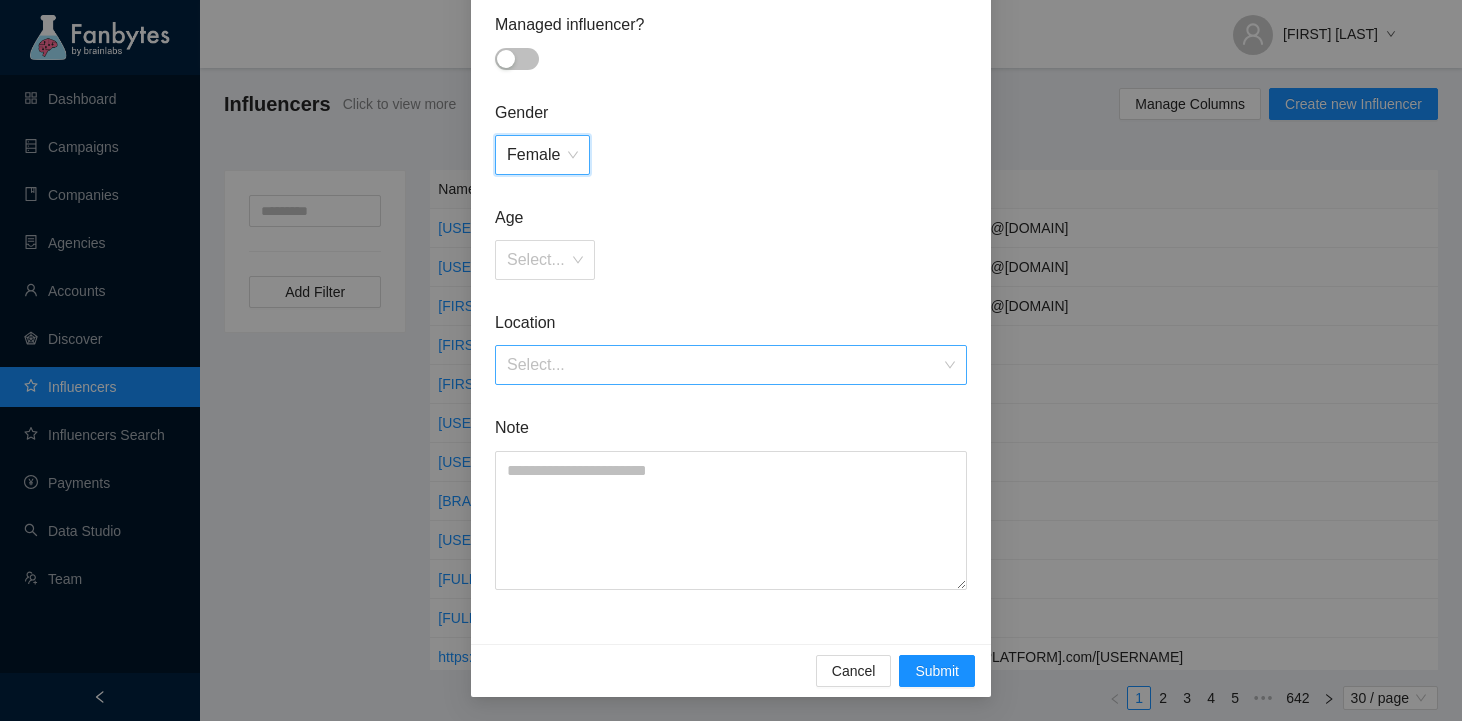 click at bounding box center [724, 365] 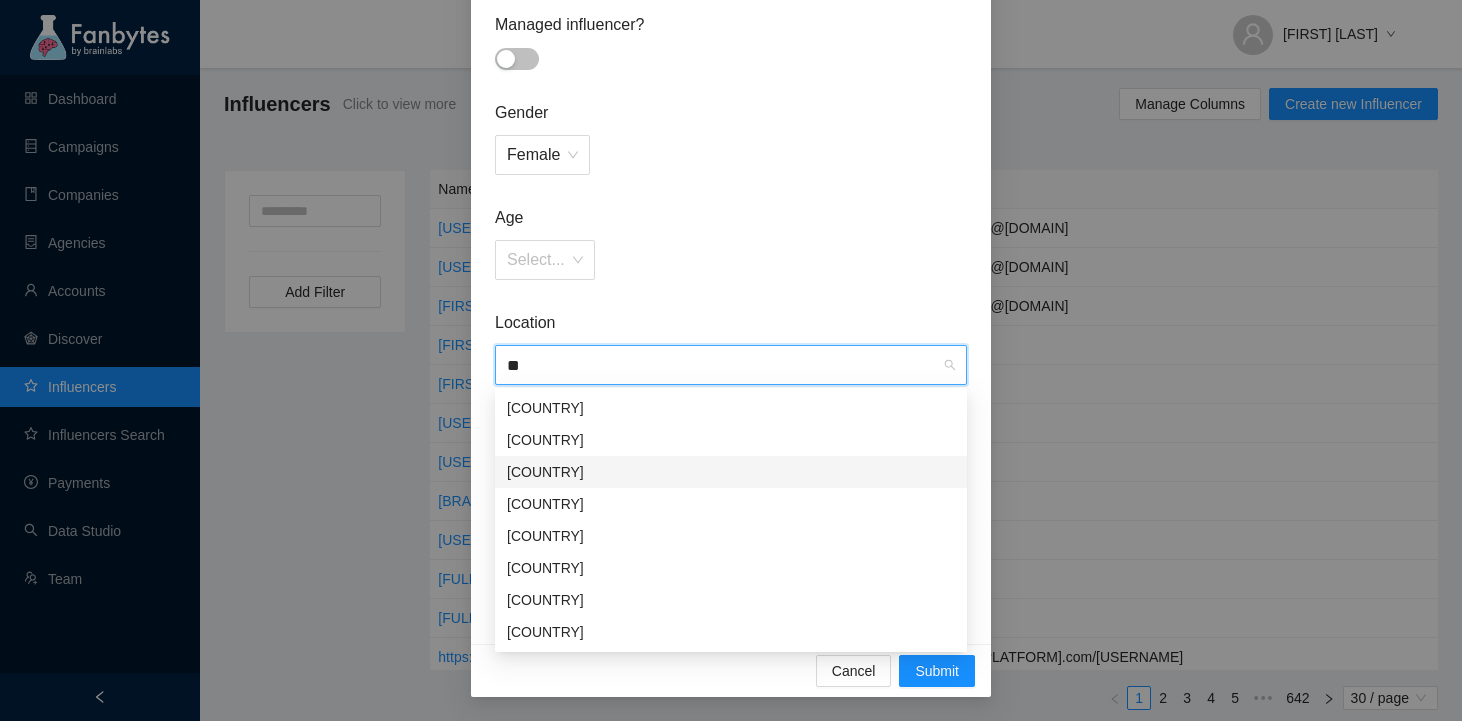 click on "[COUNTRY]" at bounding box center [0, 0] 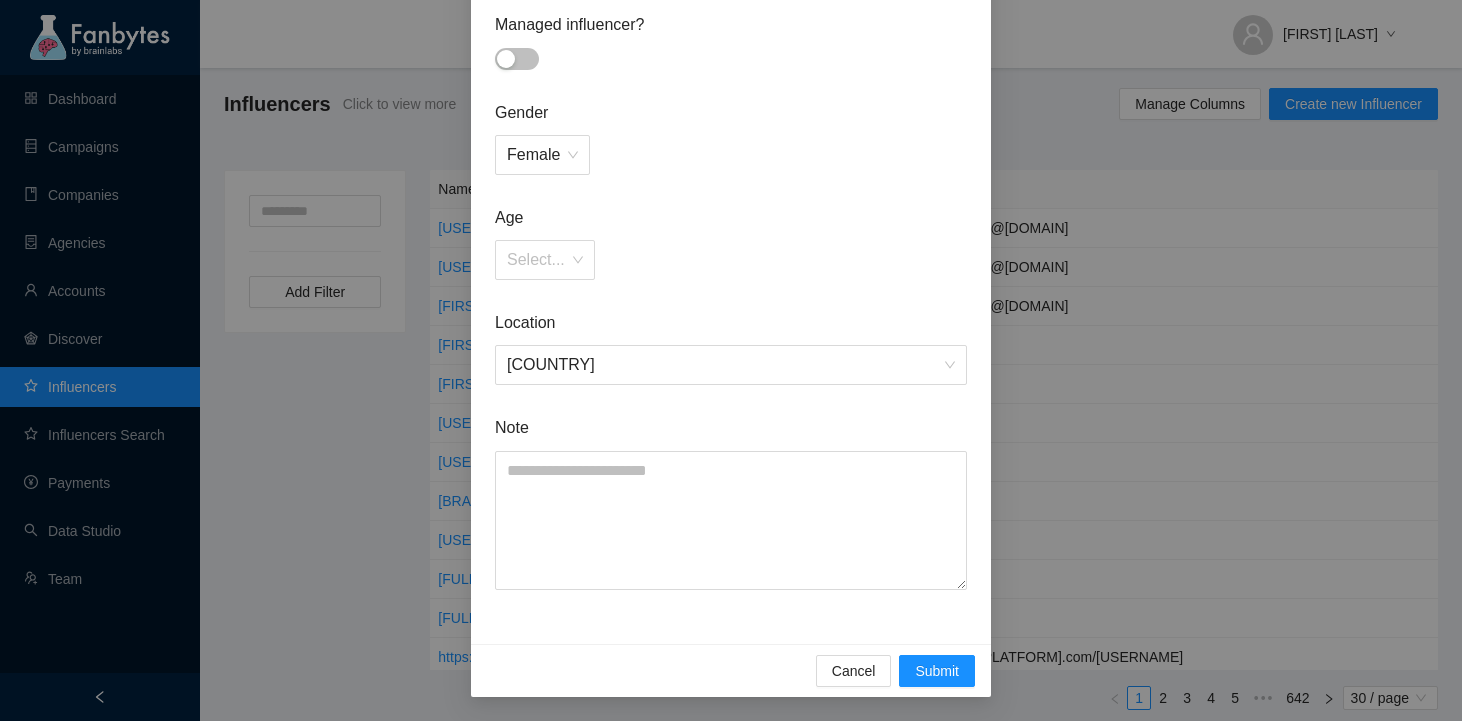 click on "Cancel Submit" at bounding box center [731, 670] 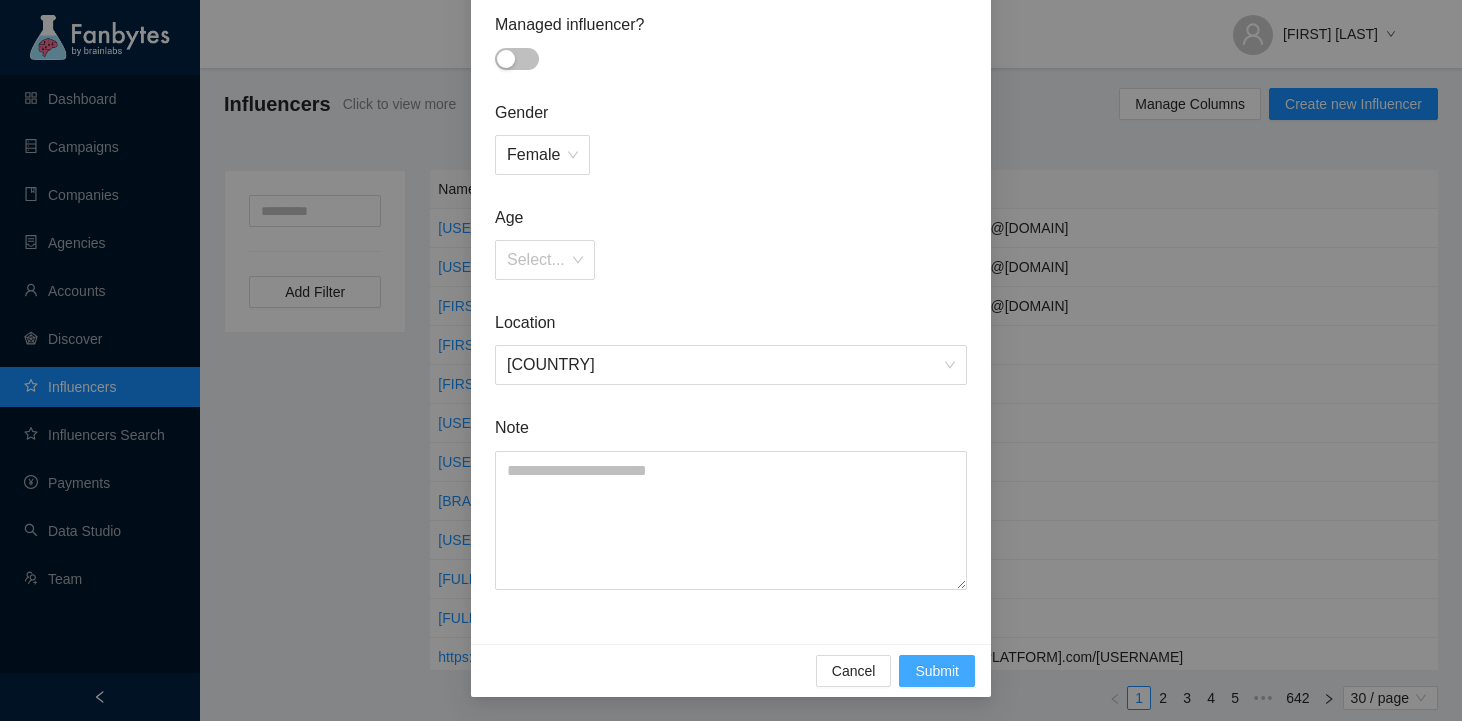 click on "Submit" at bounding box center (937, 671) 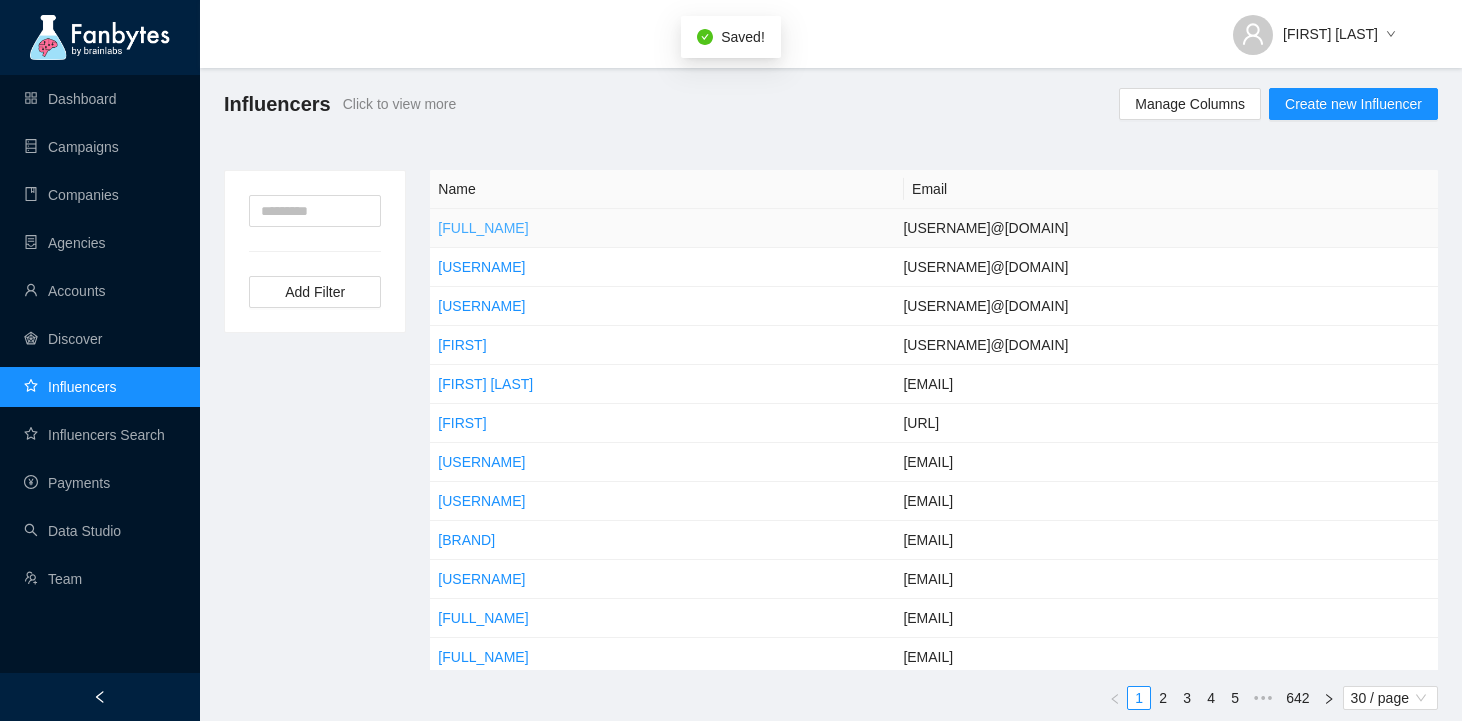 click on "[FULL_NAME]" at bounding box center (483, 228) 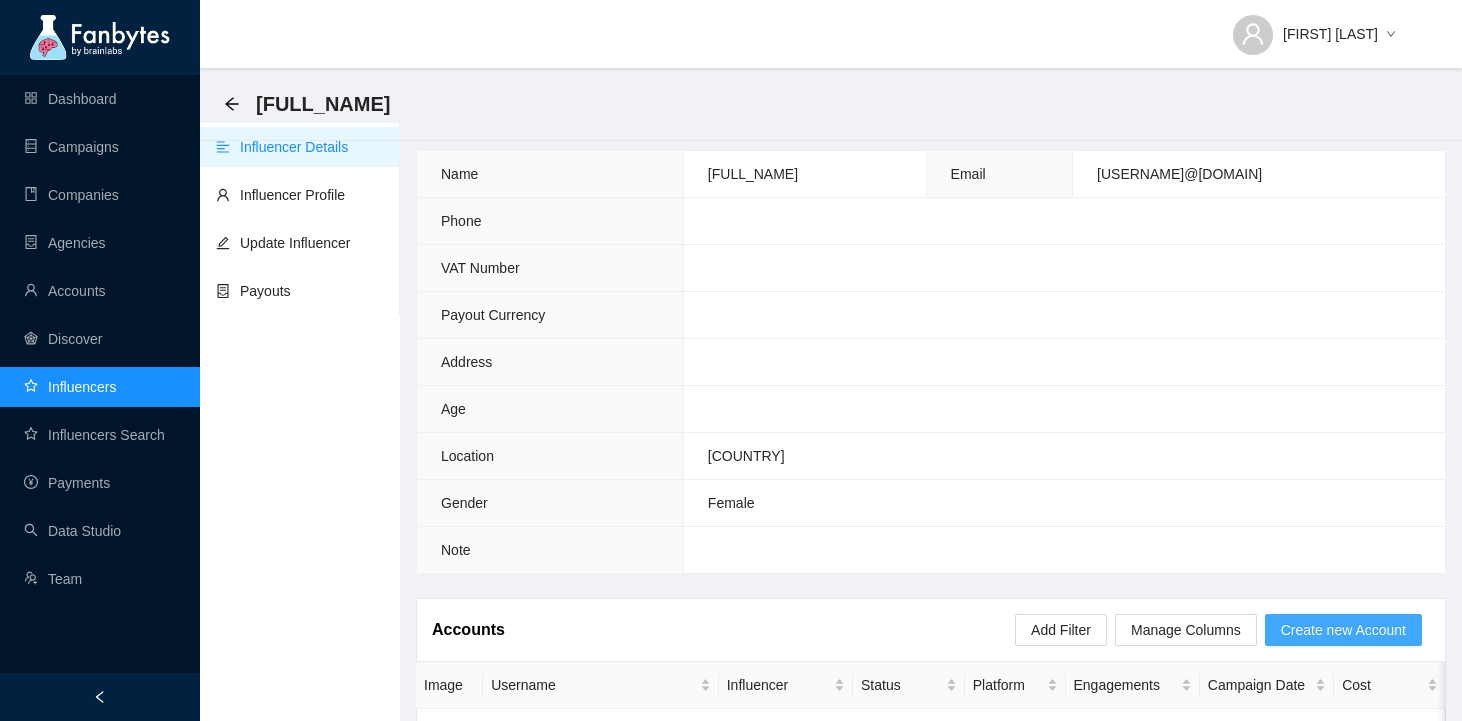 click on "Create new Account" at bounding box center (1343, 630) 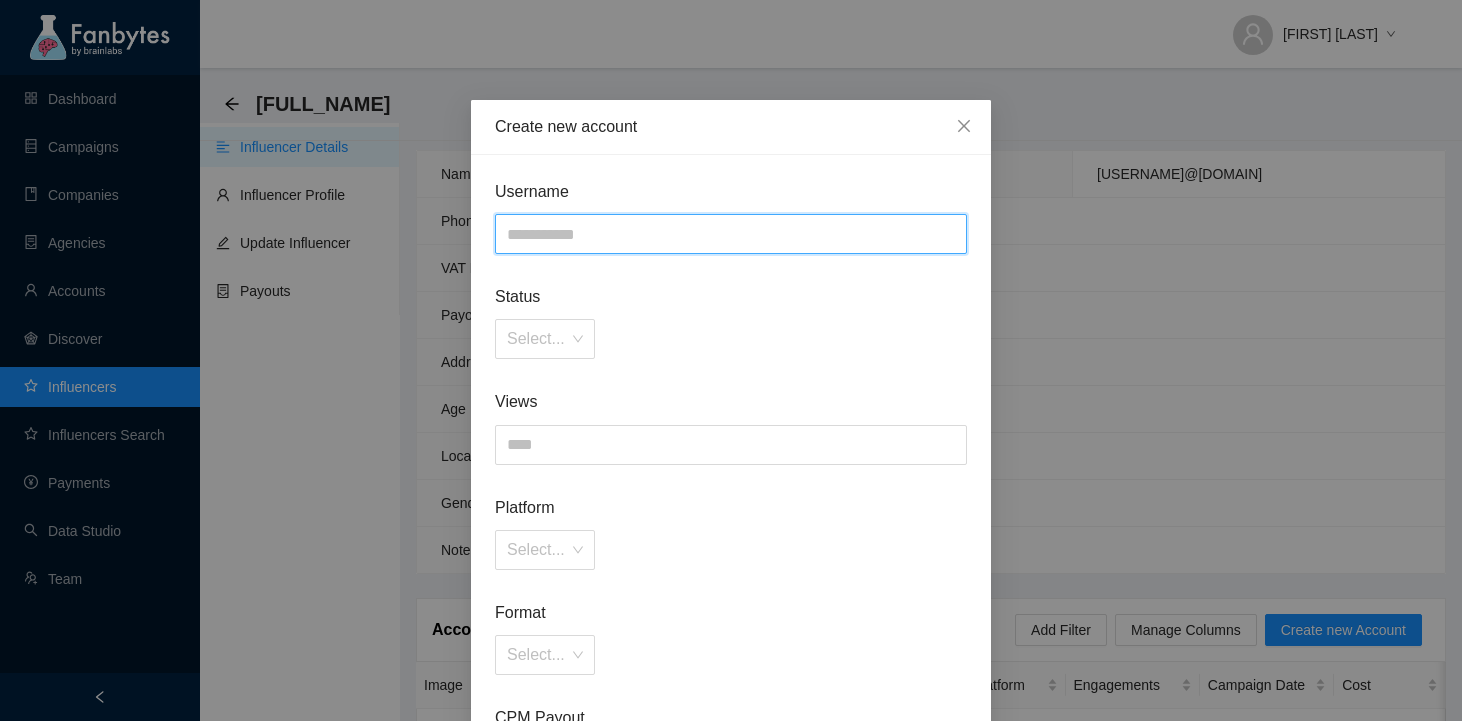 click at bounding box center [731, 234] 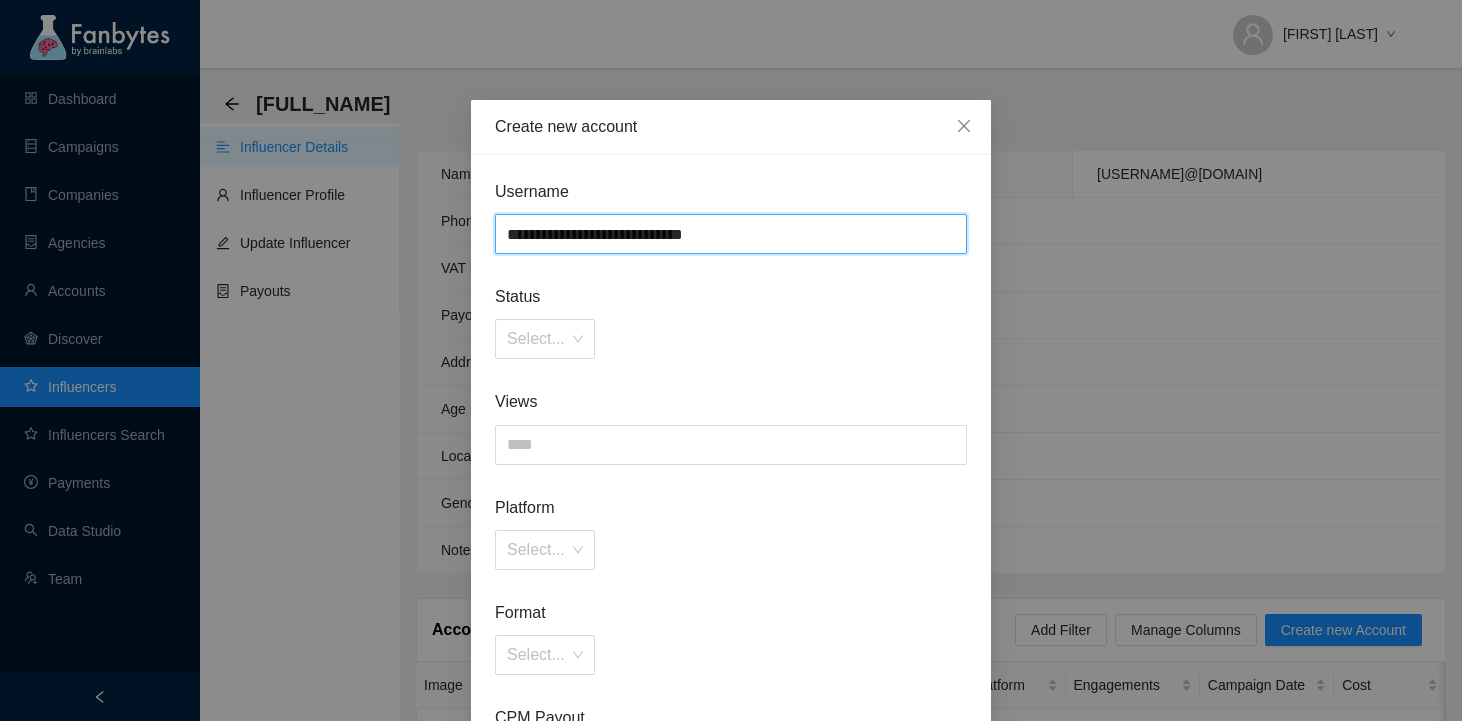 drag, startPoint x: 652, startPoint y: 238, endPoint x: 383, endPoint y: 238, distance: 269 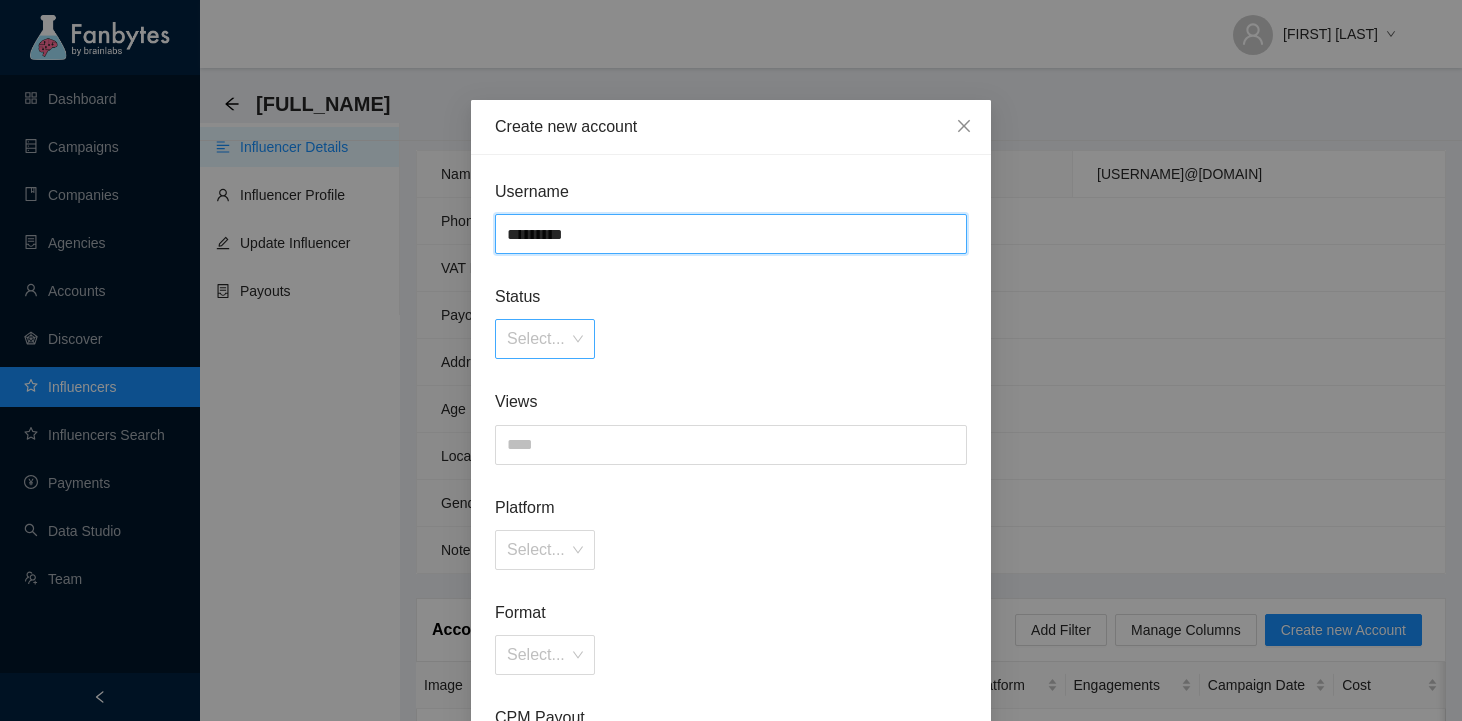 type on "*********" 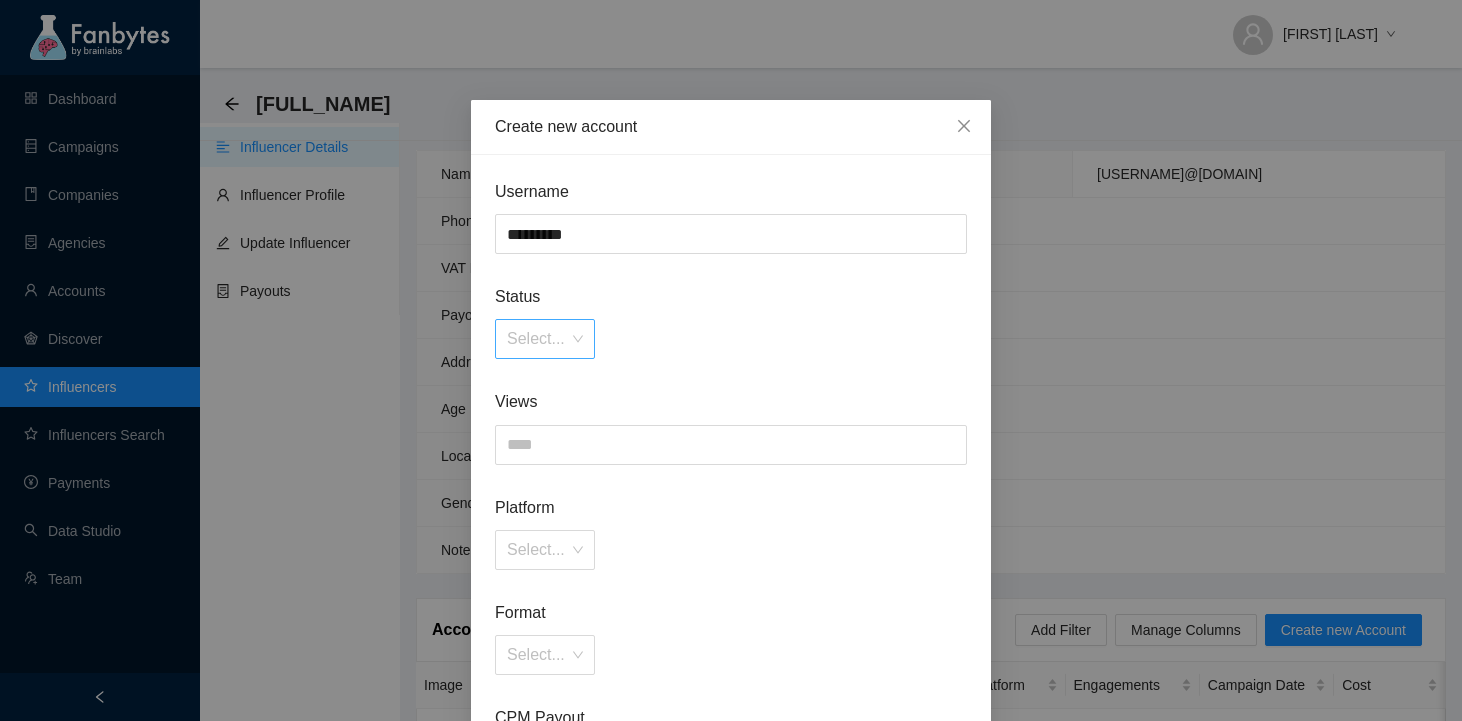 click at bounding box center [538, 339] 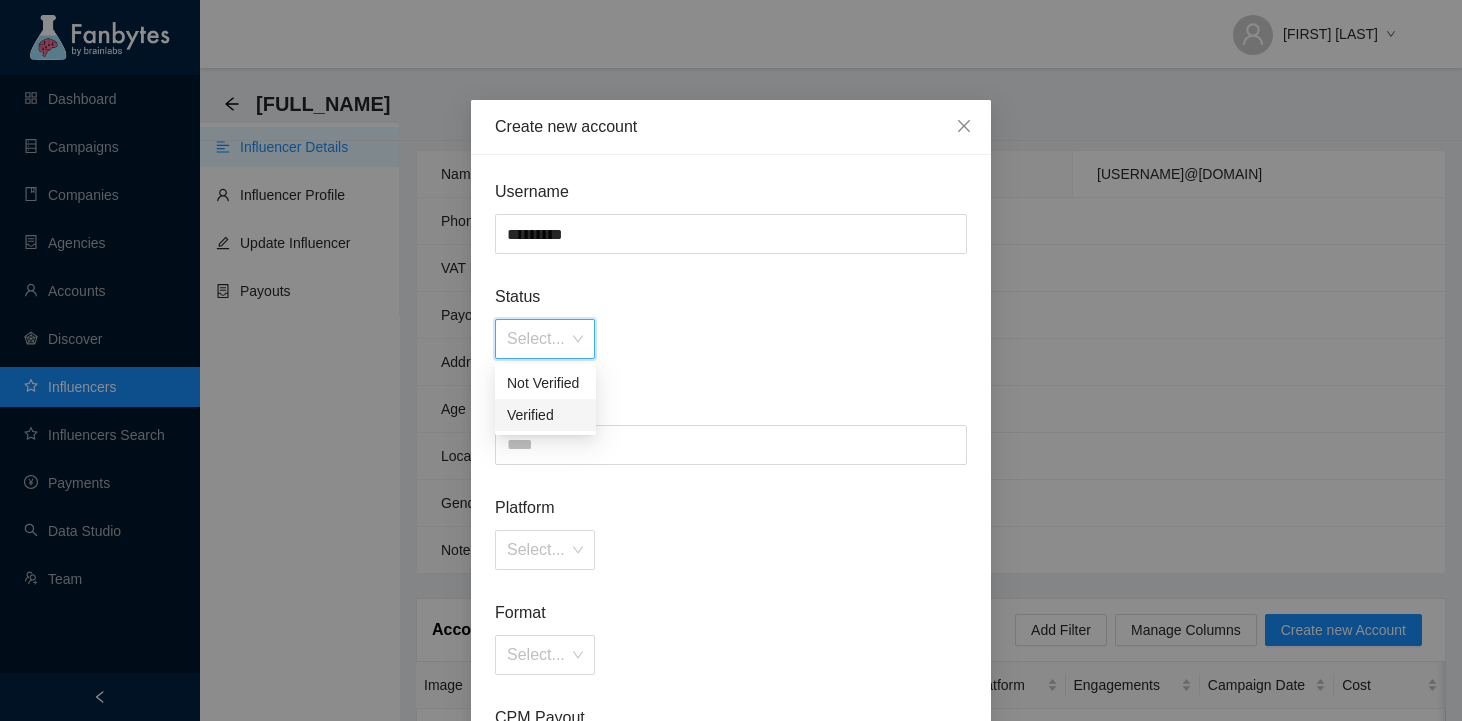 click on "Verified" at bounding box center [545, 415] 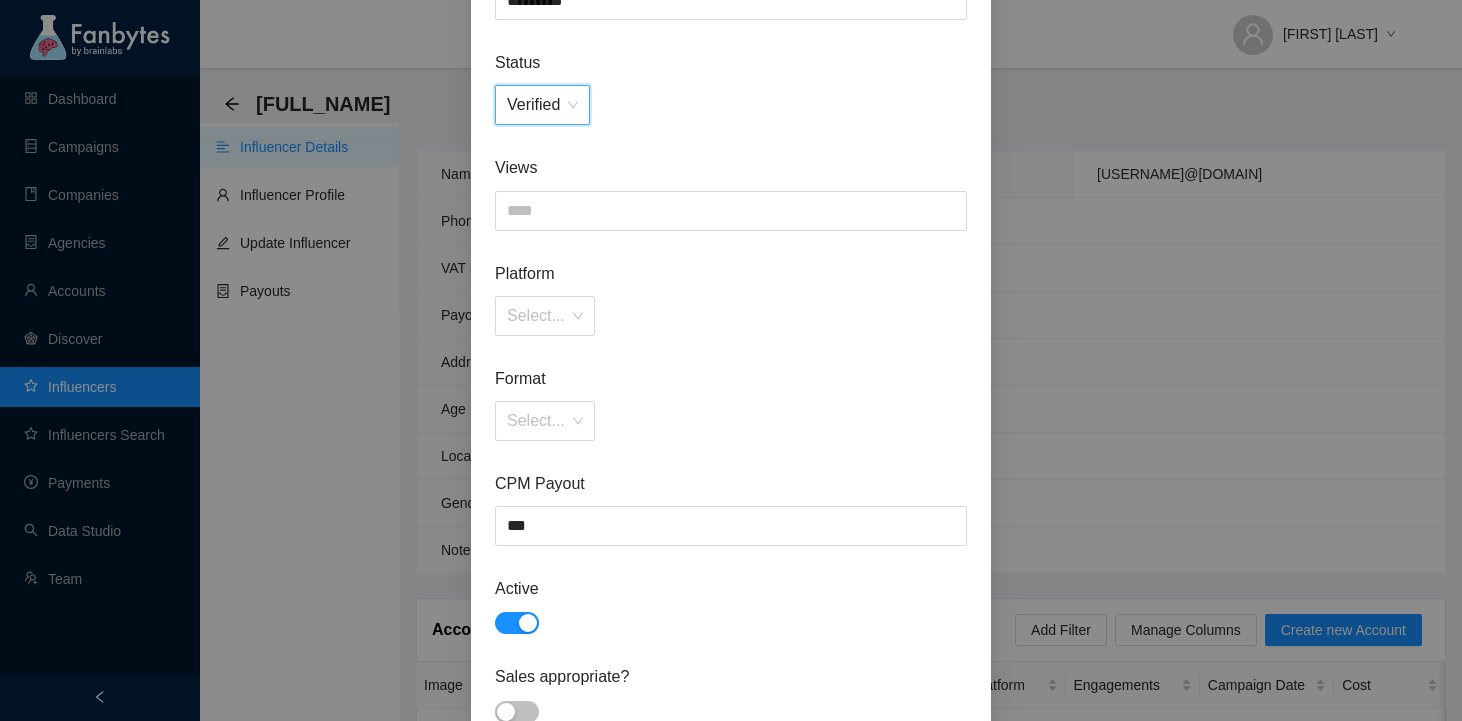 scroll, scrollTop: 264, scrollLeft: 0, axis: vertical 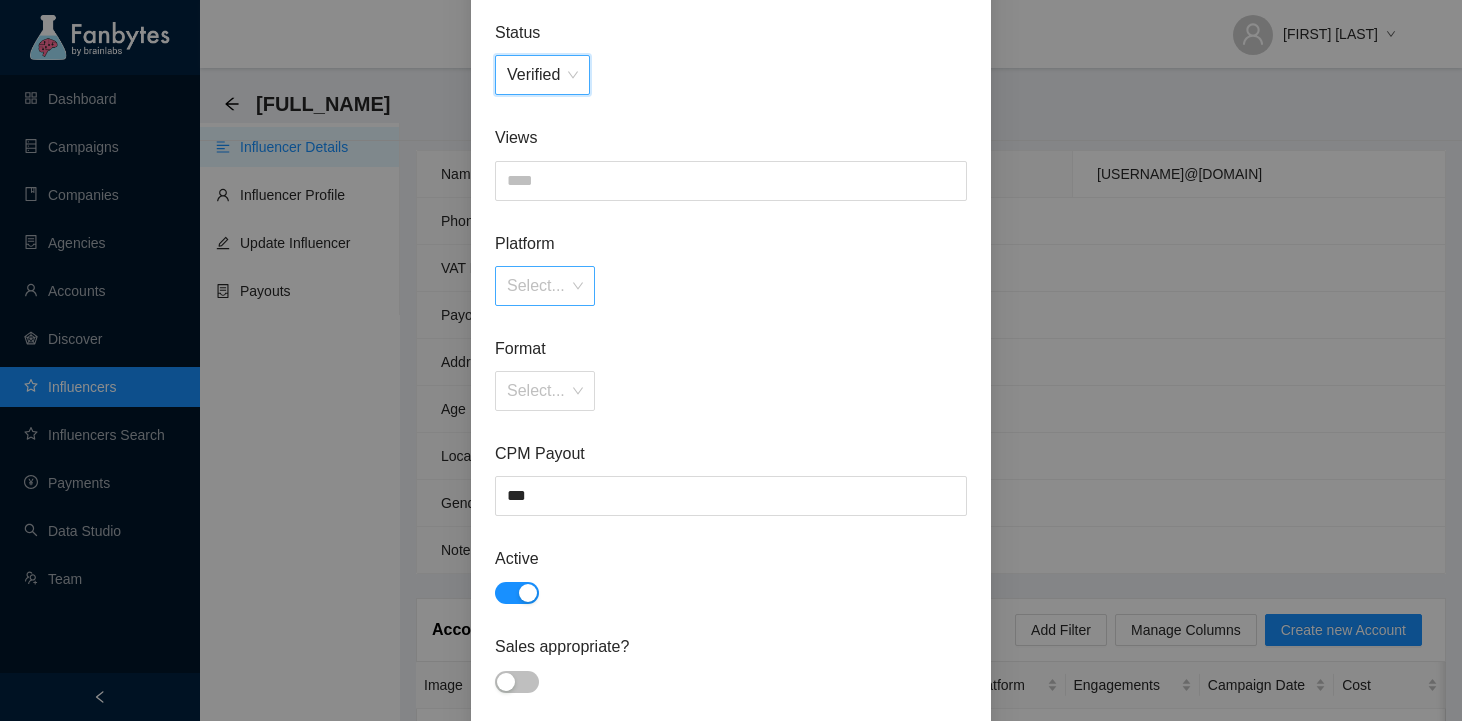 click at bounding box center [538, 286] 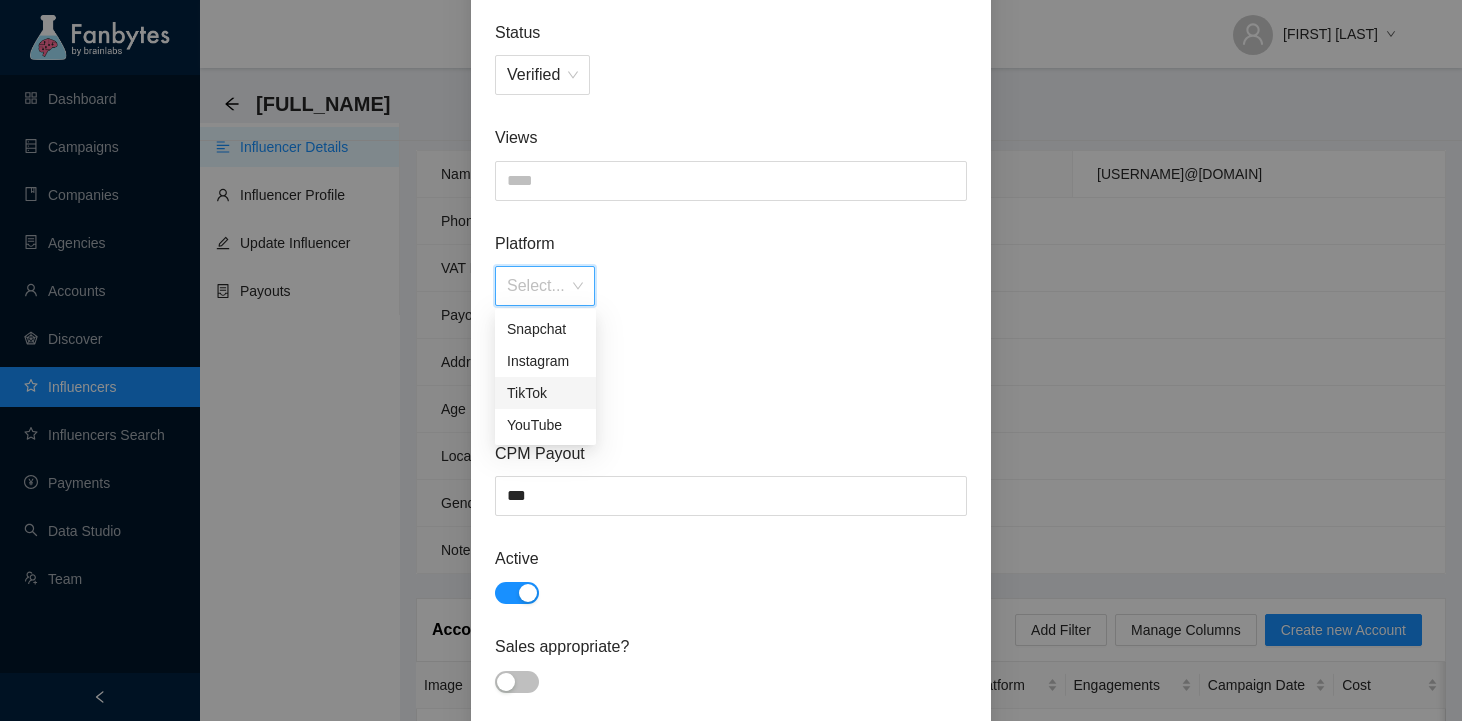 click on "TikTok" at bounding box center (0, 0) 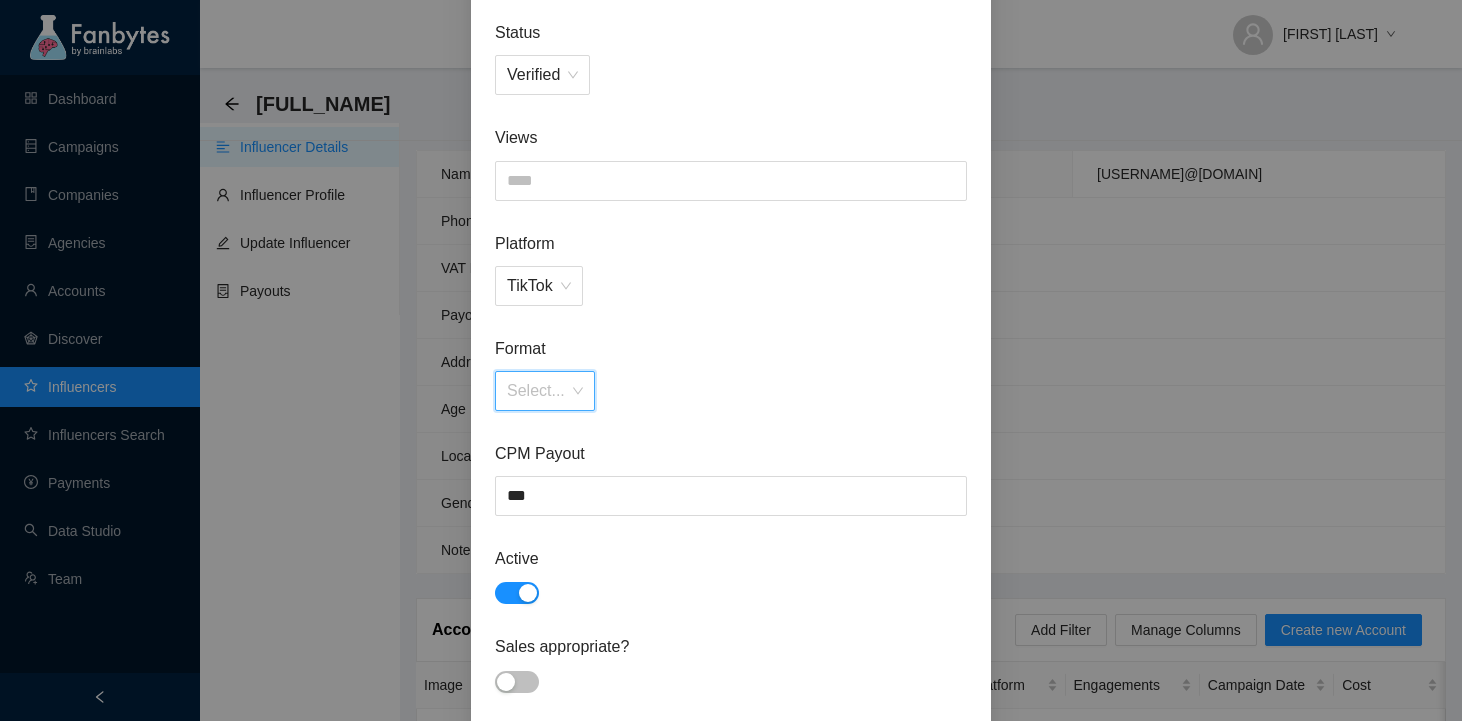 click at bounding box center (538, 391) 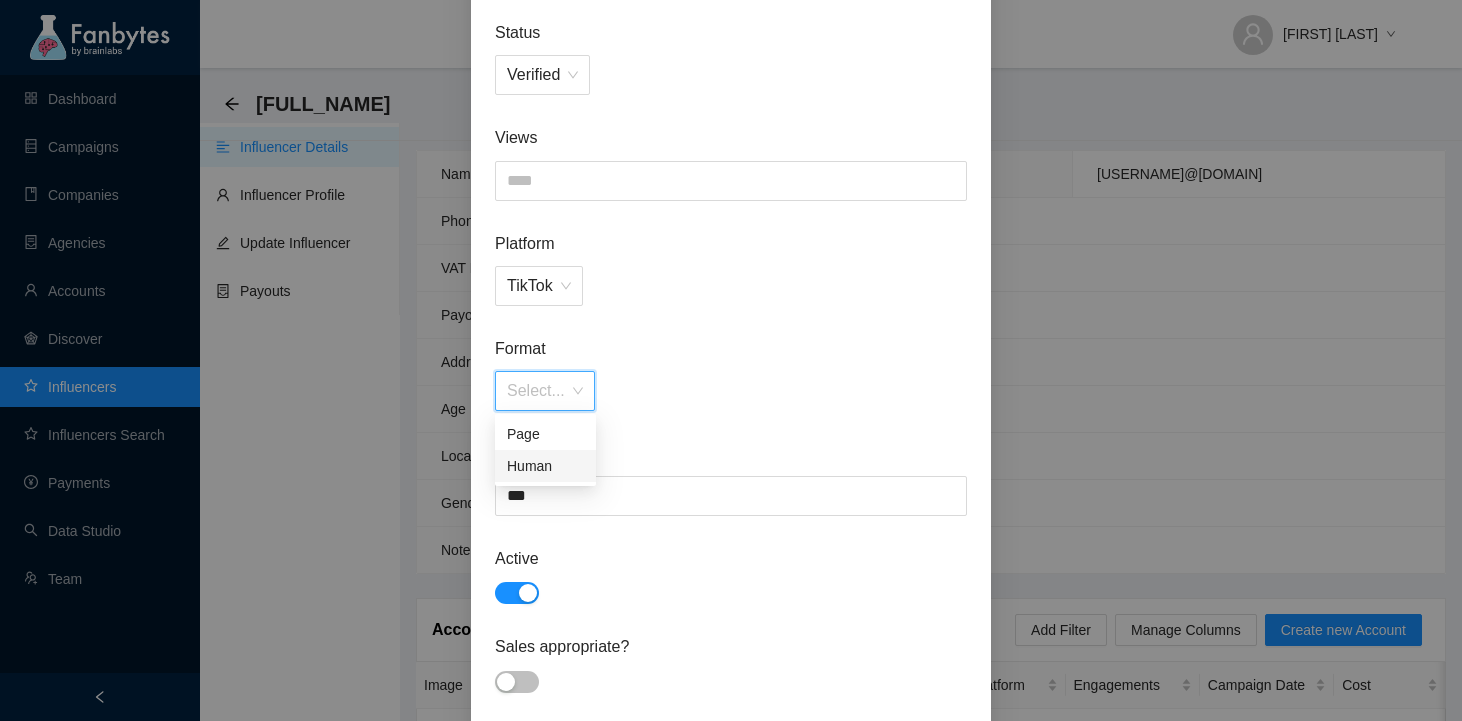 click on "Human" at bounding box center [0, 0] 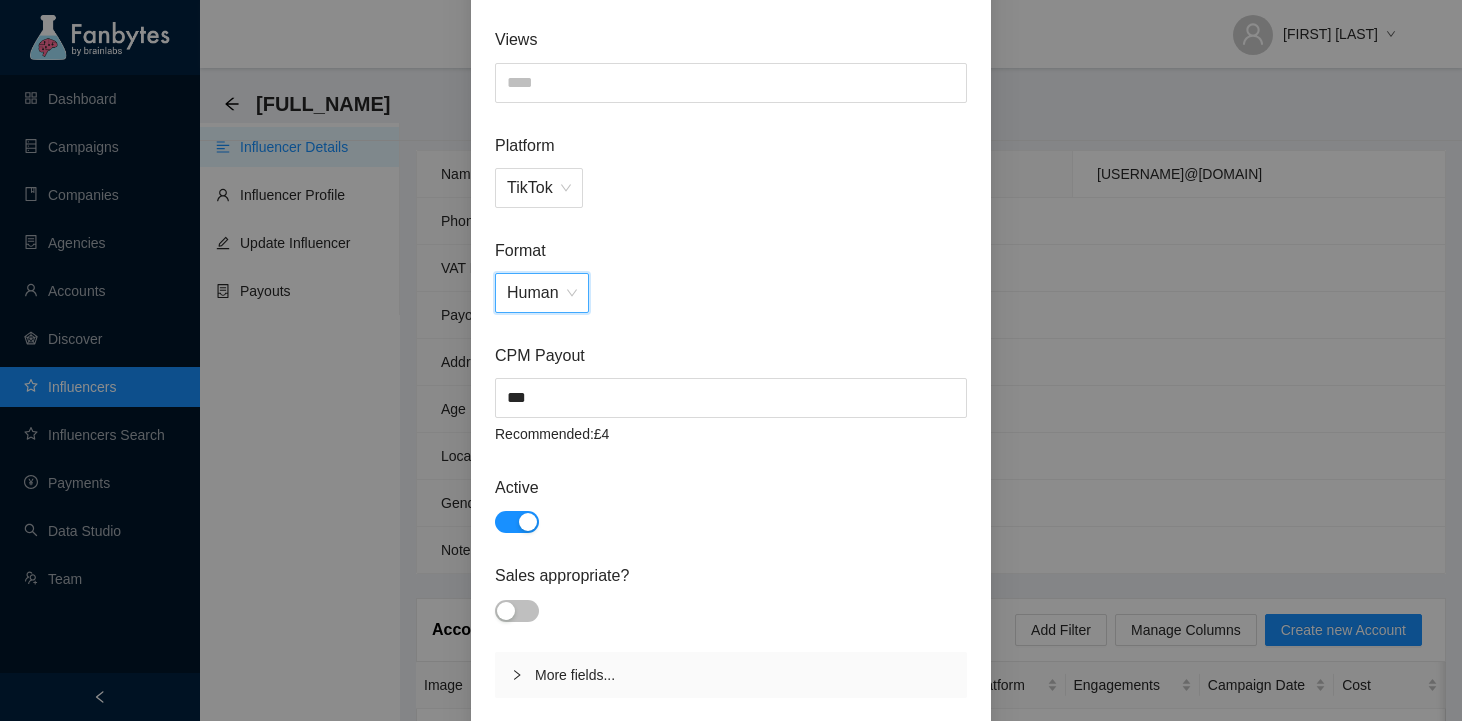 scroll, scrollTop: 364, scrollLeft: 0, axis: vertical 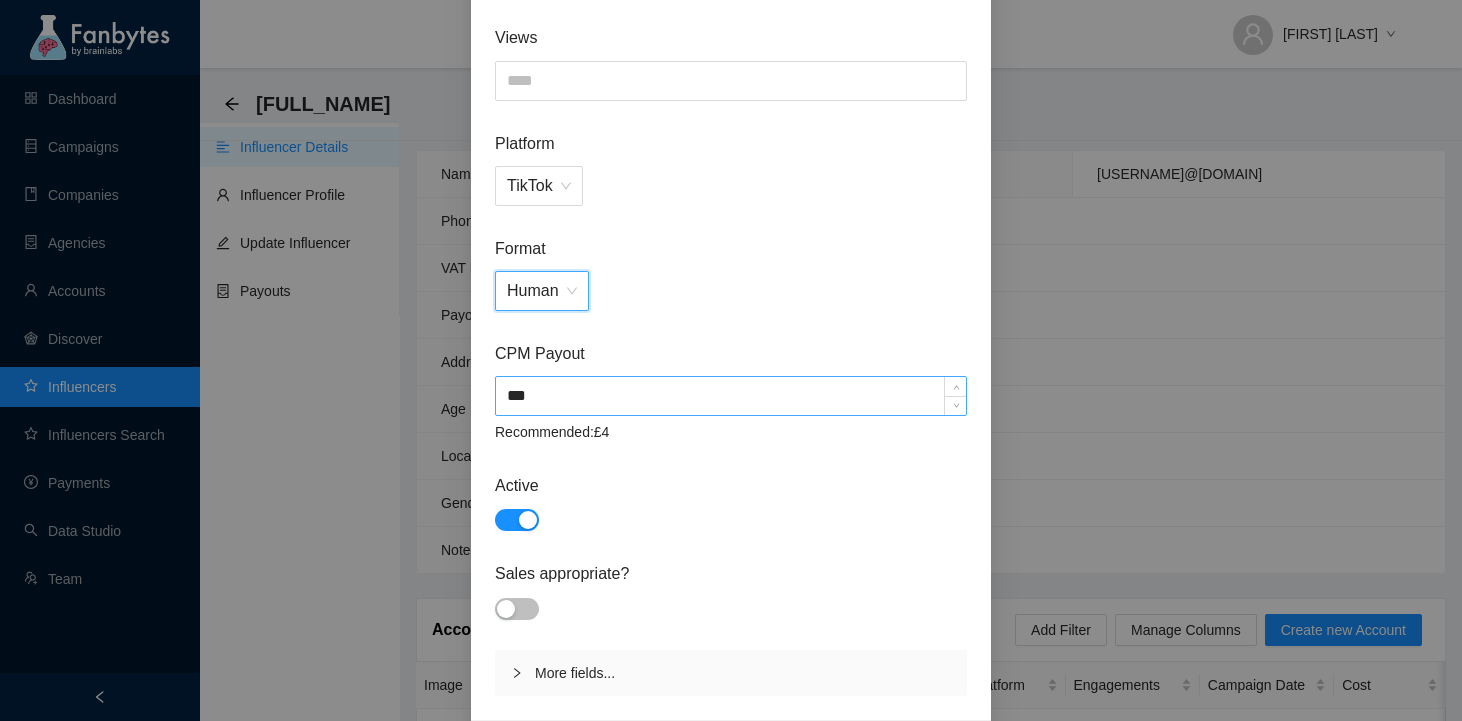click on "***" at bounding box center (731, 396) 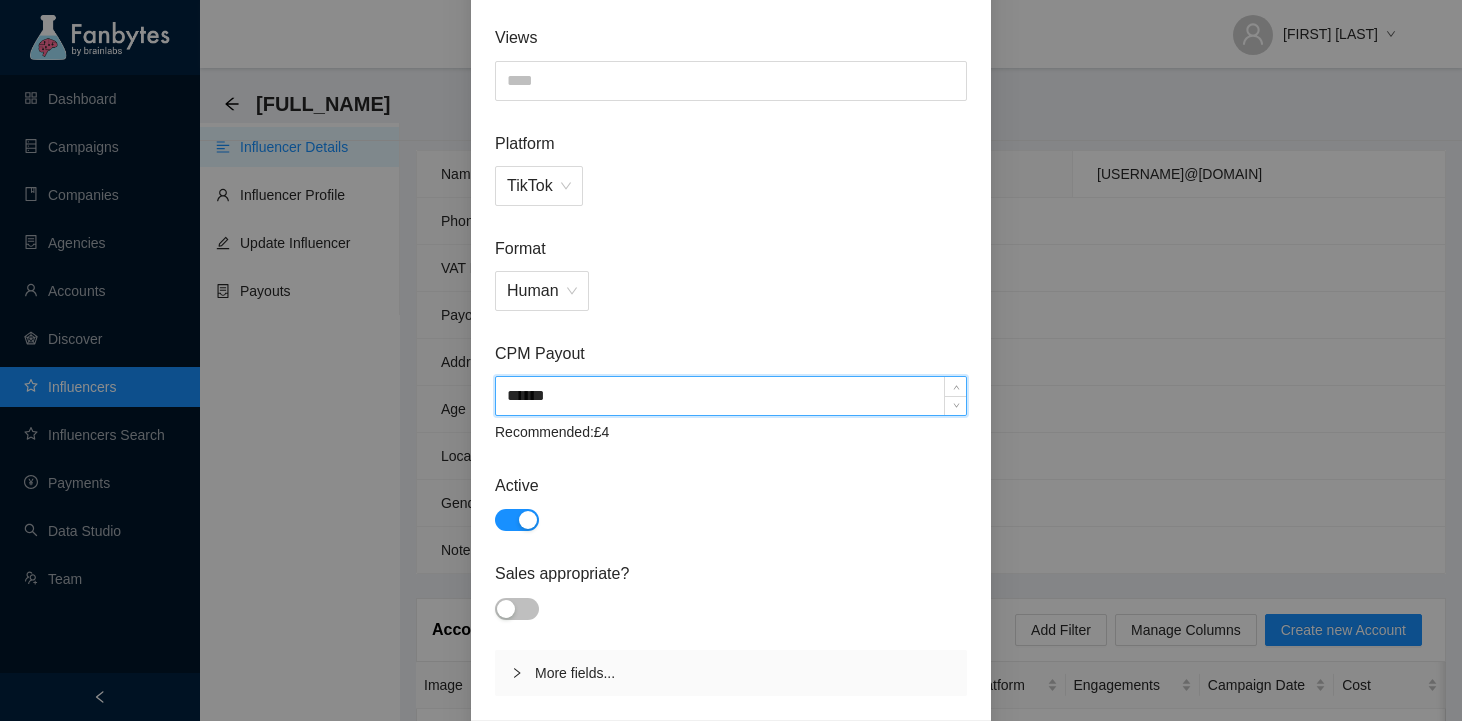 type on "******" 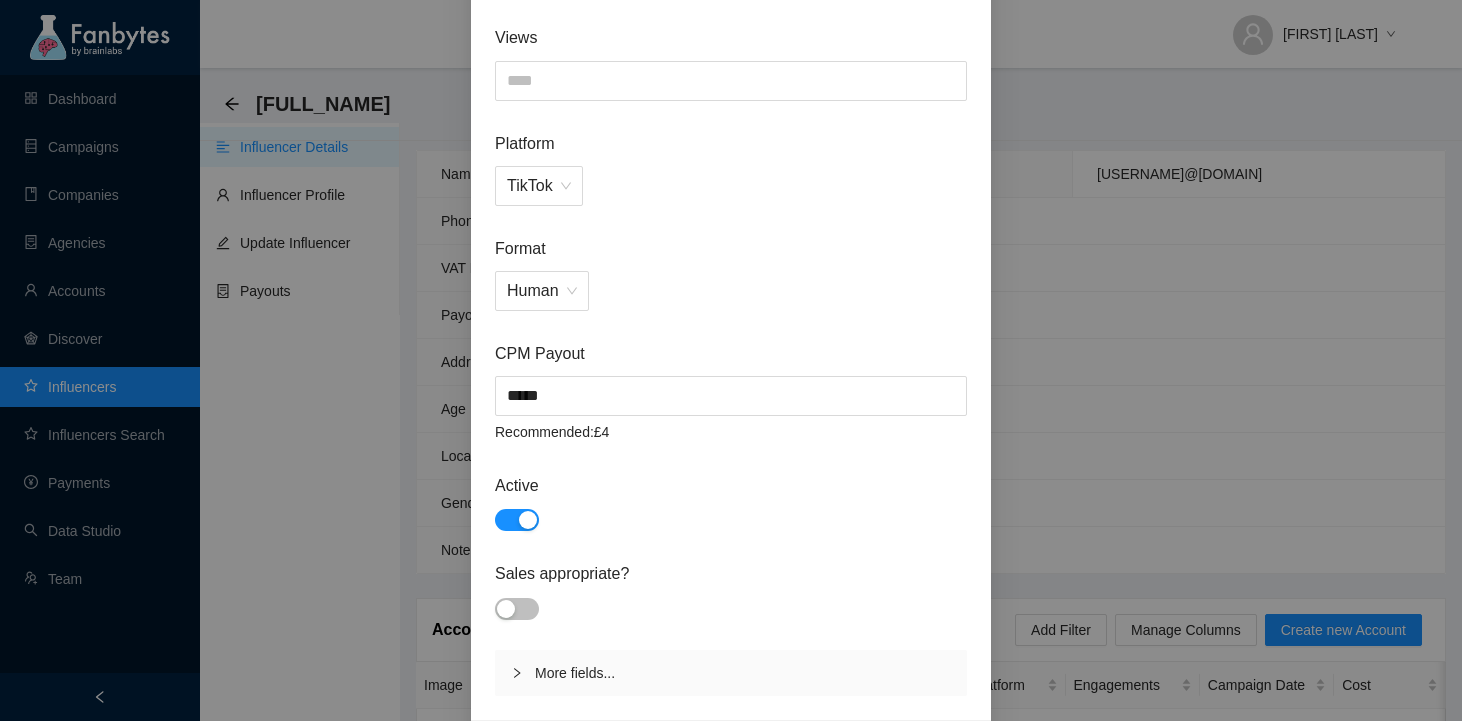 click on "Username ********* Status Verified Views Platform TikTok Format Human CPM Payout ****** Recommended: £4 Active Sales appropriate? More fields..." at bounding box center (731, 255) 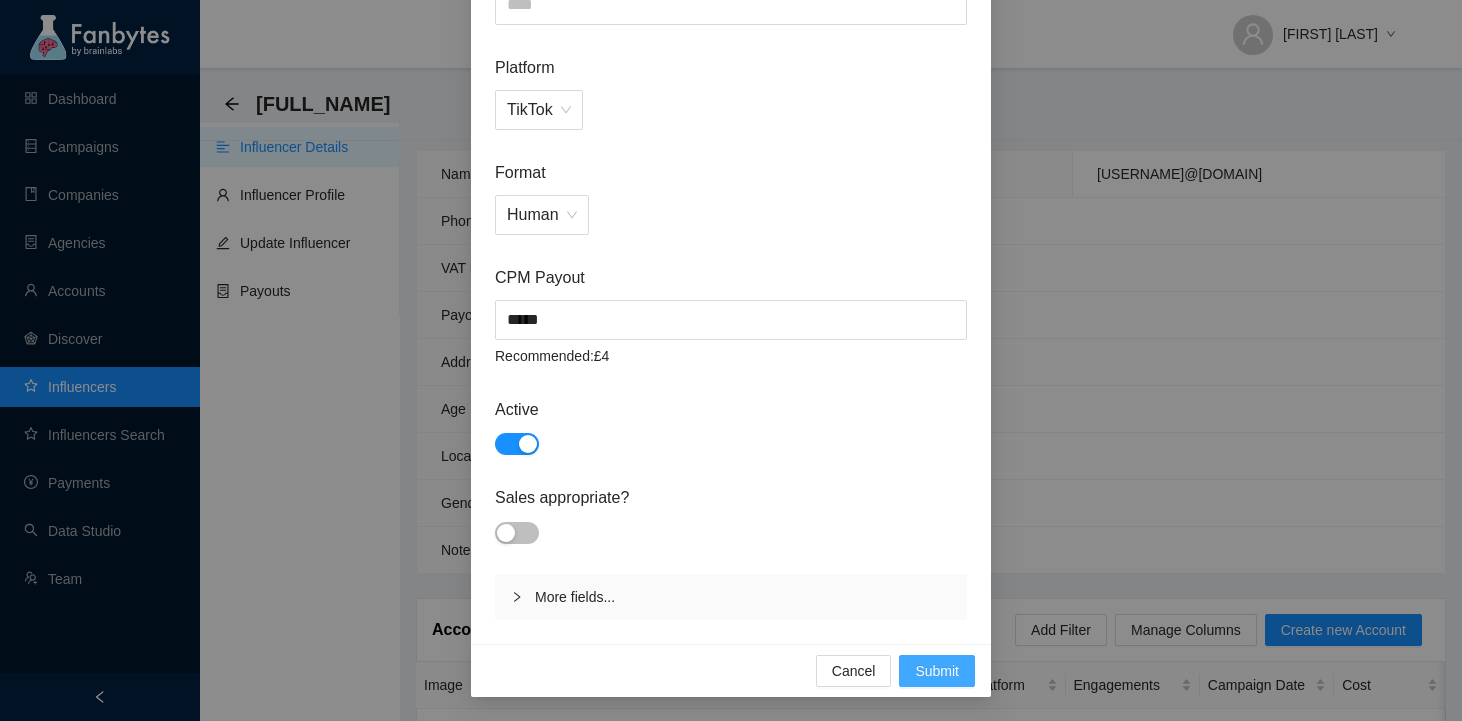 click on "Submit" at bounding box center [937, 671] 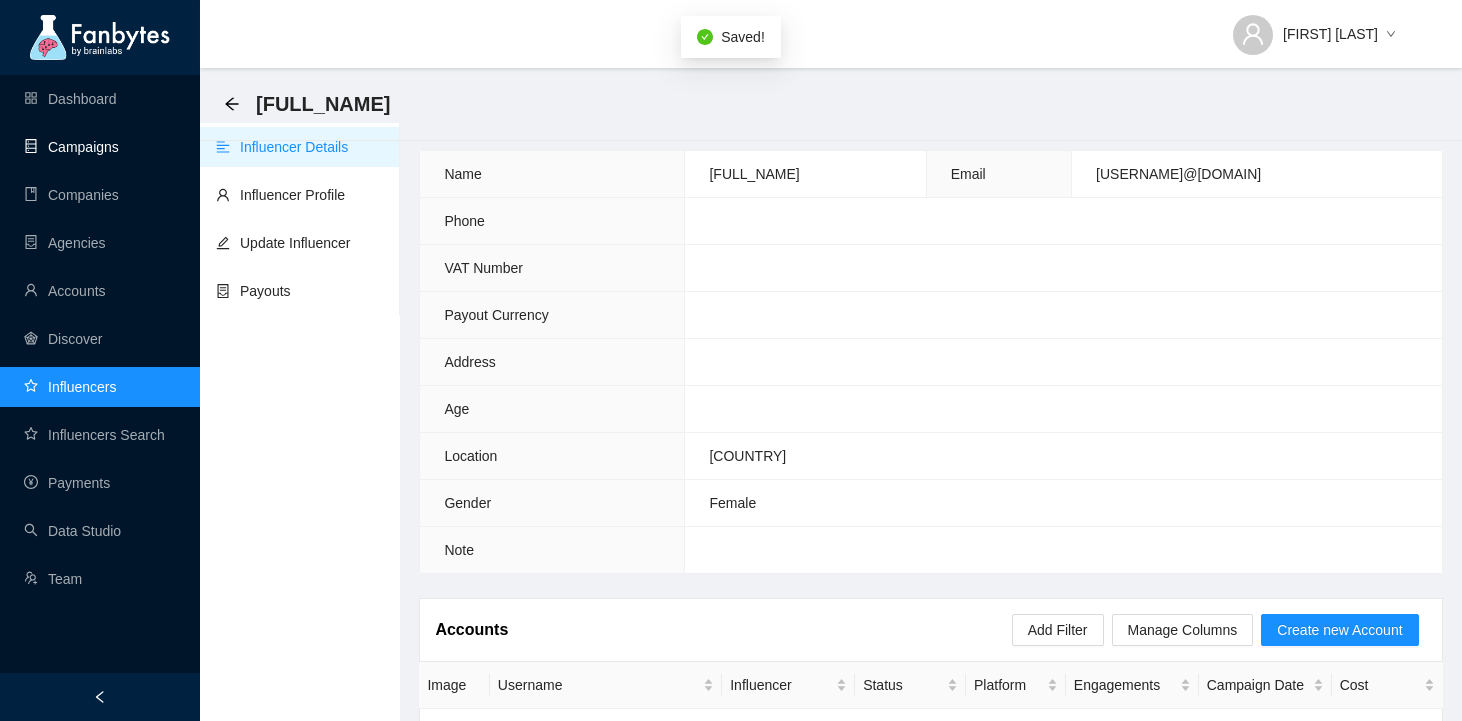 click on "Campaigns" at bounding box center (71, 147) 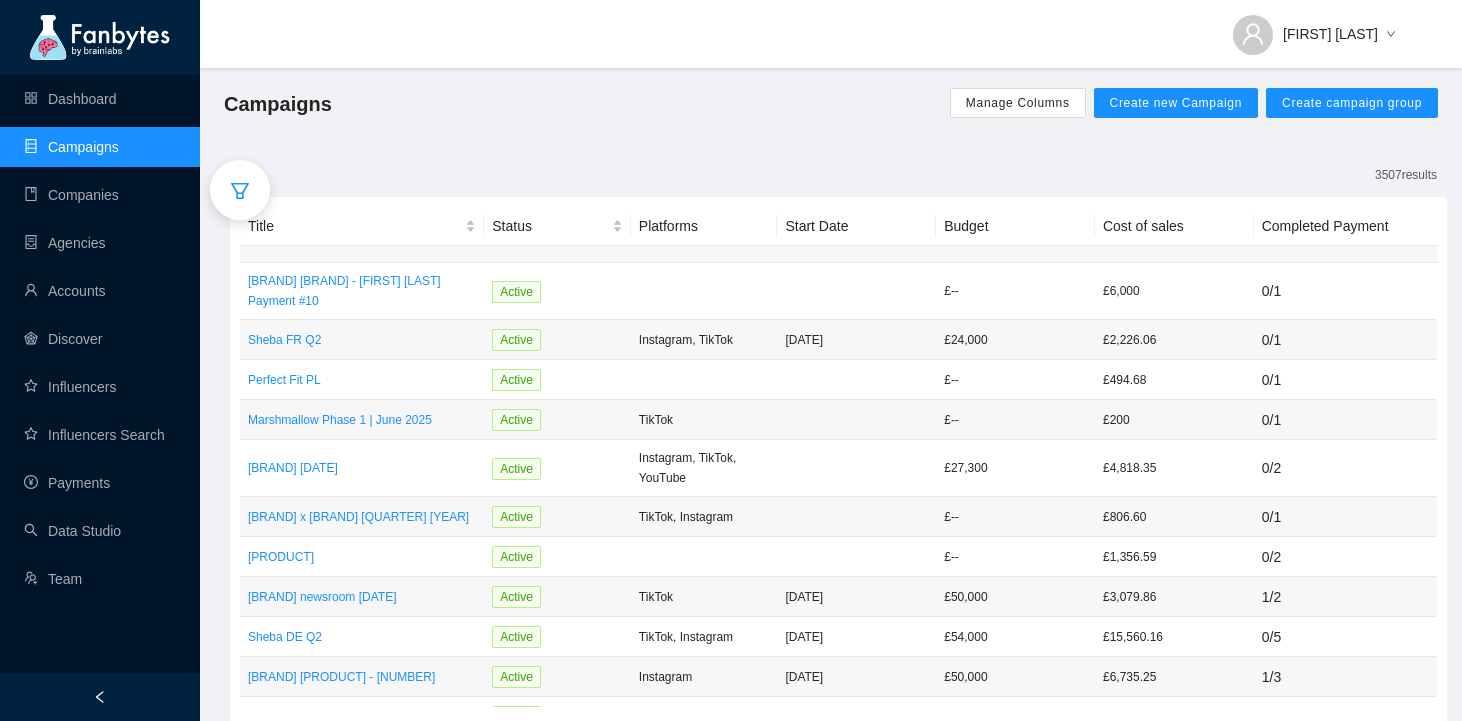 click at bounding box center [240, 191] 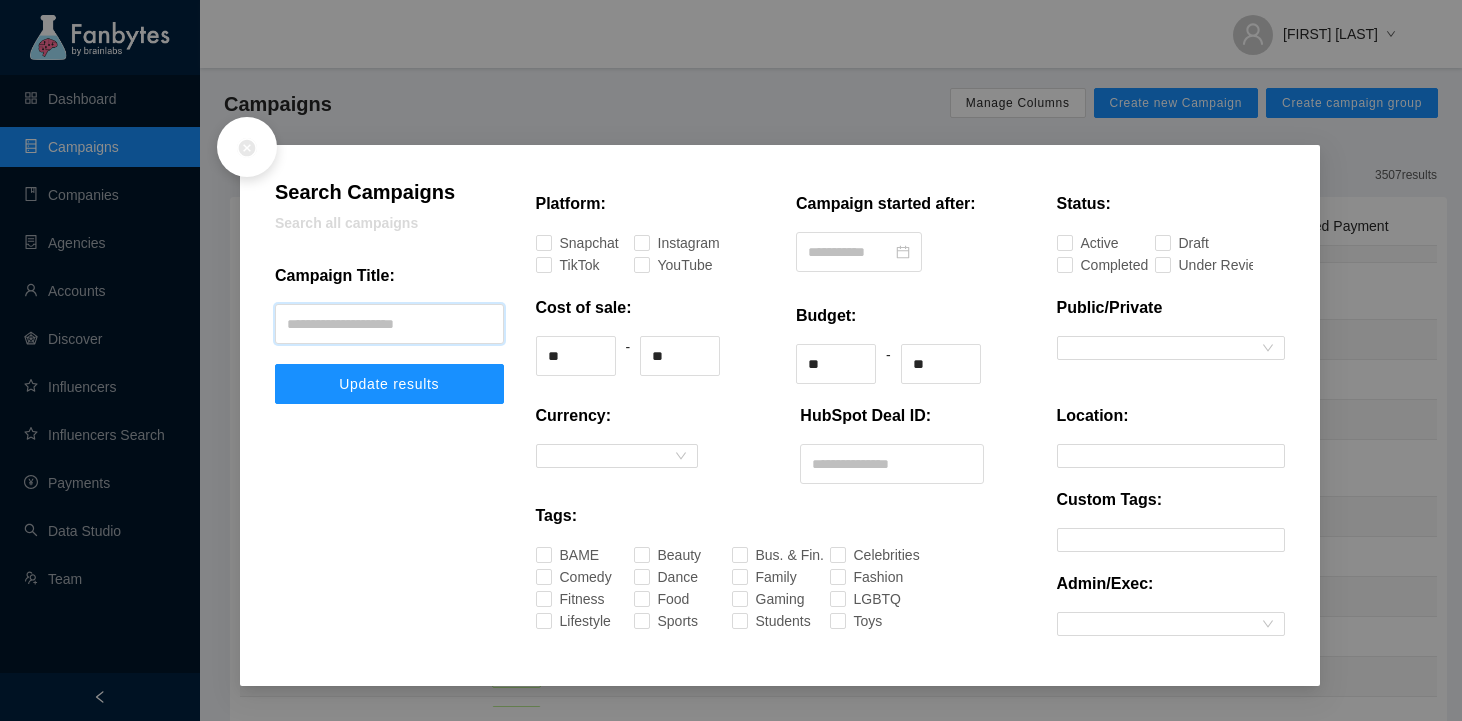 click at bounding box center (389, 324) 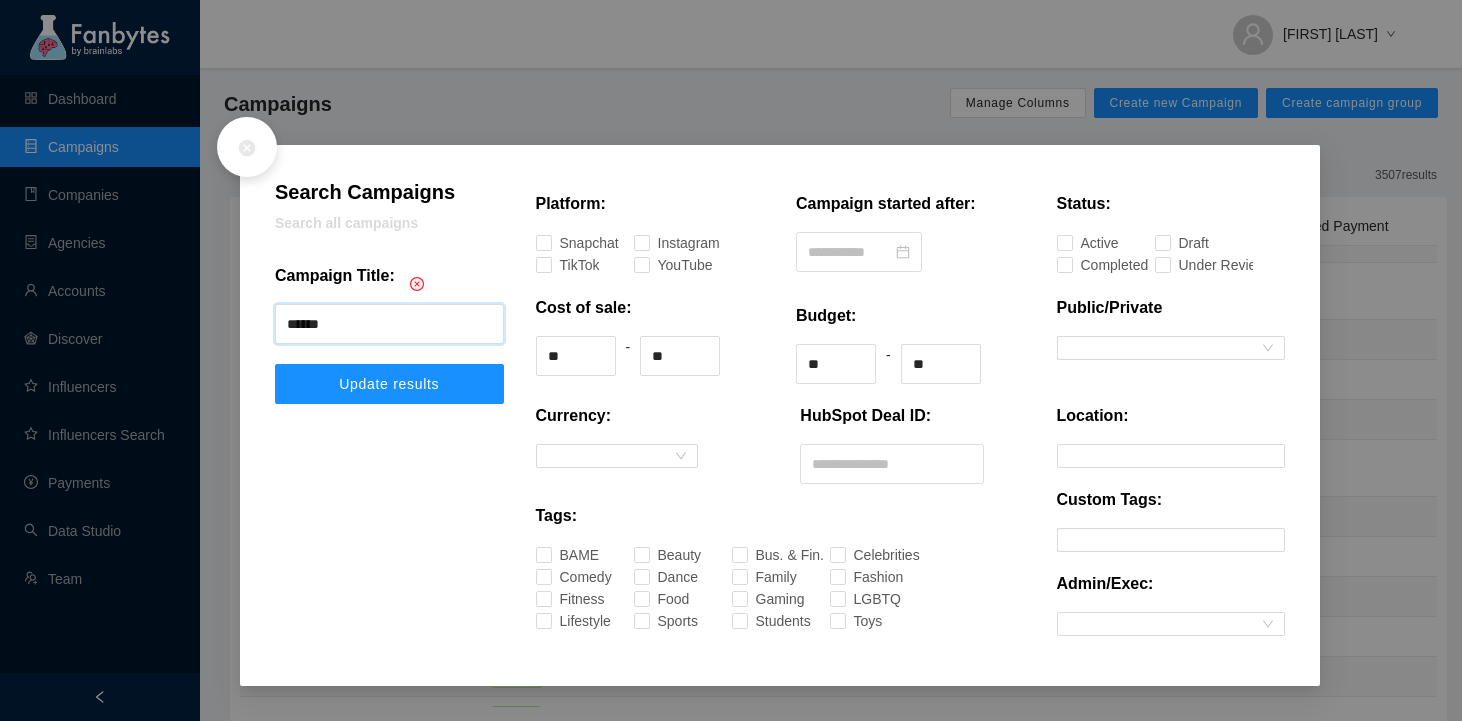 type on "******" 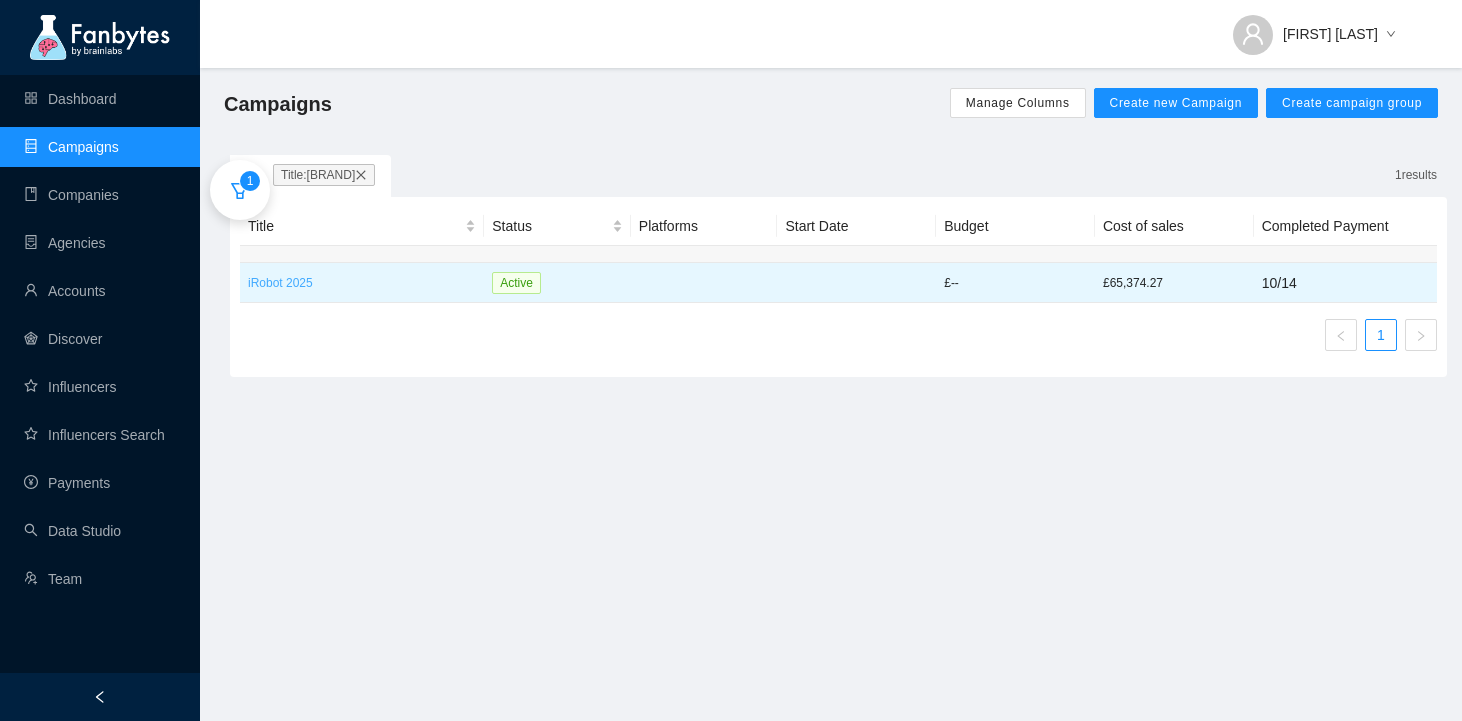 click on "iRobot 2025" at bounding box center (362, 283) 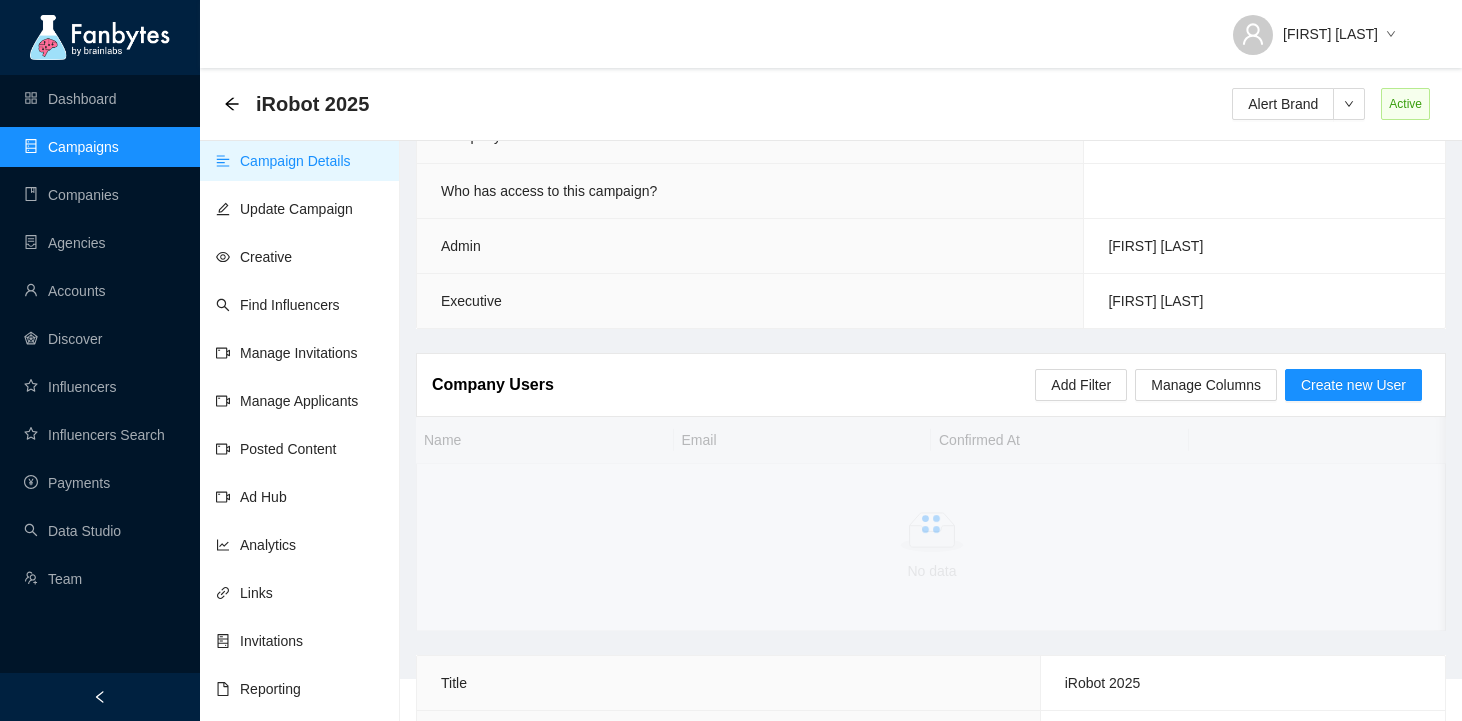 scroll, scrollTop: 74, scrollLeft: 0, axis: vertical 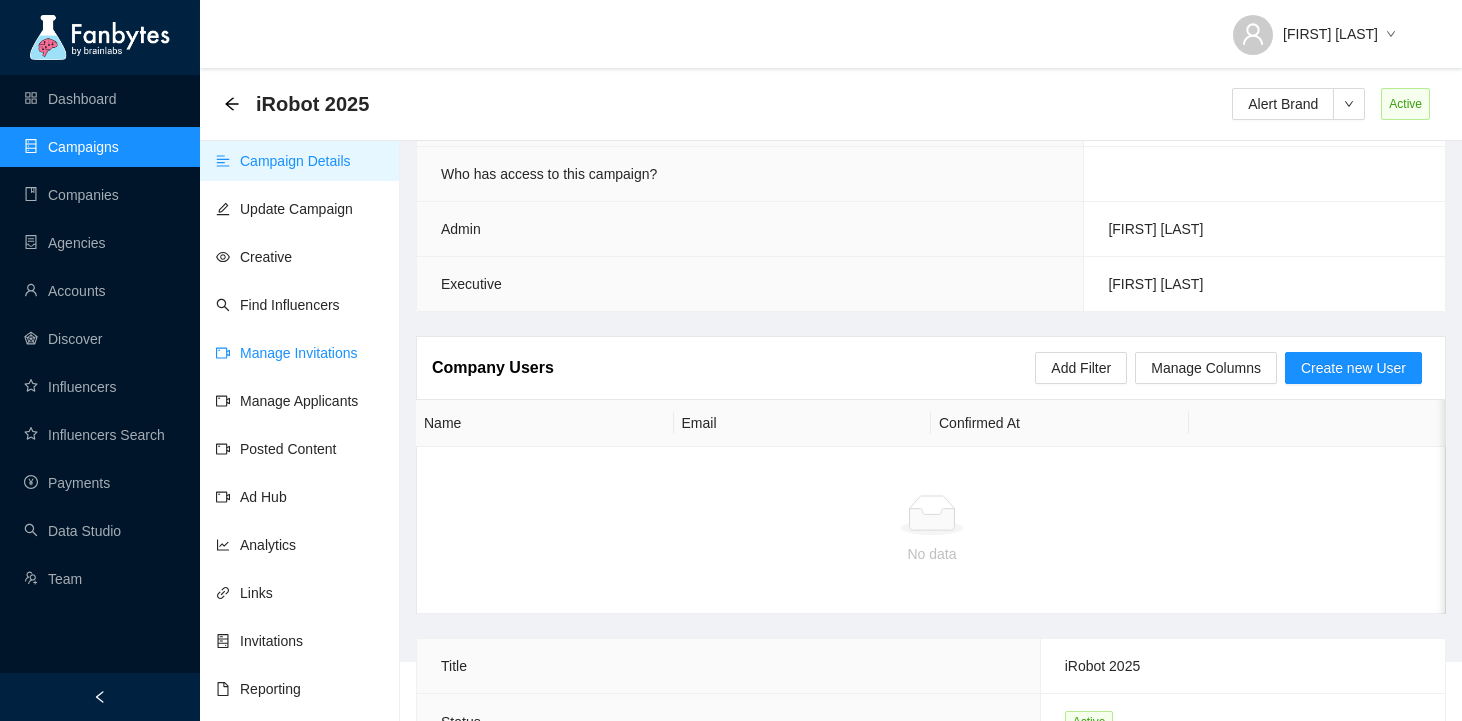 click on "Manage Invitations" at bounding box center [287, 353] 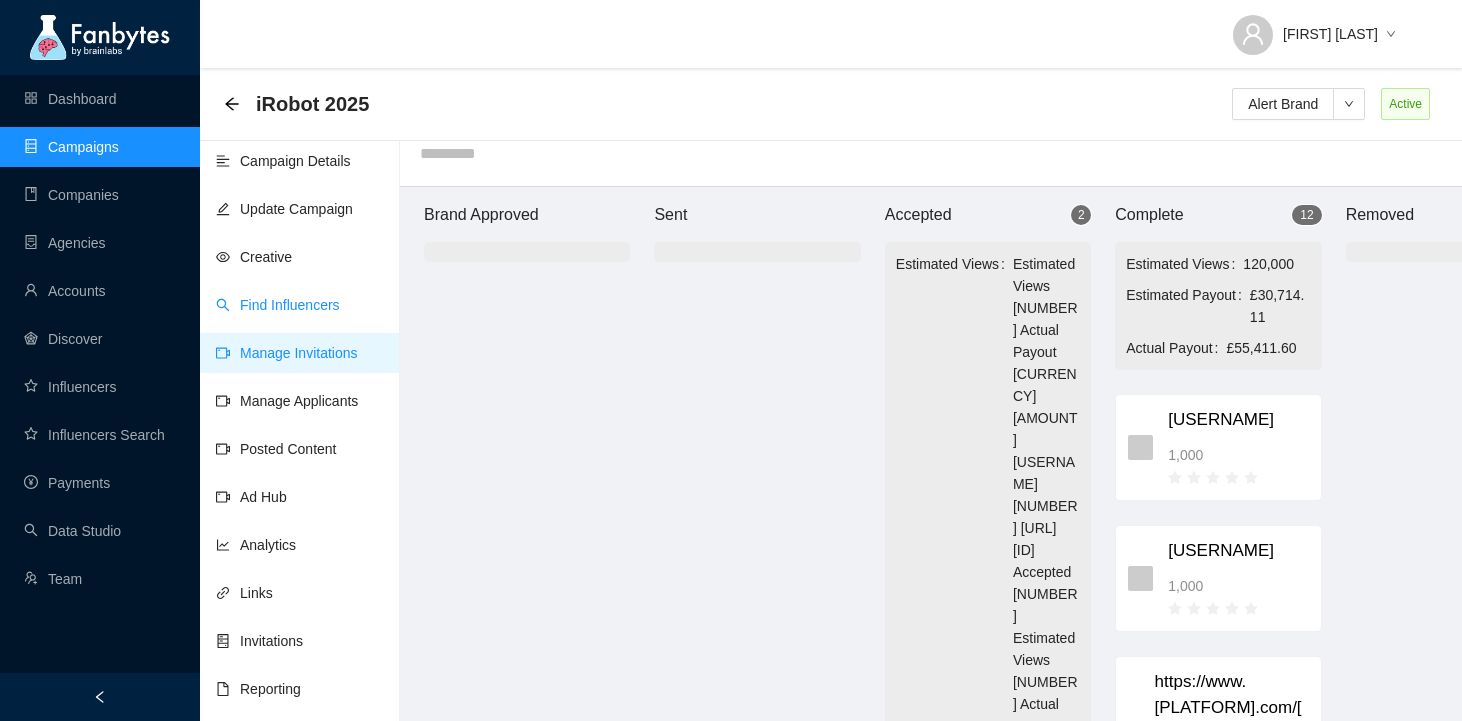 click on "Find Influencers" at bounding box center [278, 305] 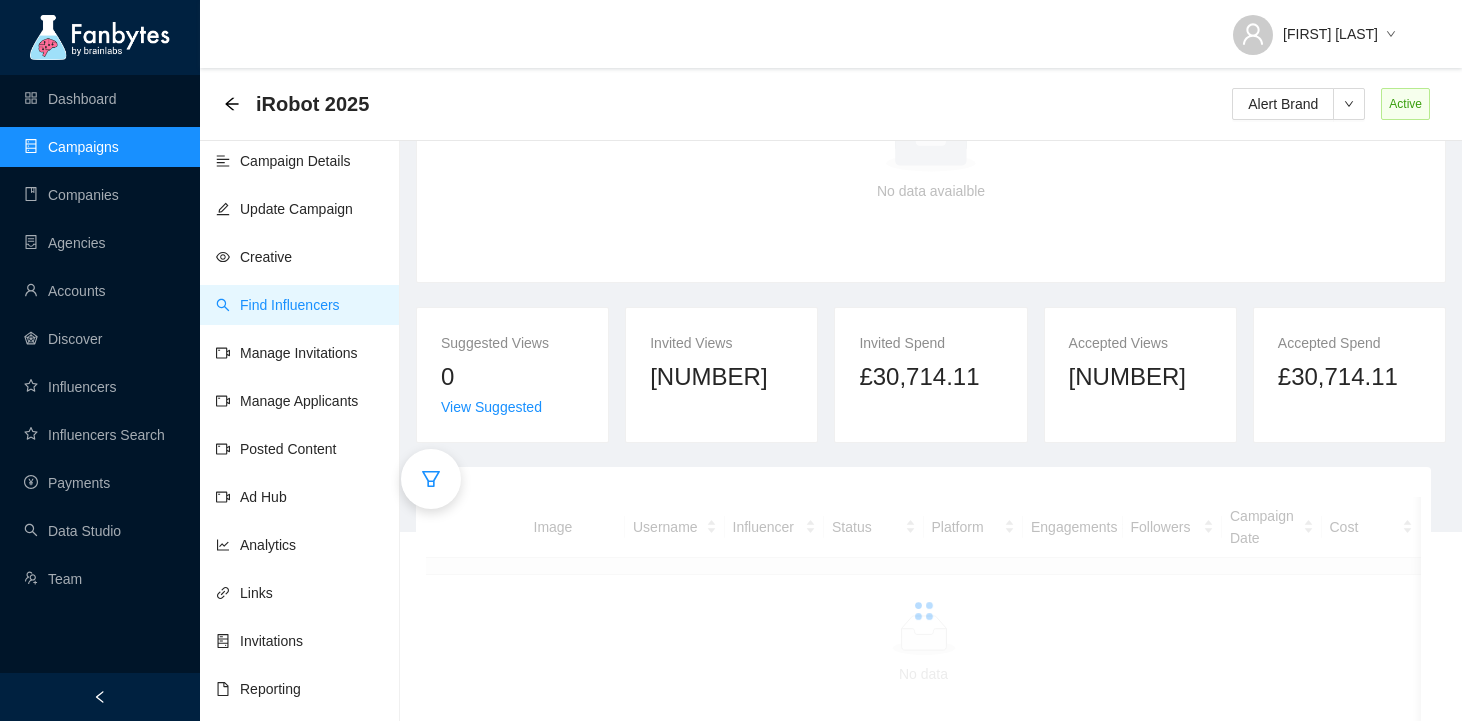 scroll, scrollTop: 218, scrollLeft: 0, axis: vertical 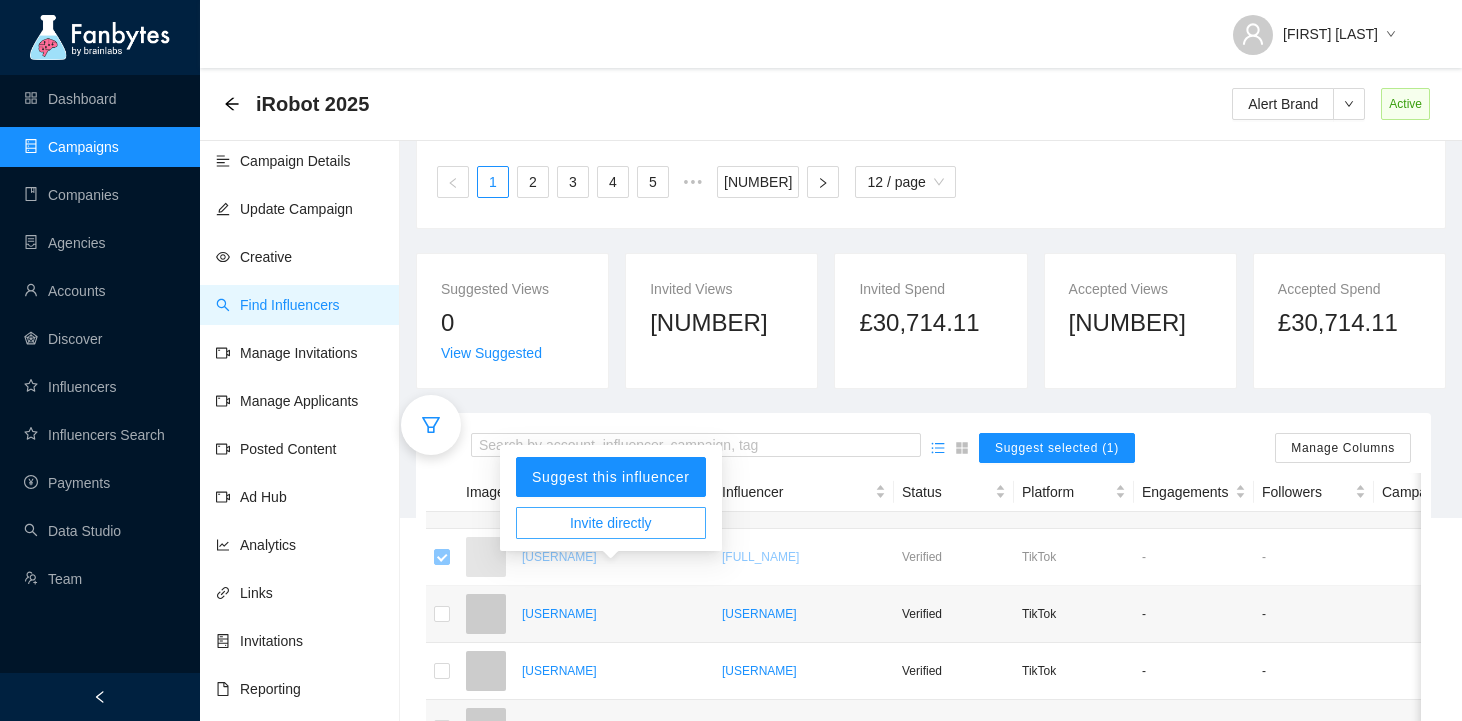 click on "Invite directly" at bounding box center (611, 523) 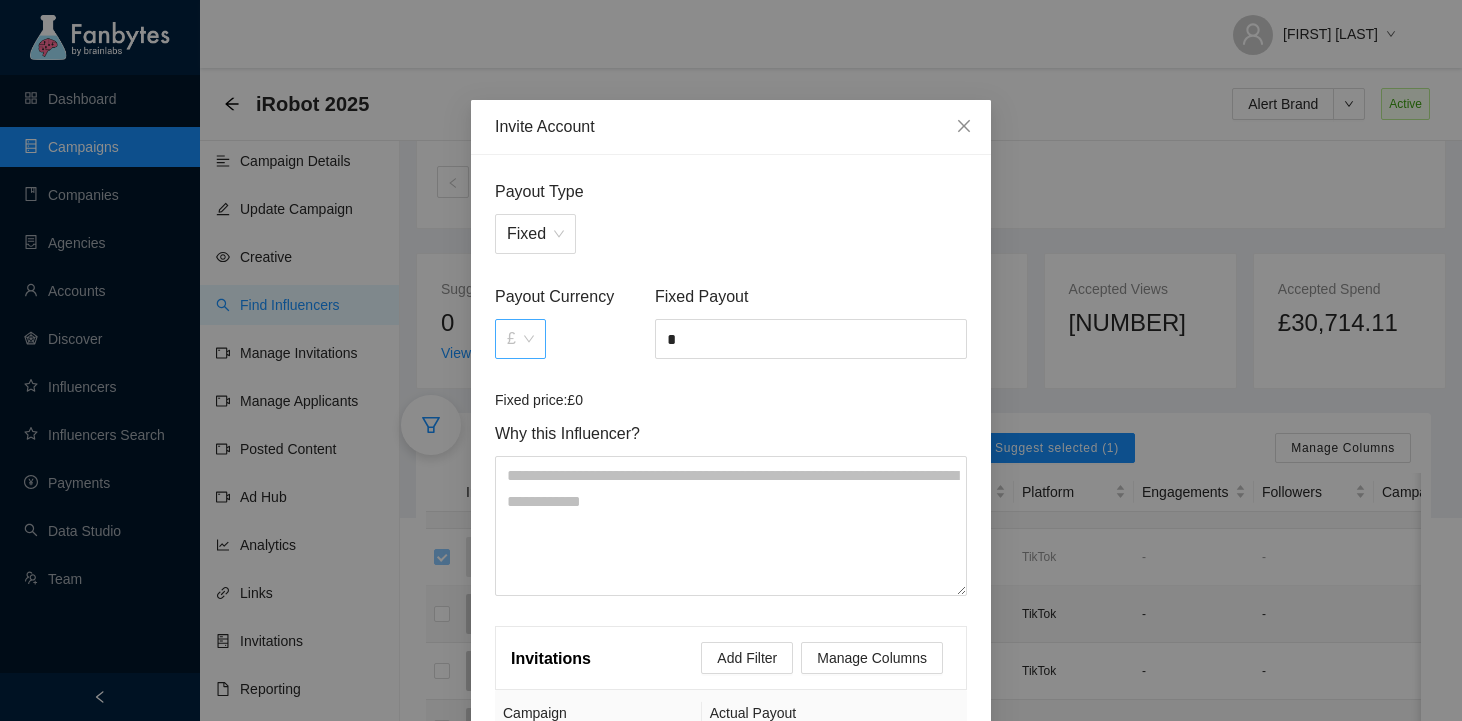 click on "£" at bounding box center (520, 339) 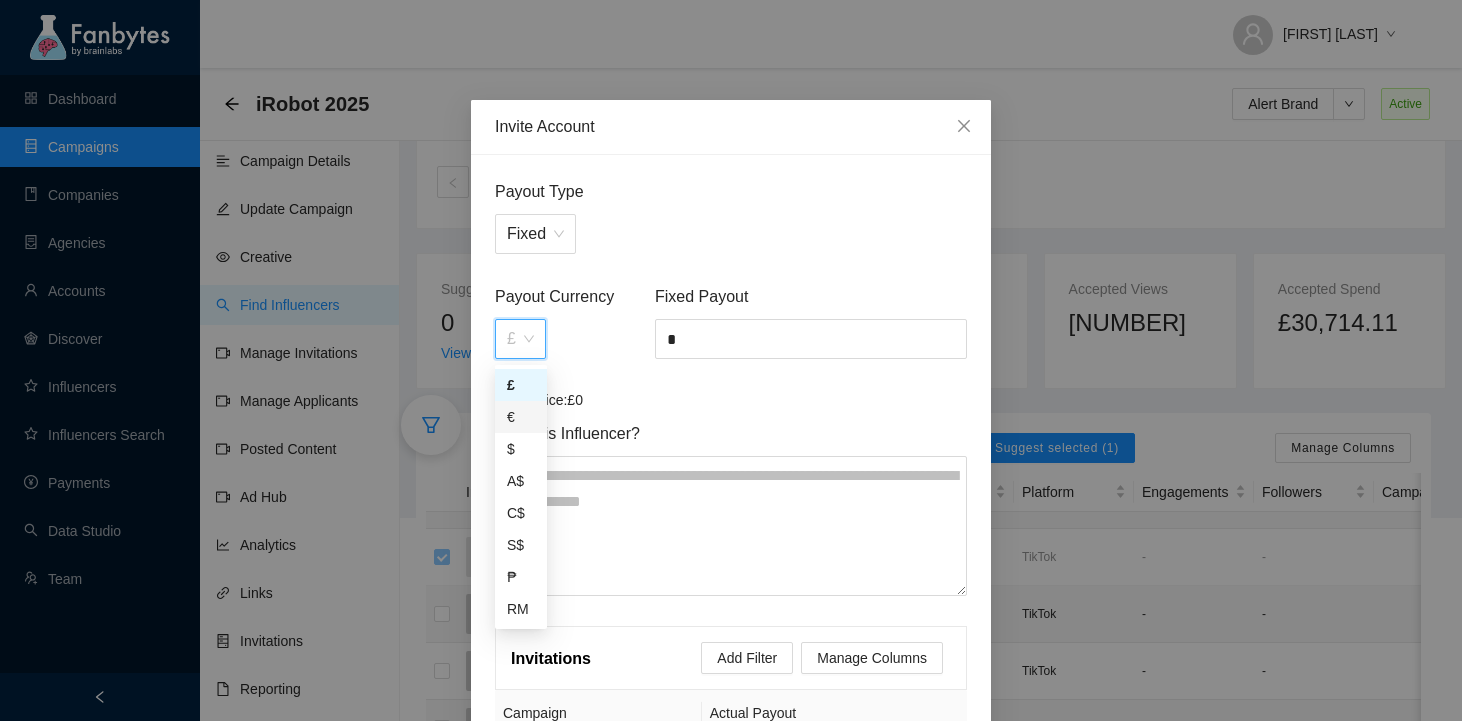 click on "€" at bounding box center [521, 417] 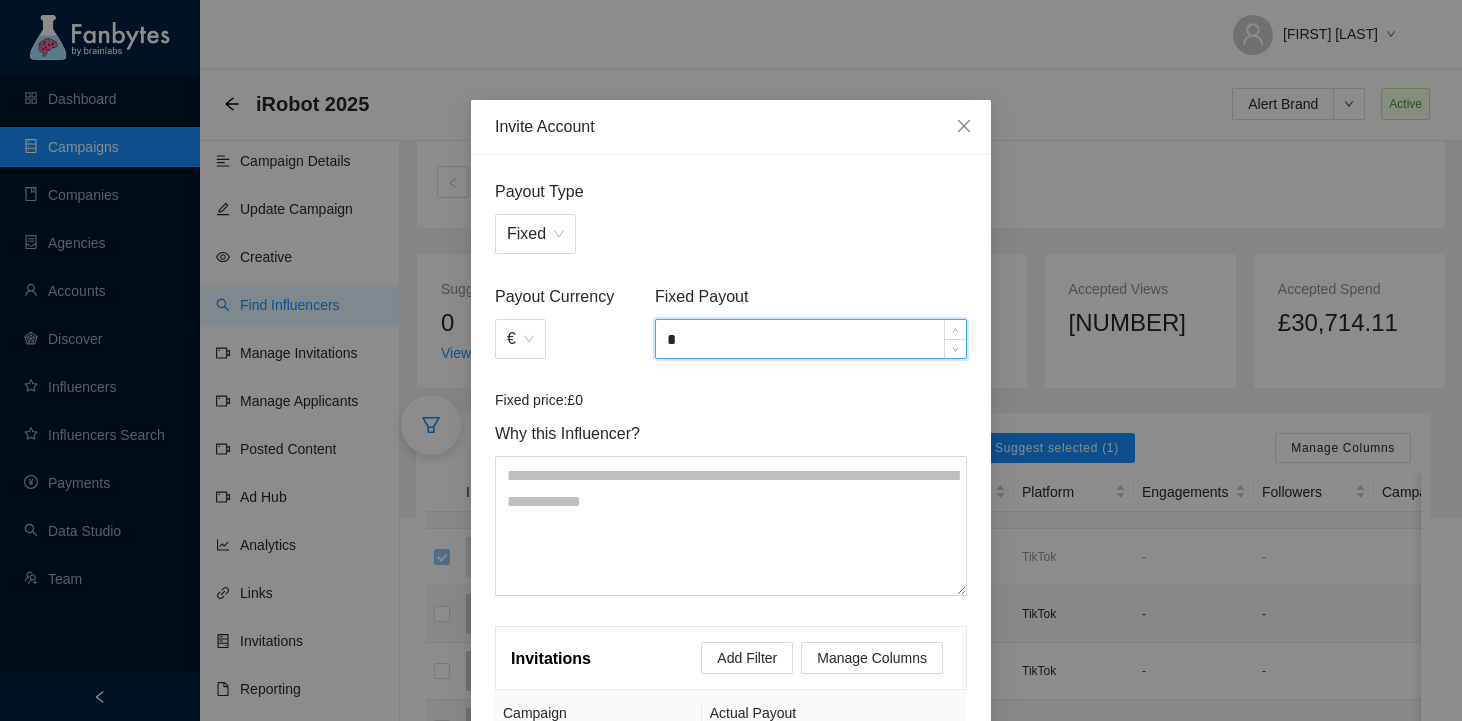 click on "*" at bounding box center (811, 339) 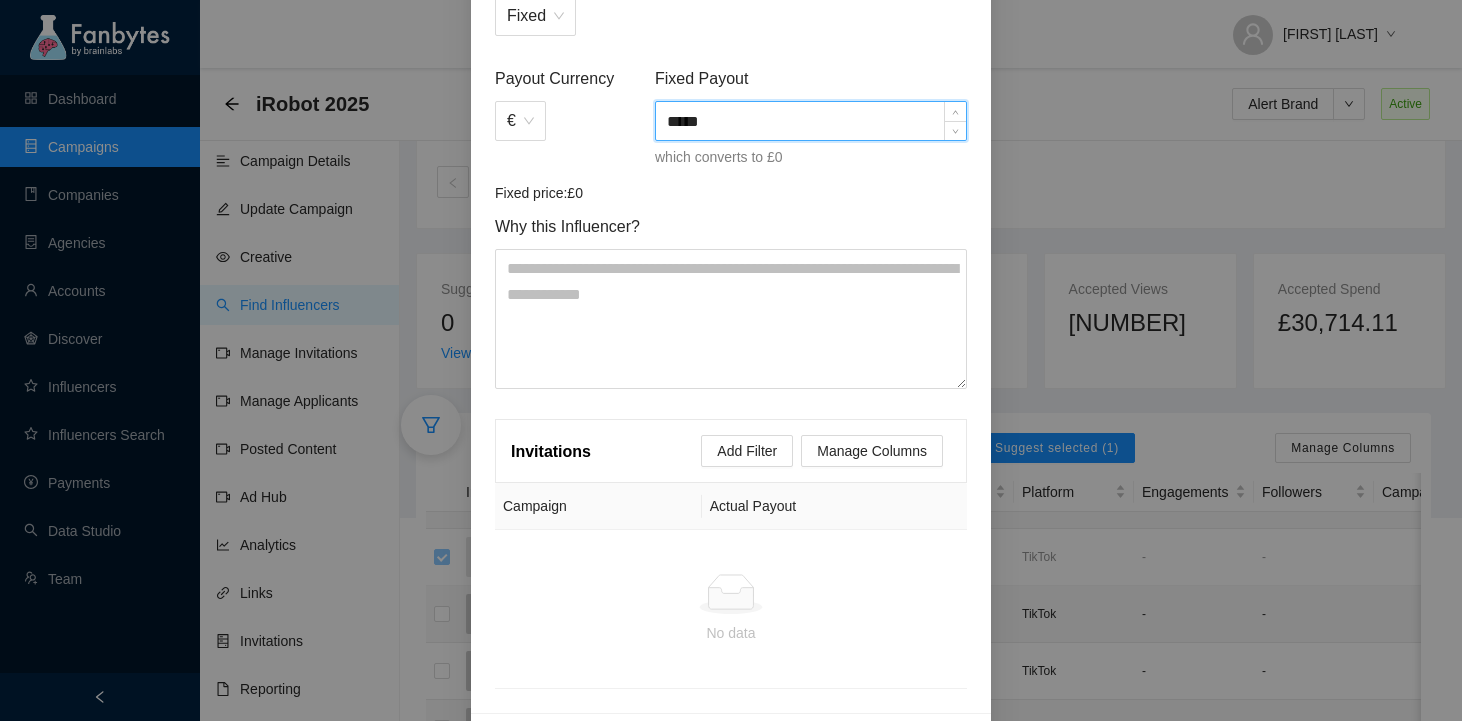scroll, scrollTop: 256, scrollLeft: 0, axis: vertical 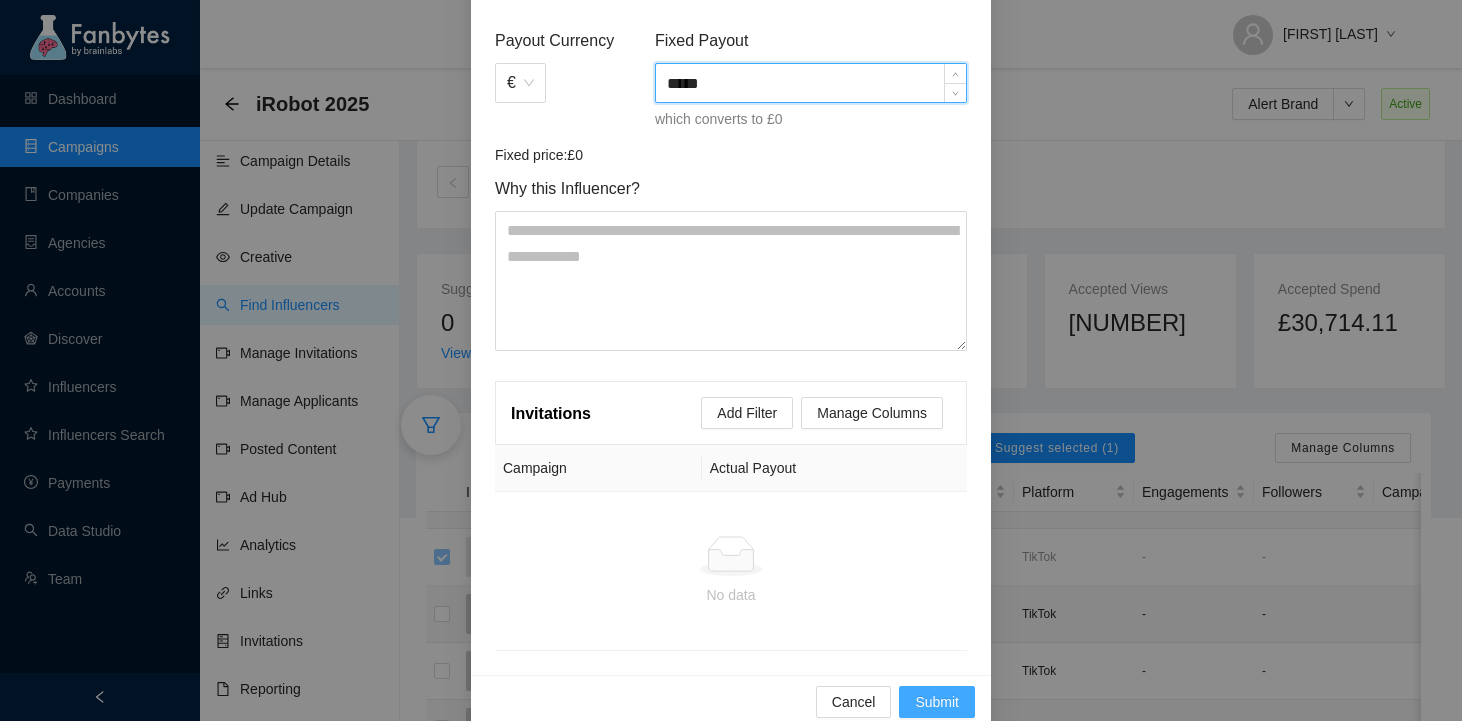 type on "*********" 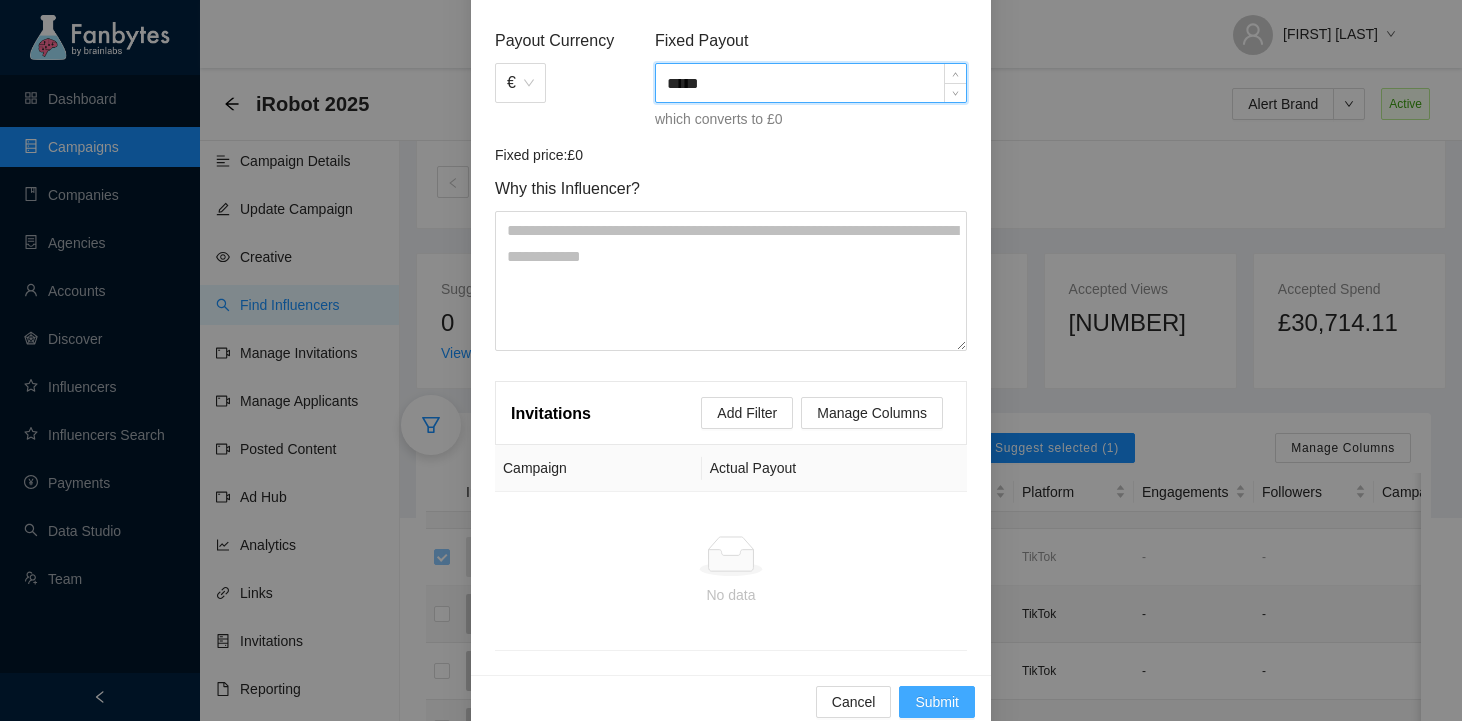 click on "Submit" at bounding box center (937, 702) 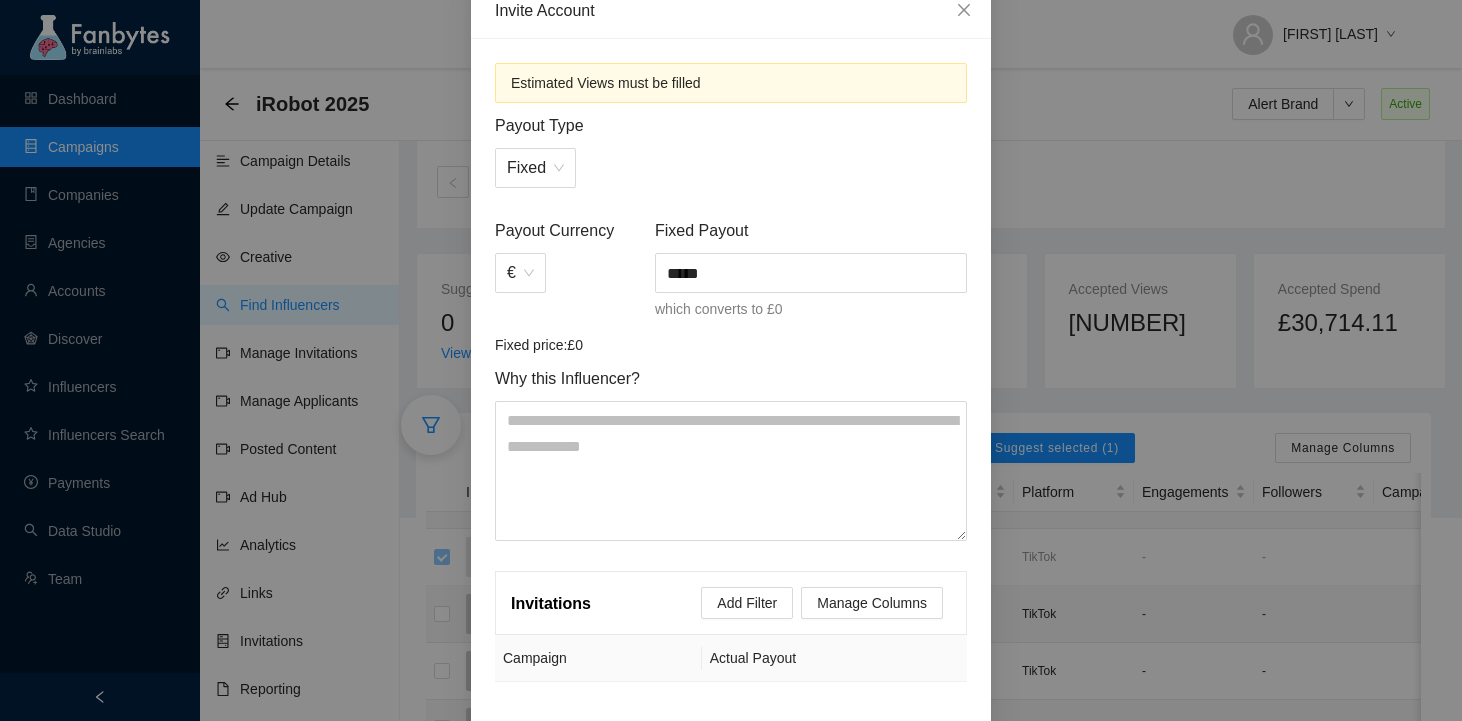 scroll, scrollTop: 0, scrollLeft: 0, axis: both 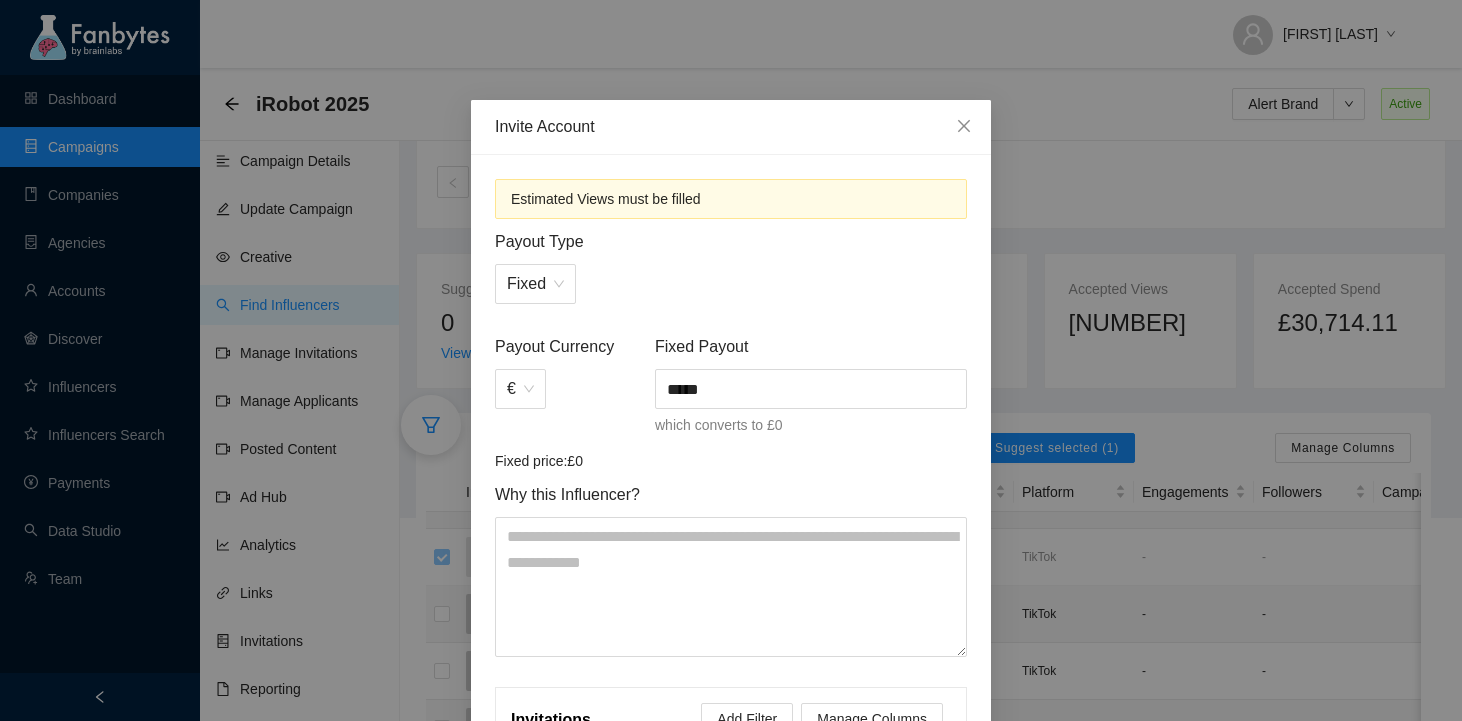 click on "Payout Currency €" at bounding box center (571, 392) 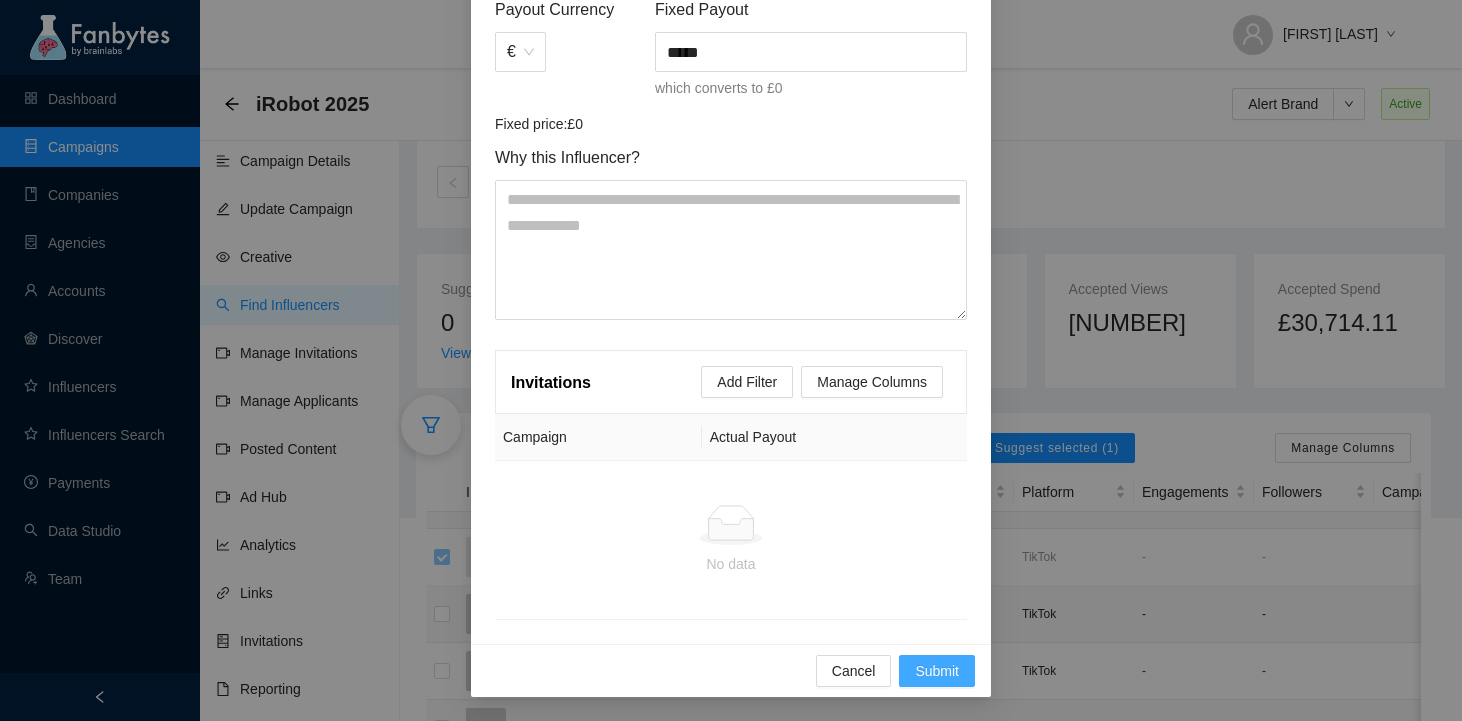 click on "Submit" at bounding box center (937, 671) 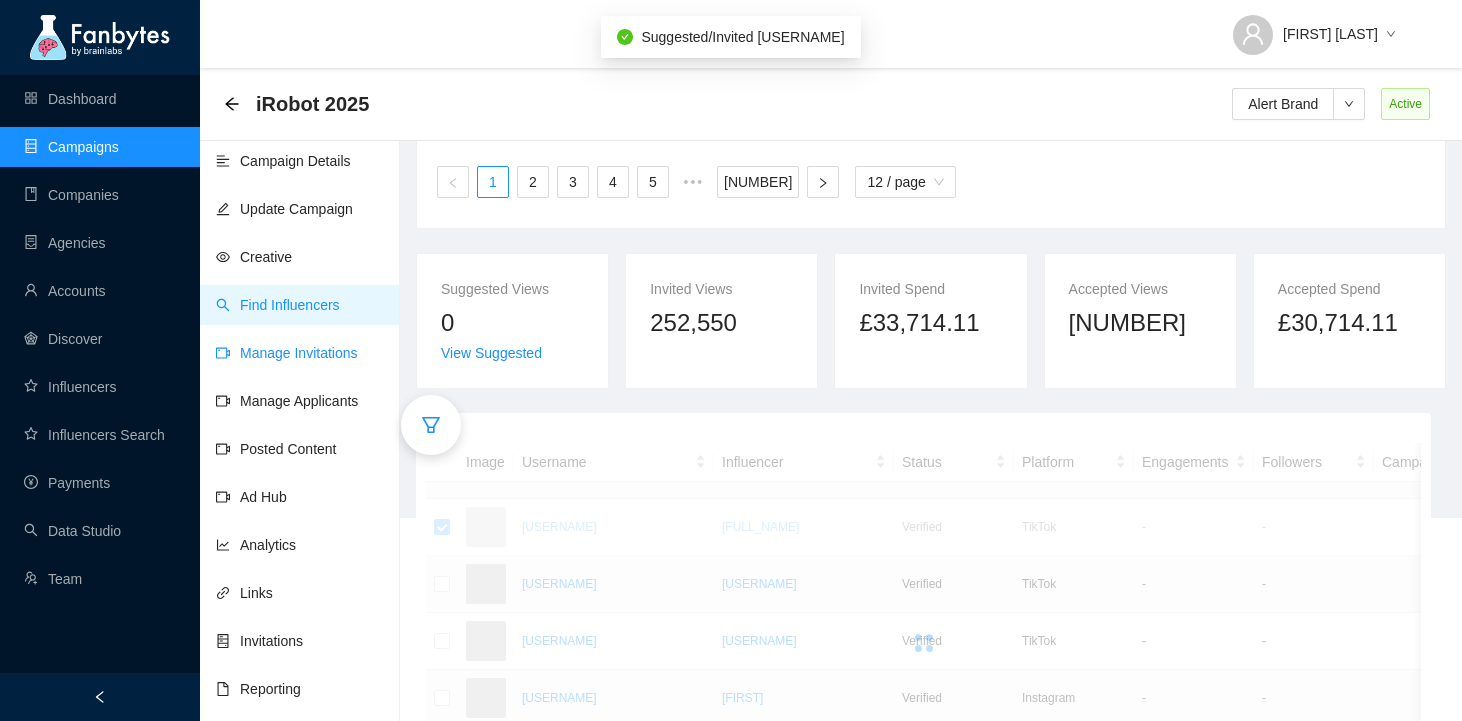 click on "Manage Invitations" at bounding box center (287, 353) 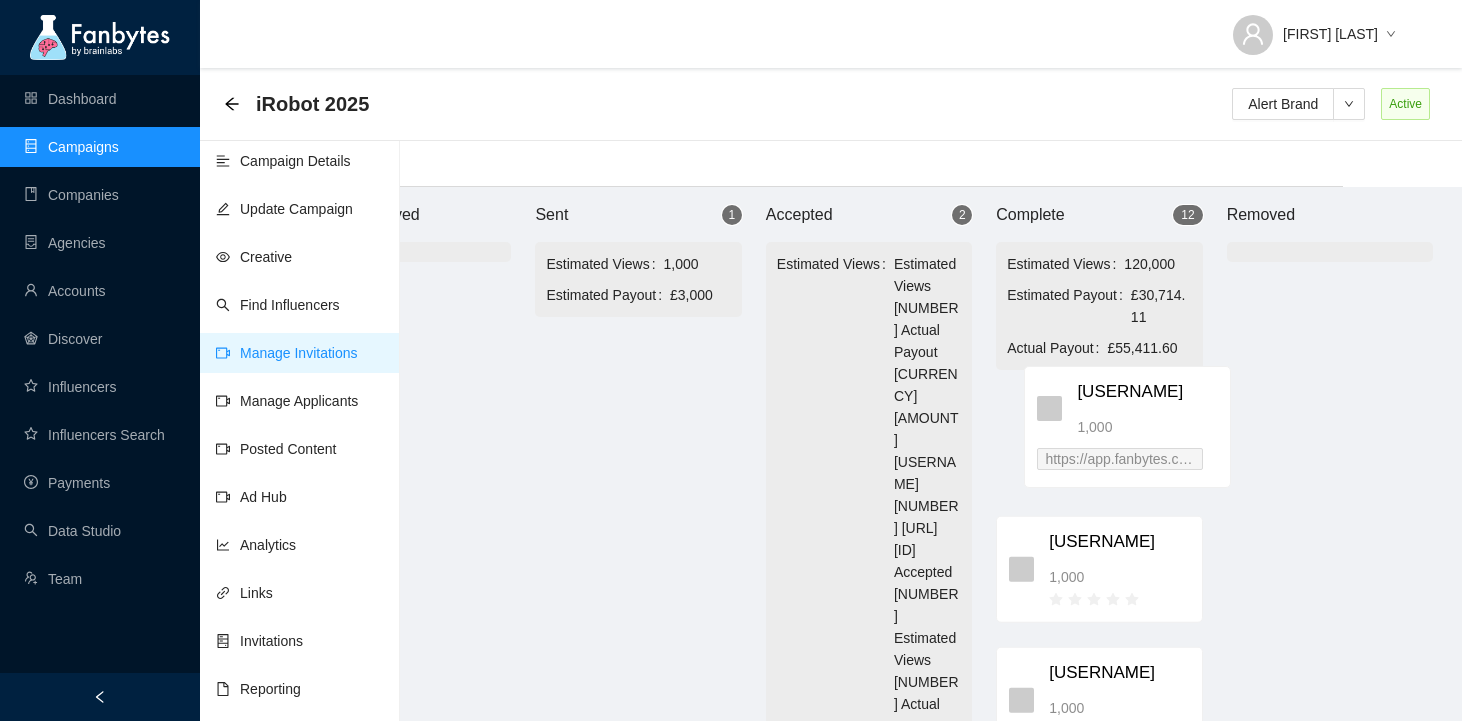 scroll, scrollTop: 20, scrollLeft: 123, axis: both 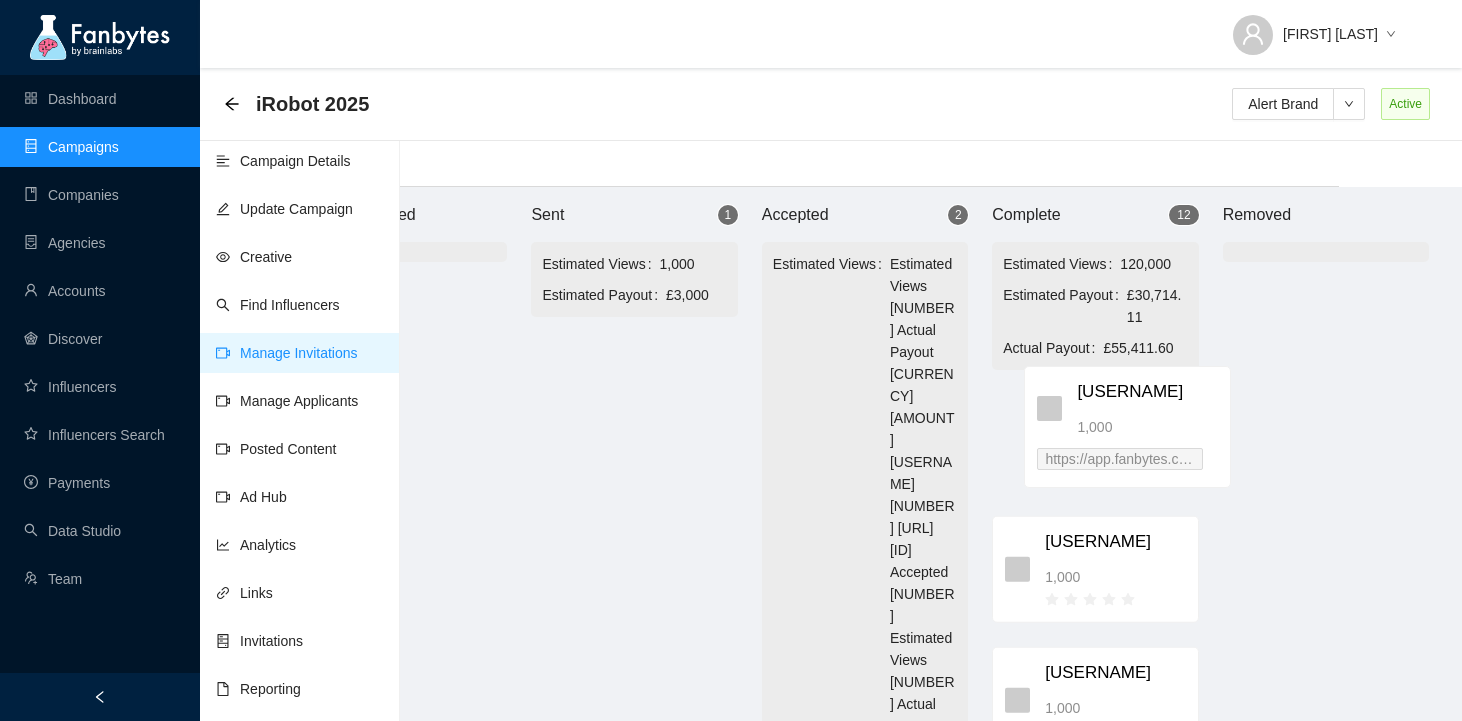 drag, startPoint x: 797, startPoint y: 381, endPoint x: 1131, endPoint y: 409, distance: 335.1716 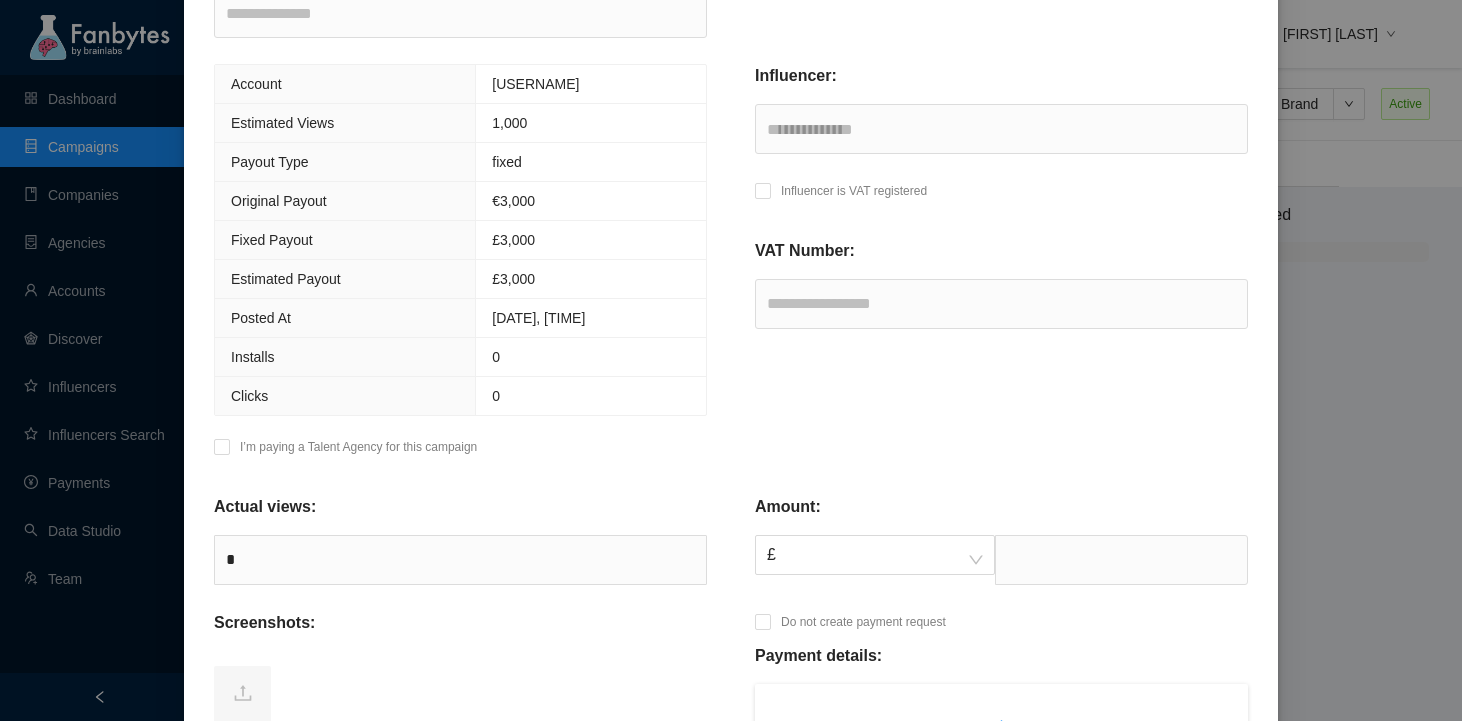 scroll, scrollTop: 333, scrollLeft: 0, axis: vertical 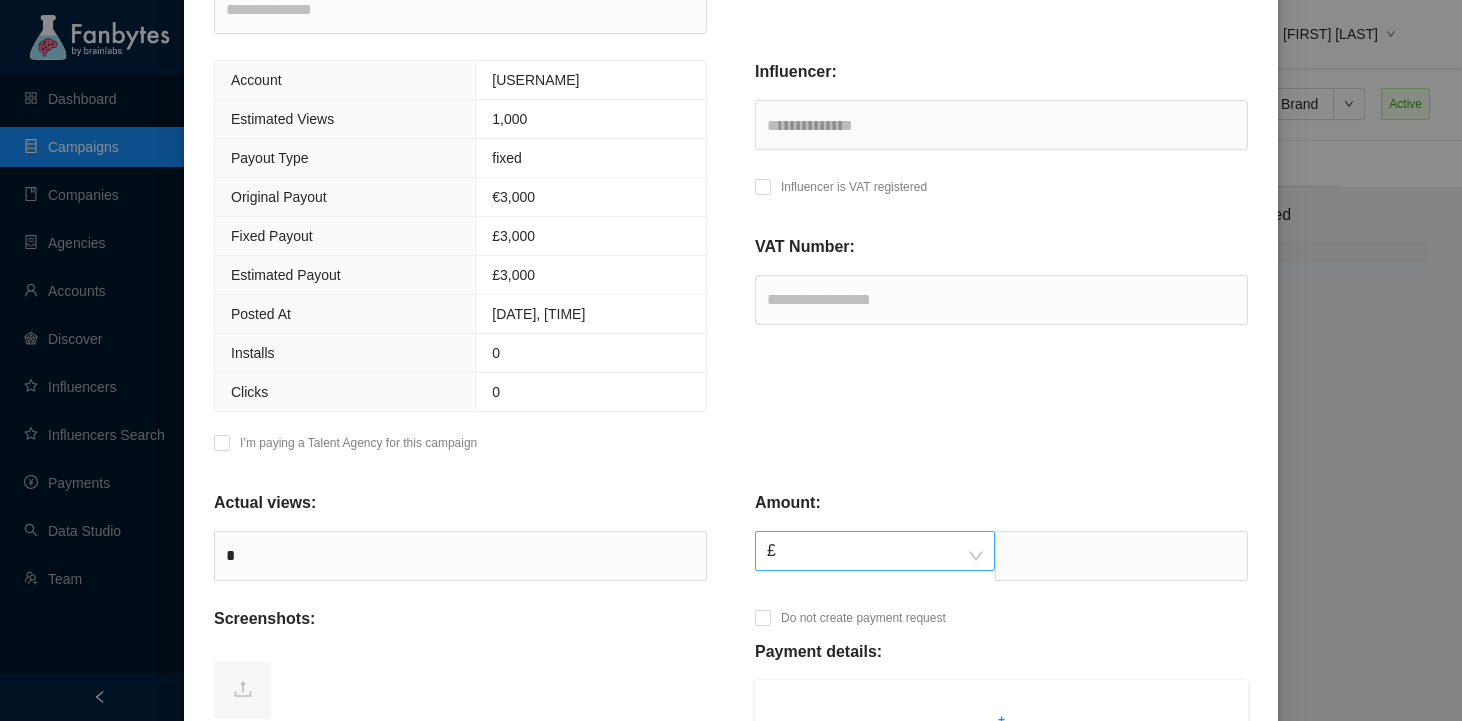 click on "£" at bounding box center [875, 551] 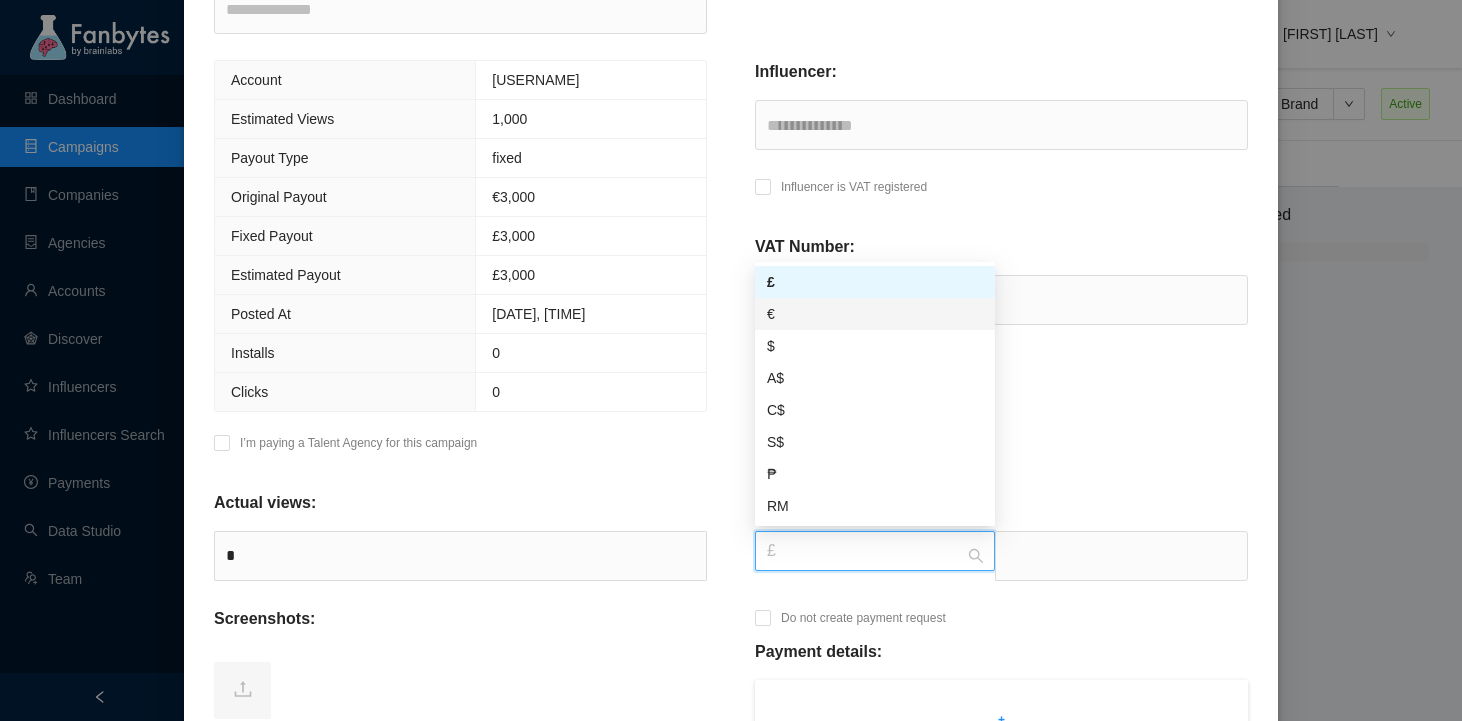 click on "€" at bounding box center (875, 314) 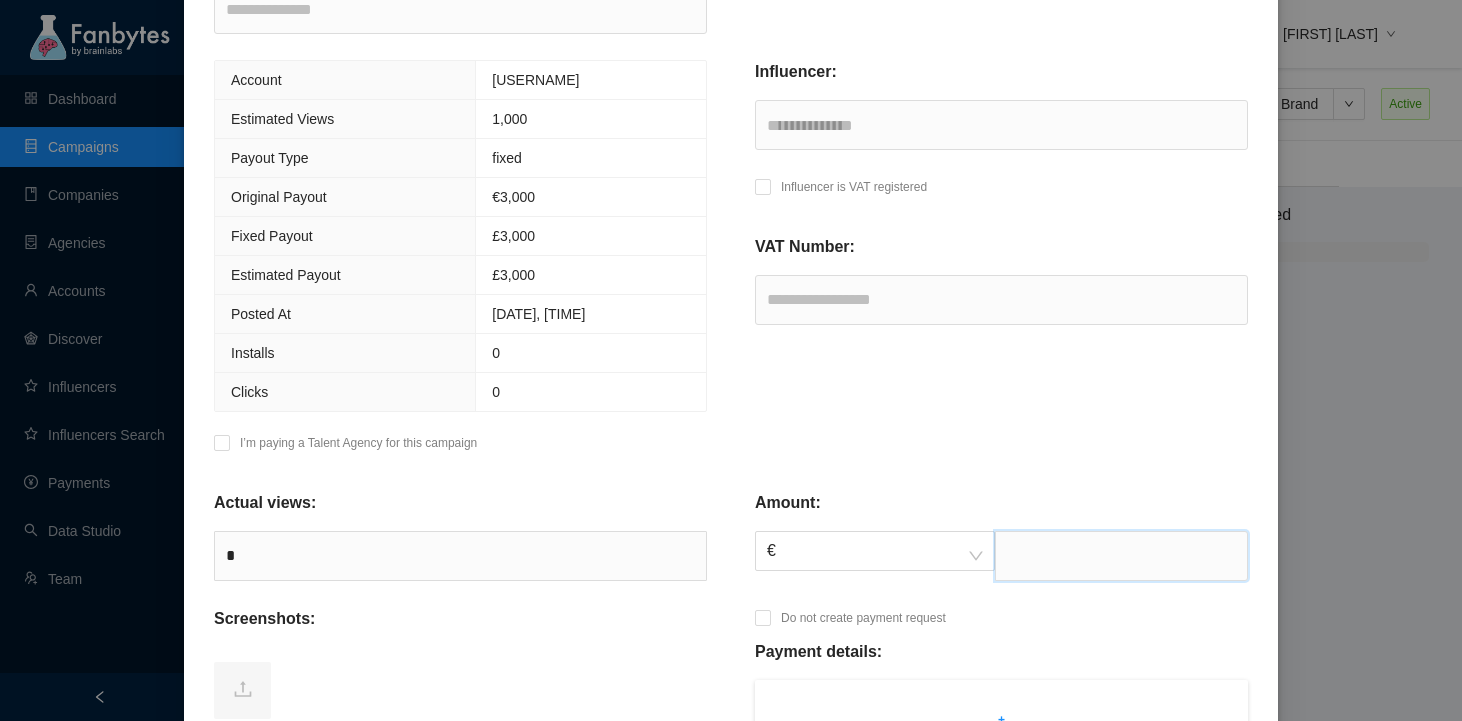 click at bounding box center (1121, 556) 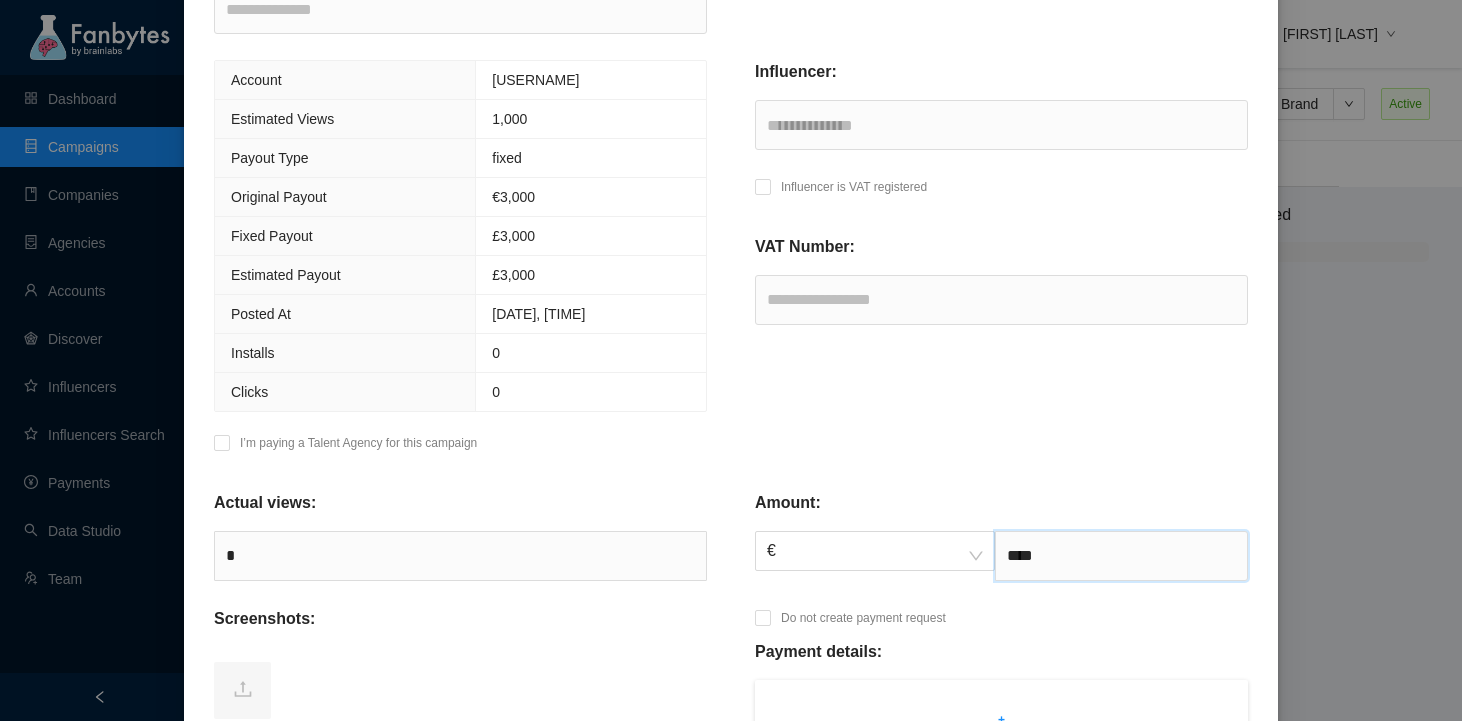 type on "****" 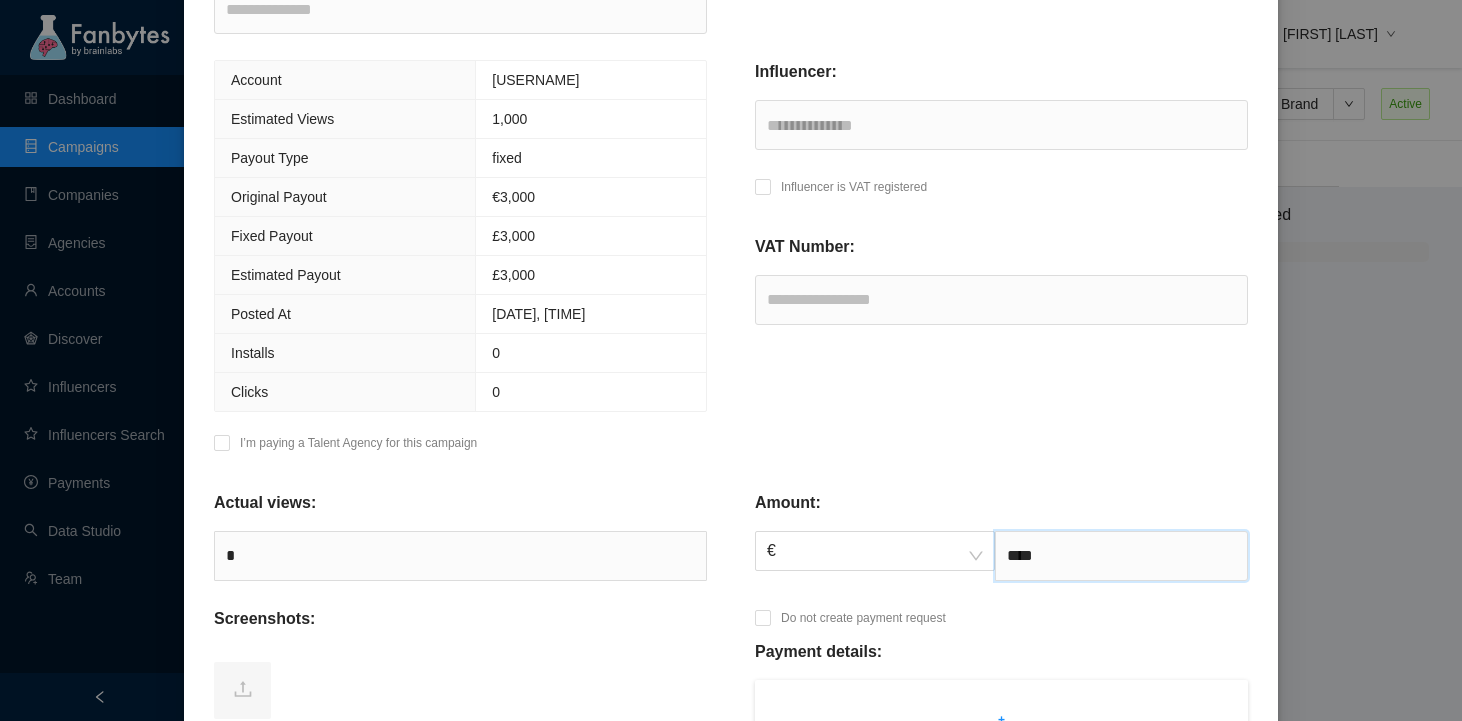scroll, scrollTop: 341, scrollLeft: 0, axis: vertical 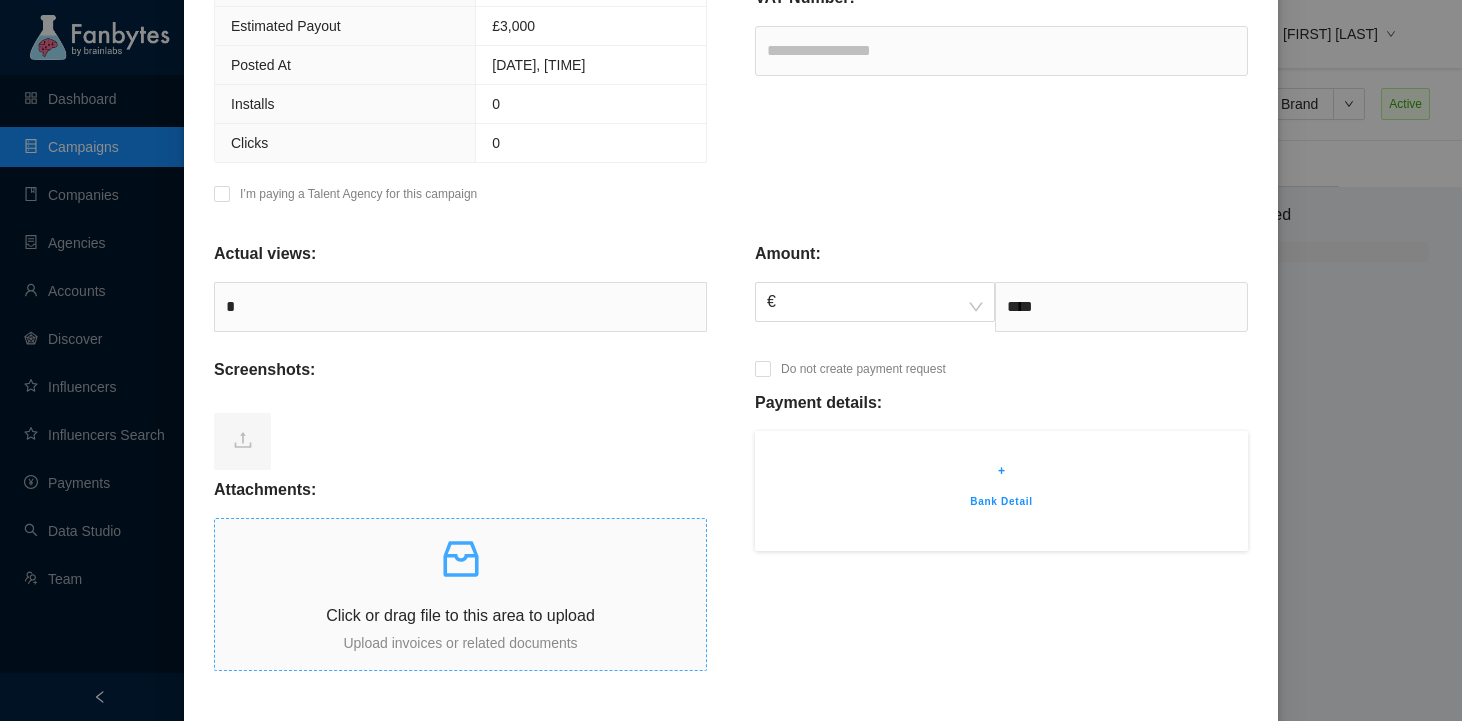click on "Click or drag file to this area to upload Upload invoices or related documents" at bounding box center (460, 594) 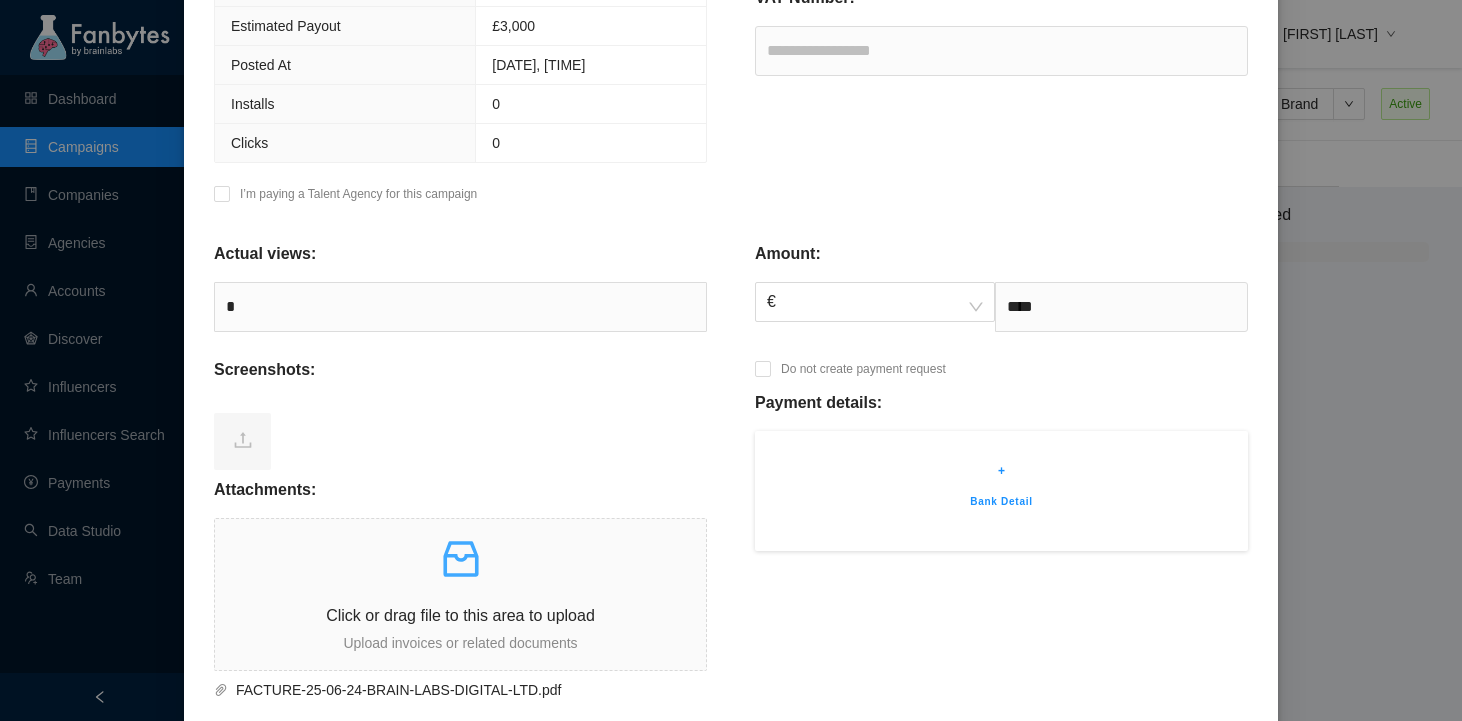 click on "+" at bounding box center (1001, 471) 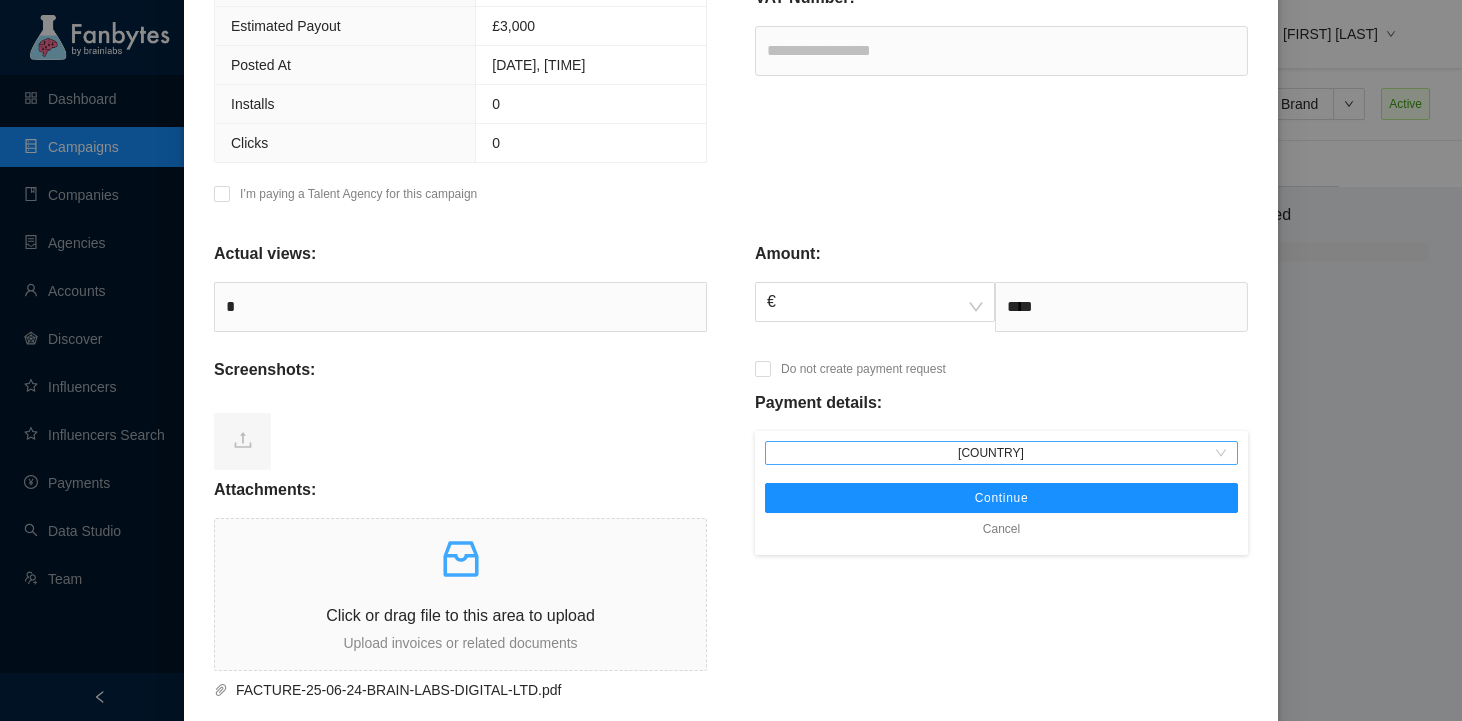 click on "[COUNTRY]" at bounding box center (1001, 453) 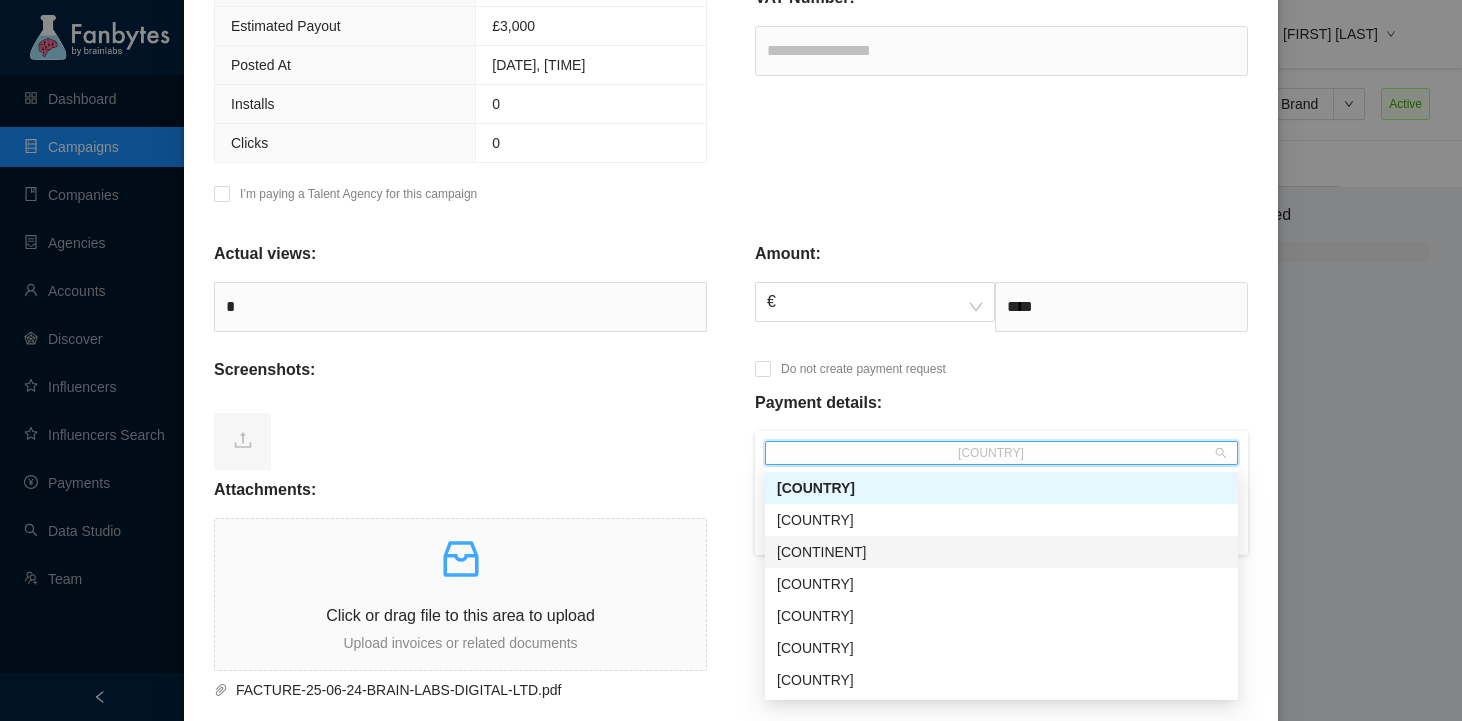 click on "[CONTINENT]" at bounding box center (1001, 552) 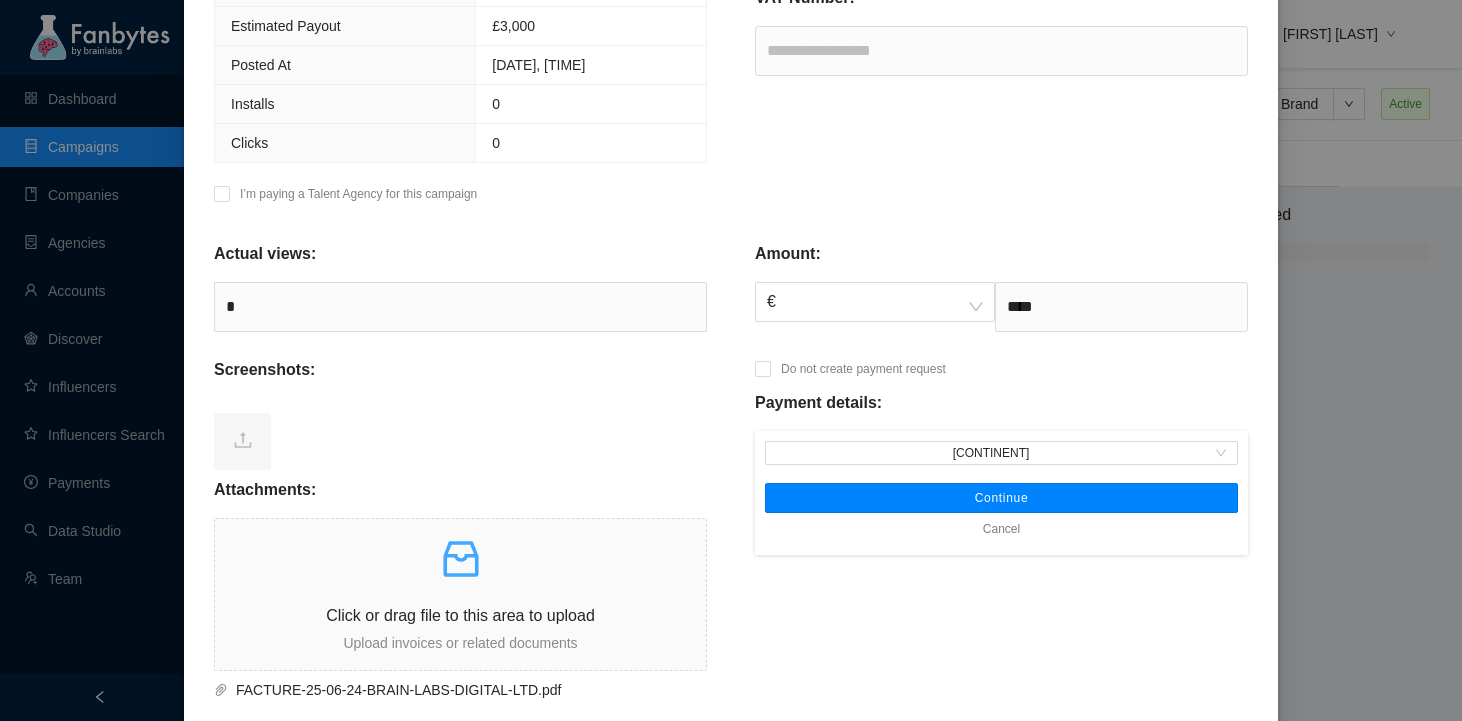 click on "Continue" at bounding box center (1001, 498) 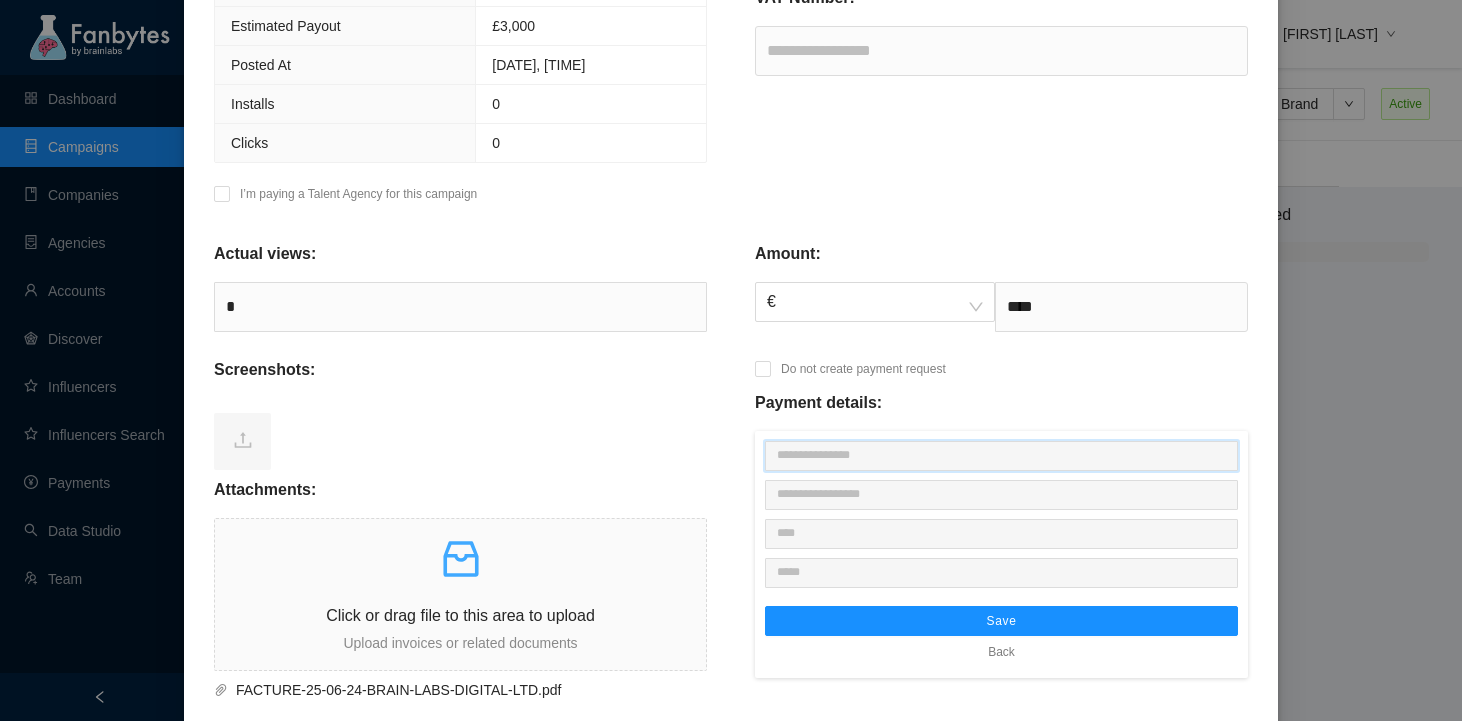 click at bounding box center [1001, 456] 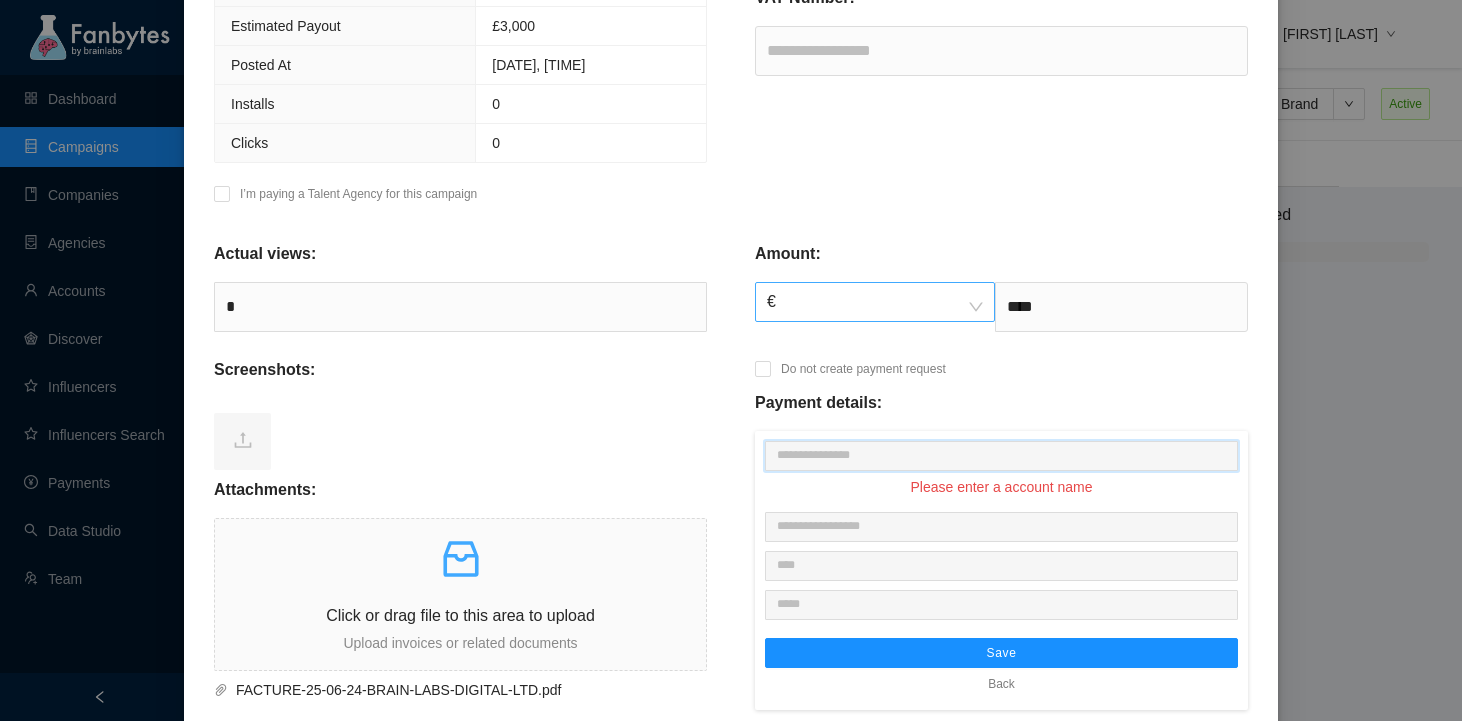 paste on "**********" 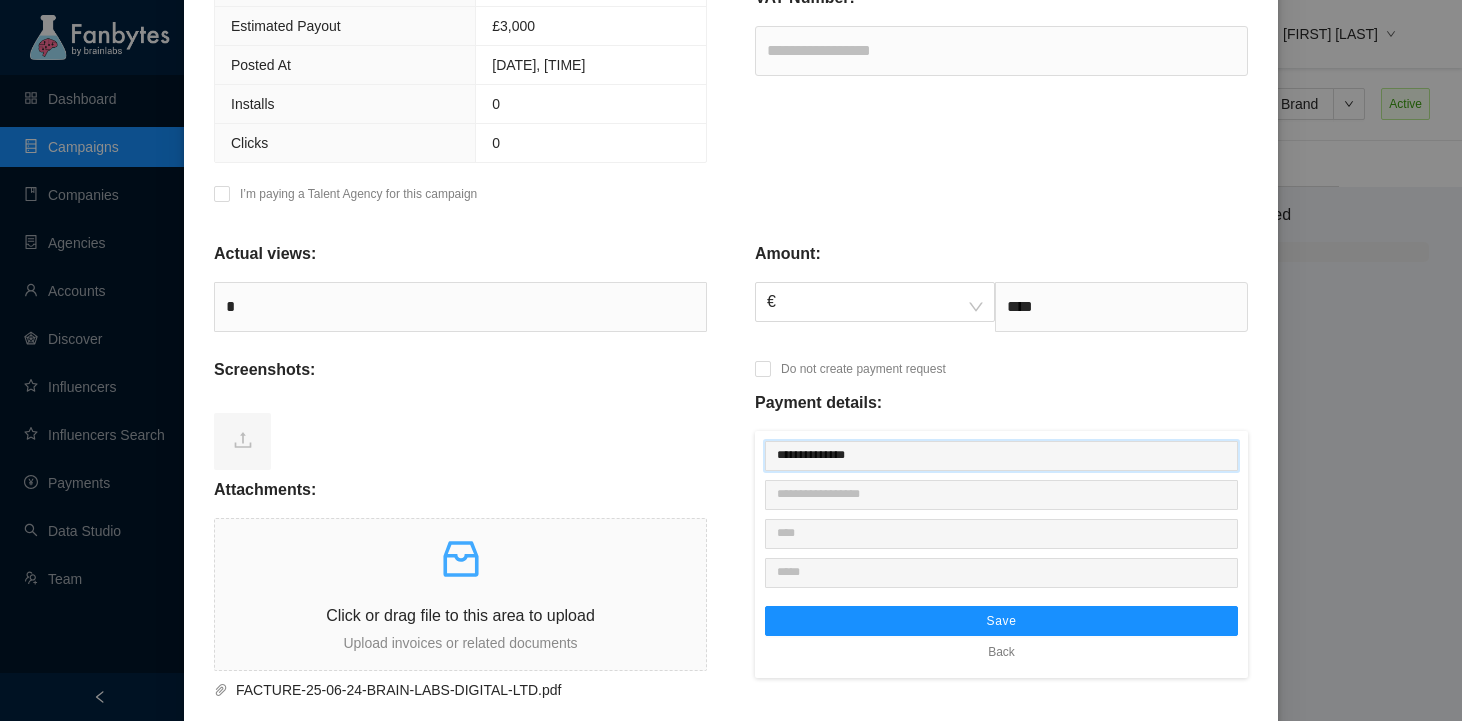 type on "**********" 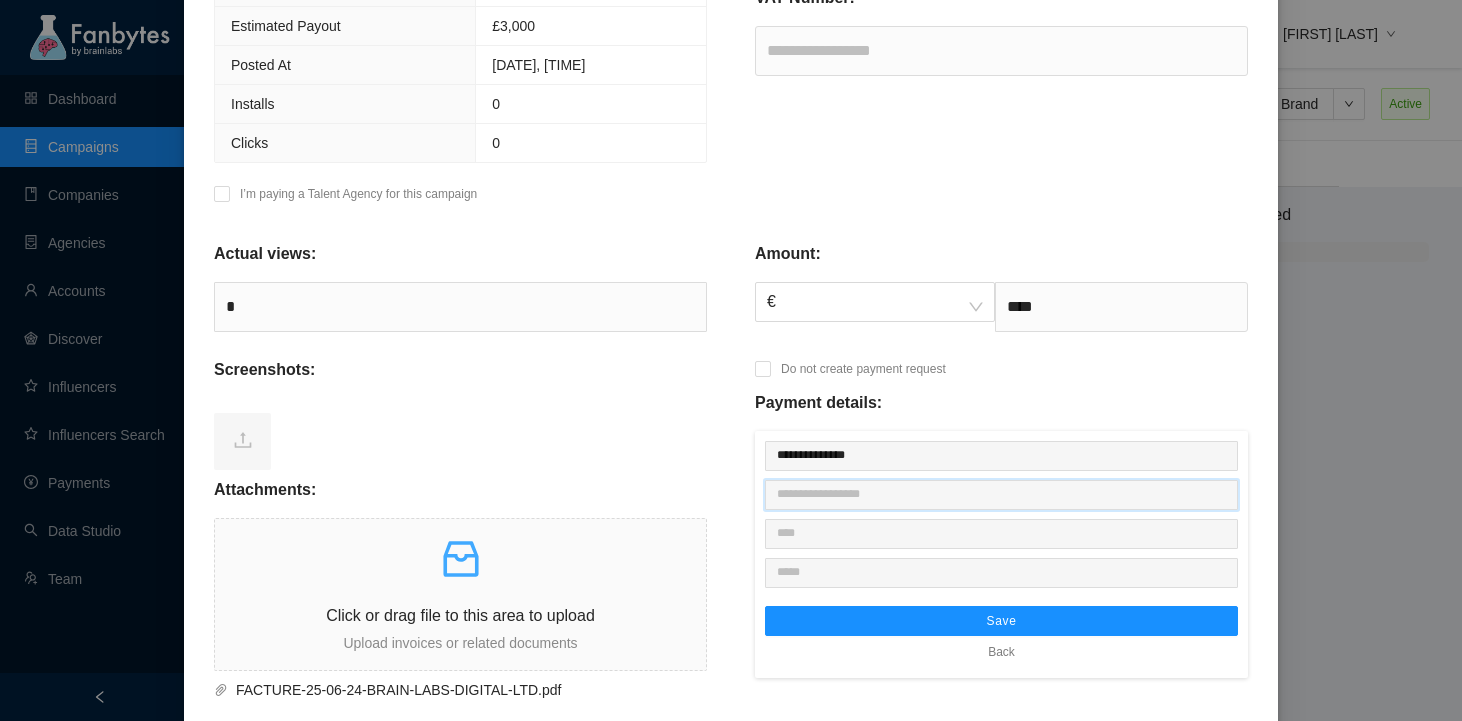 click at bounding box center (1001, 495) 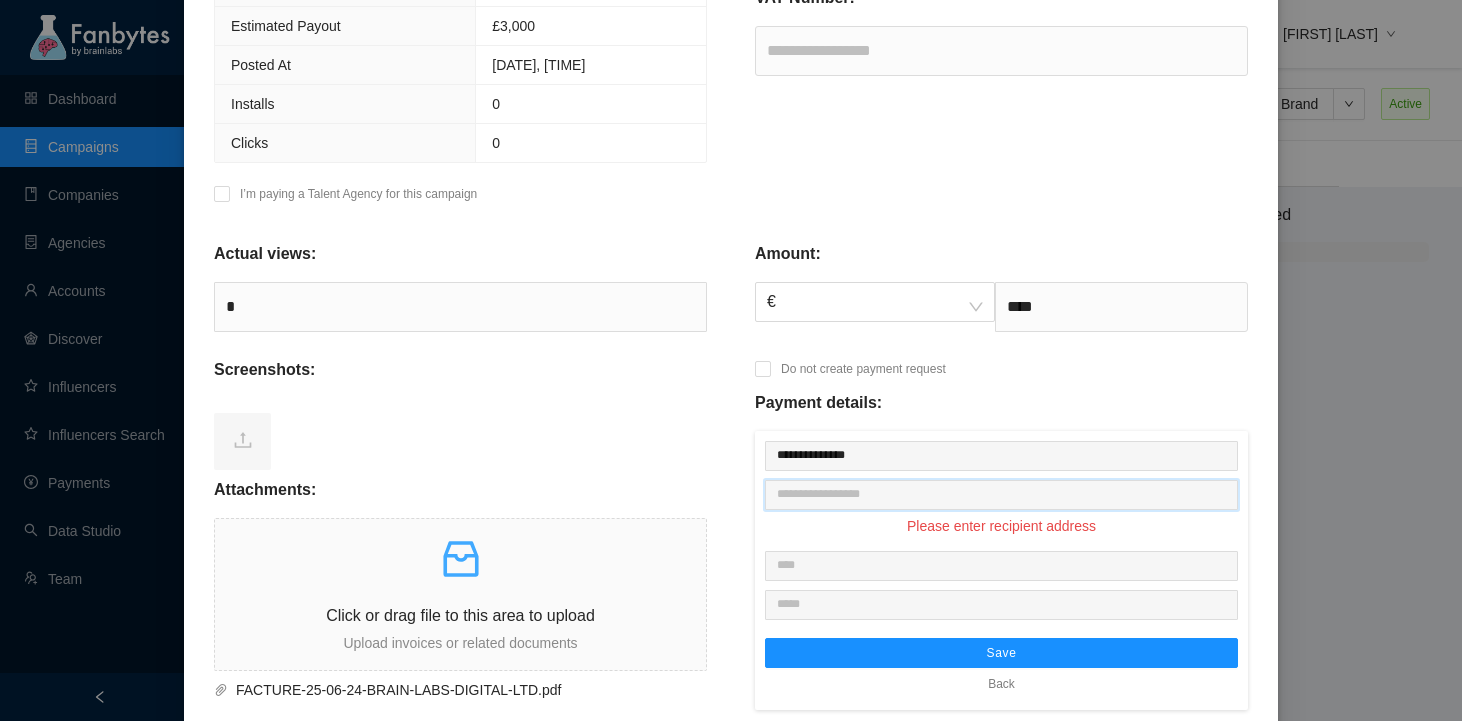 paste on "**********" 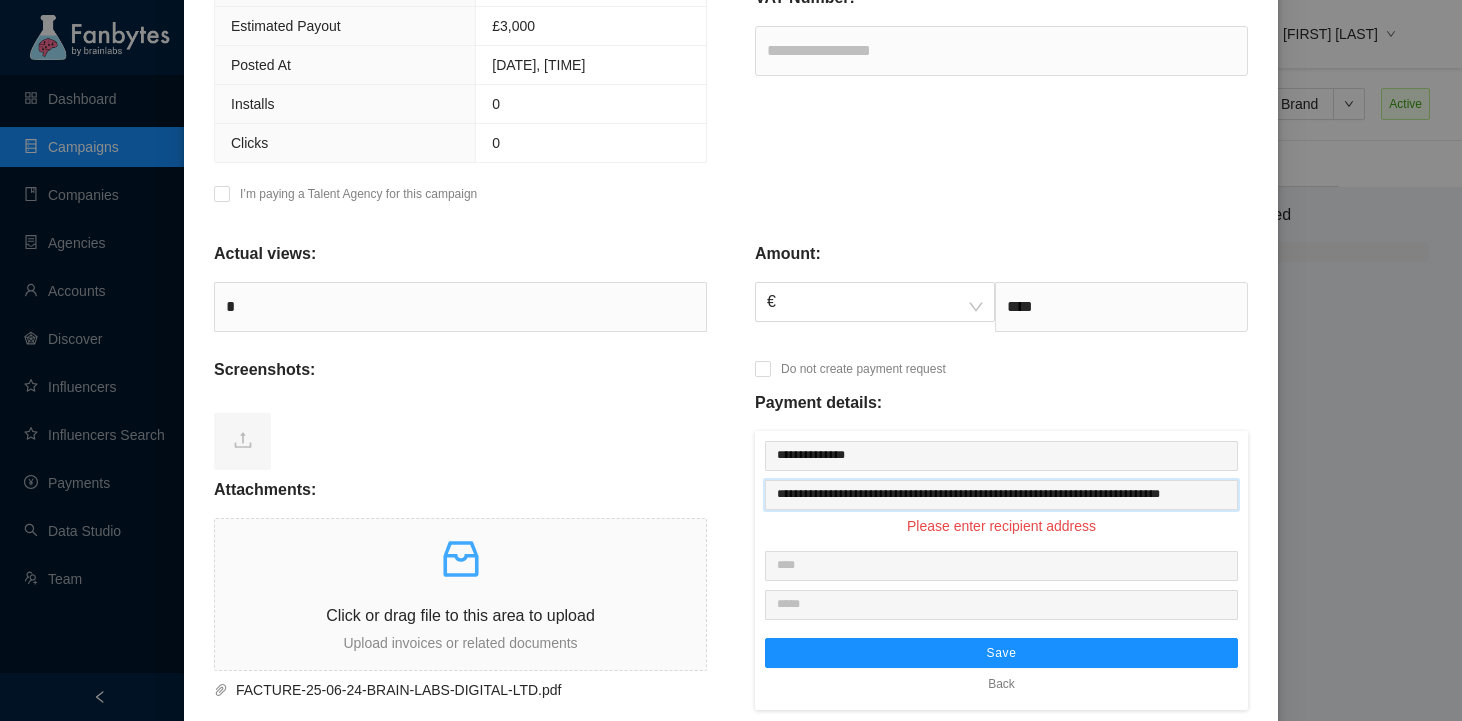 scroll, scrollTop: 0, scrollLeft: 69, axis: horizontal 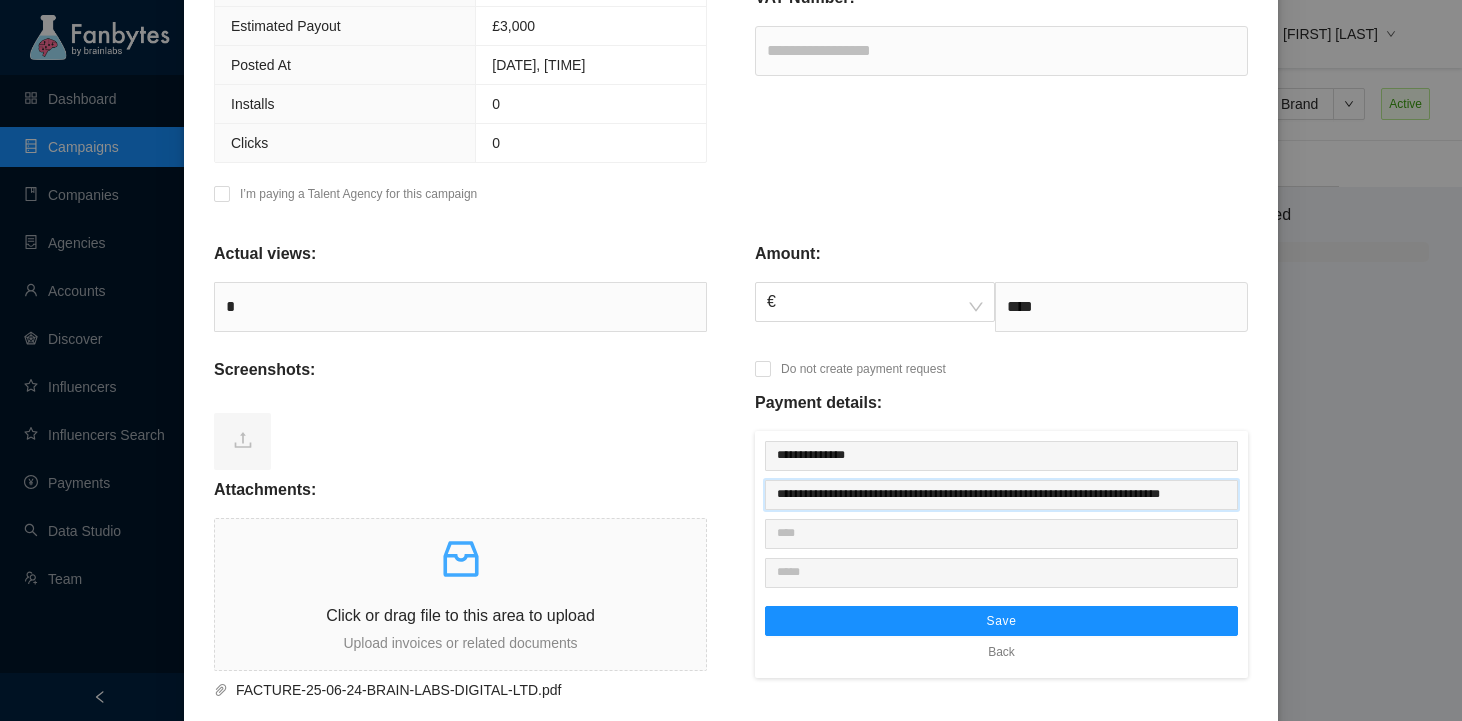 type on "**********" 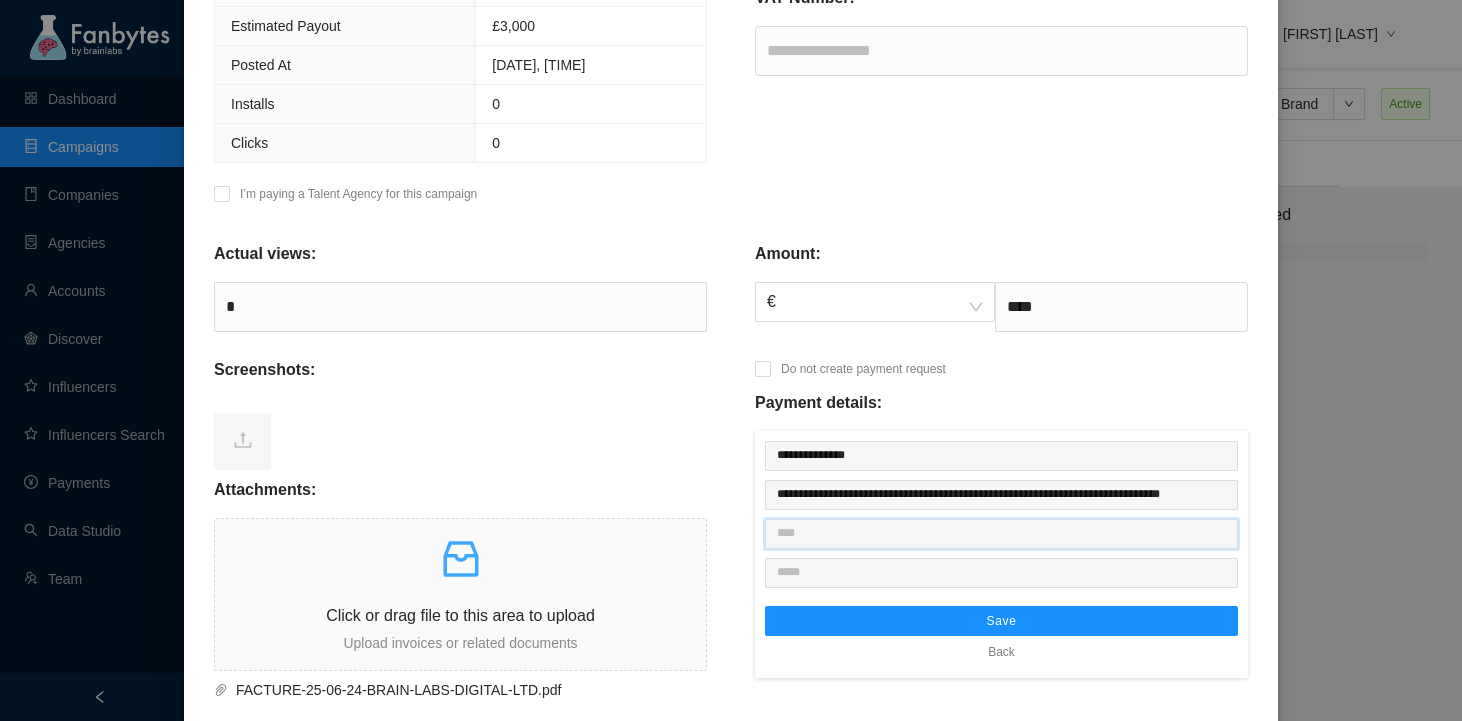 scroll, scrollTop: 0, scrollLeft: 0, axis: both 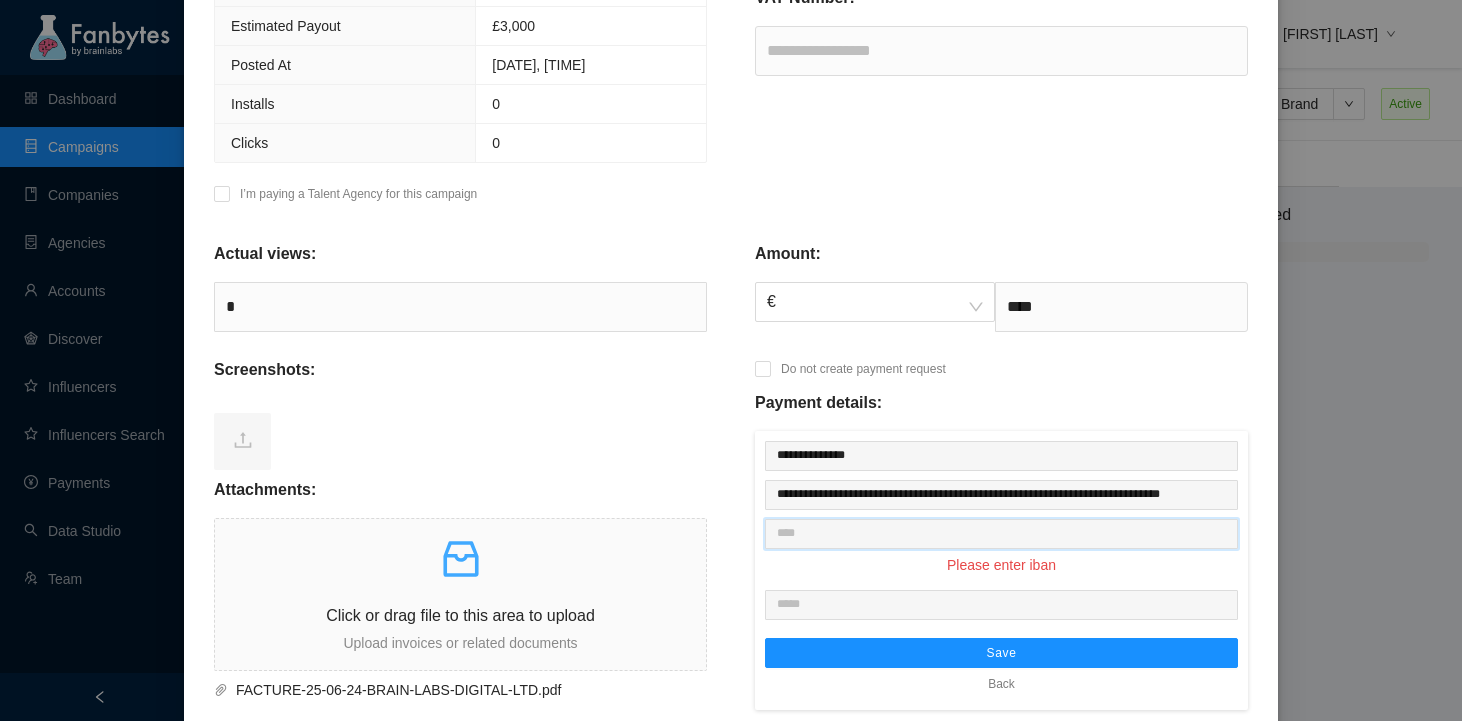paste on "**********" 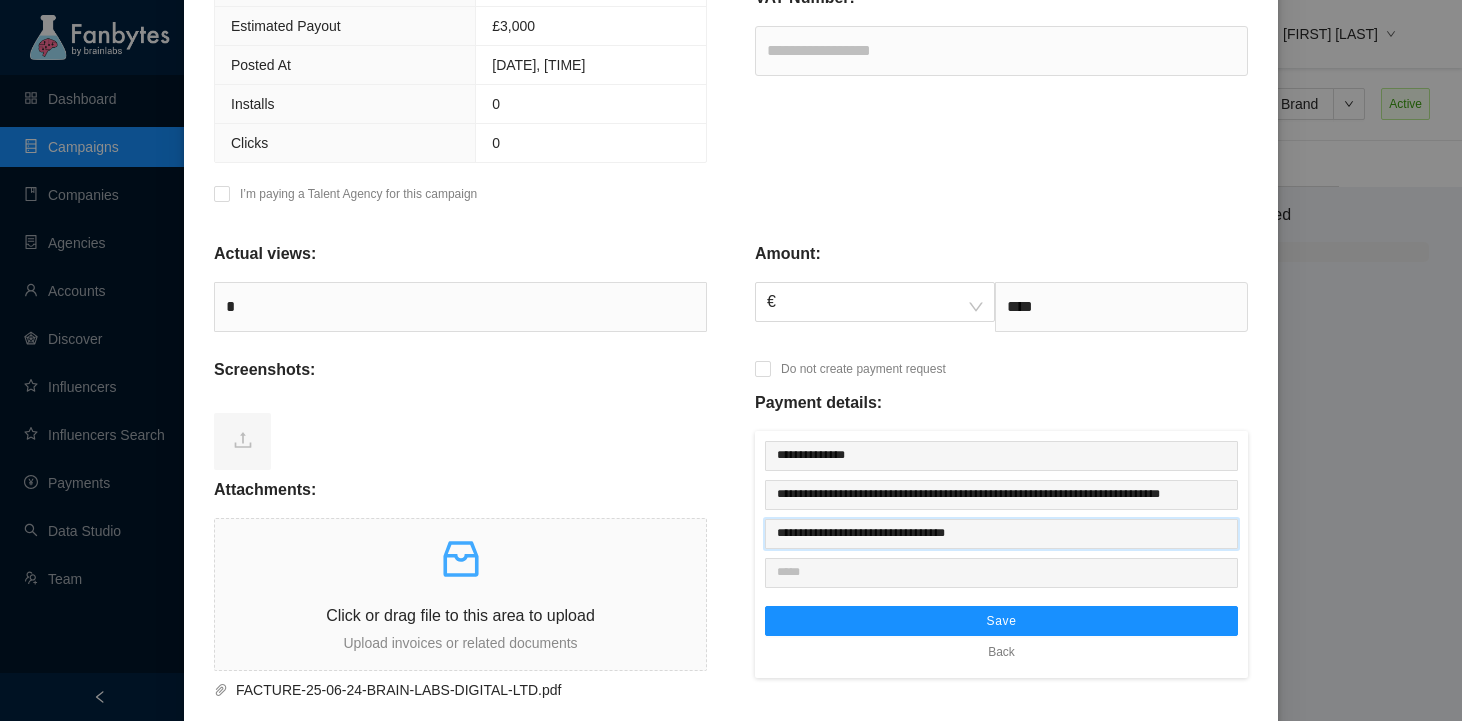 click on "**********" at bounding box center (1001, 534) 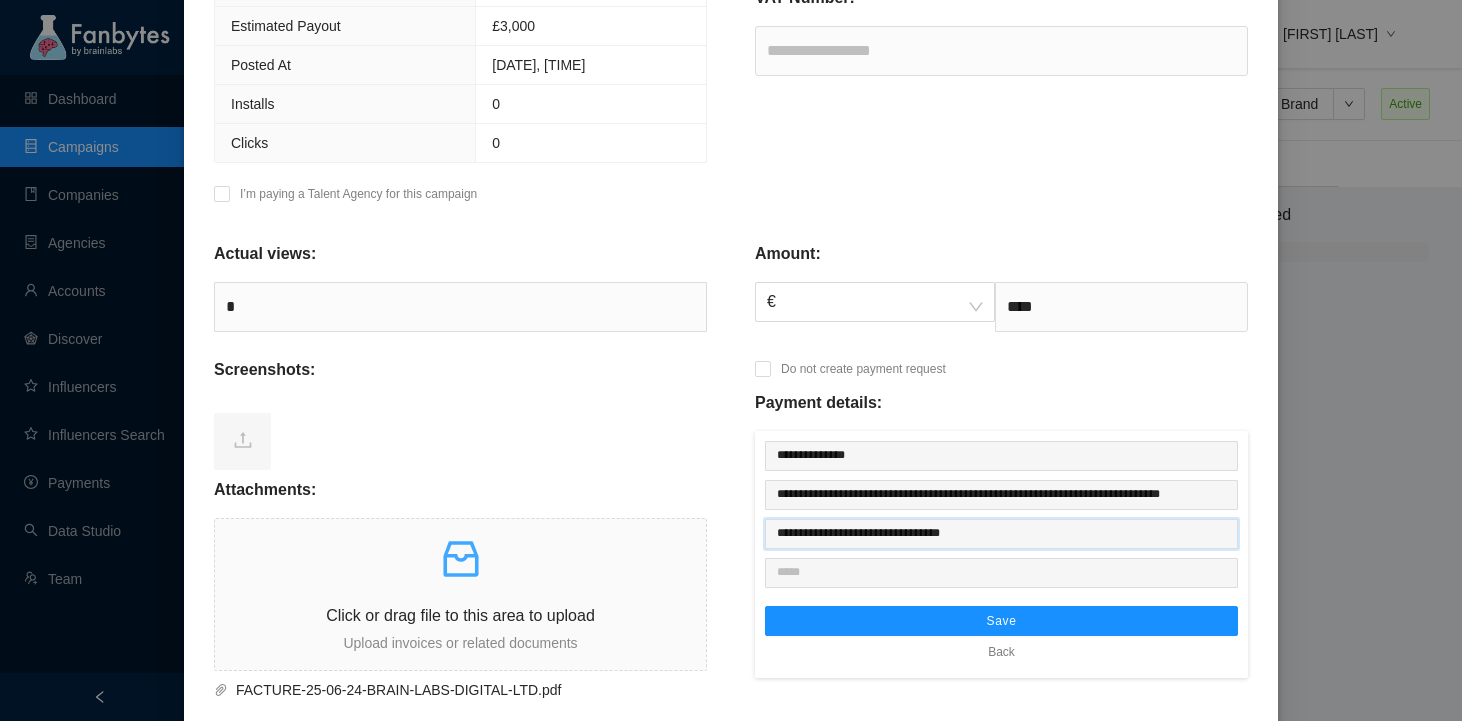 type on "**********" 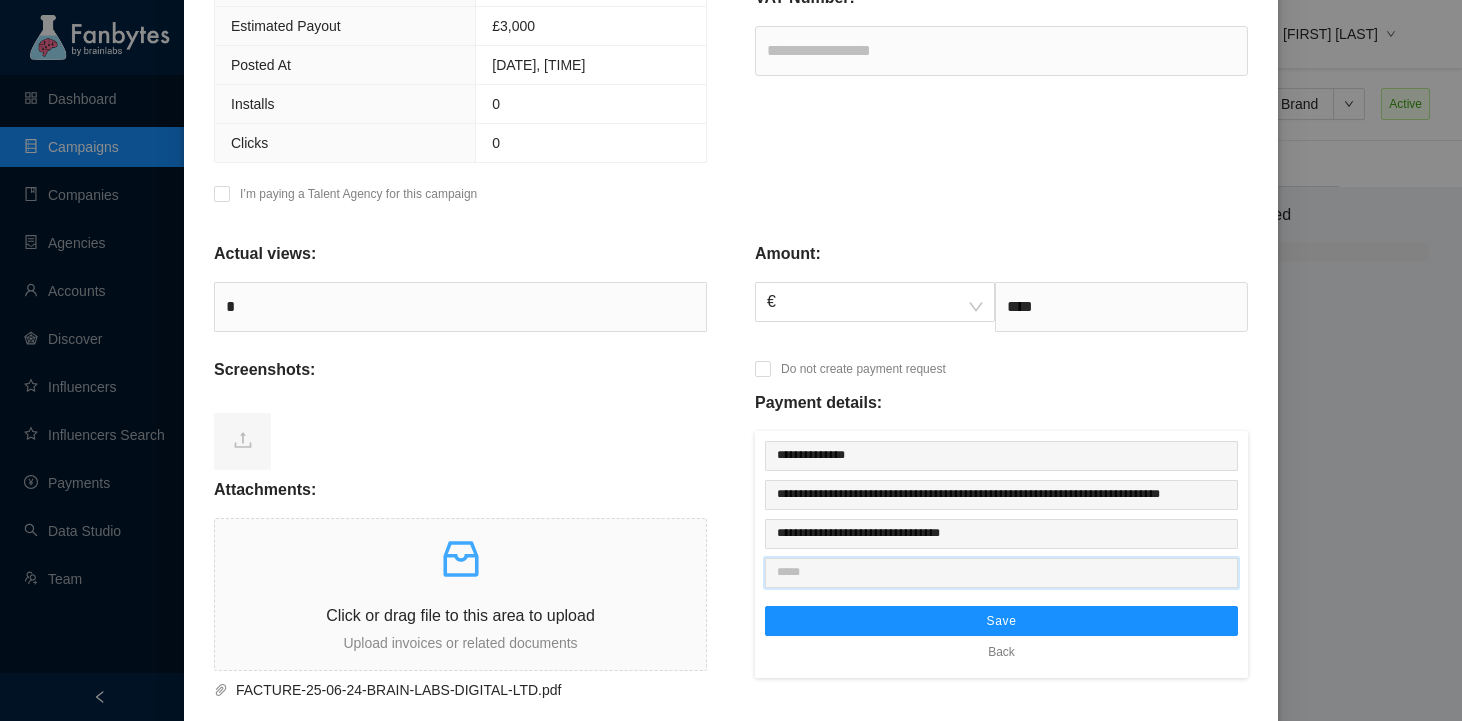 click at bounding box center [1001, 573] 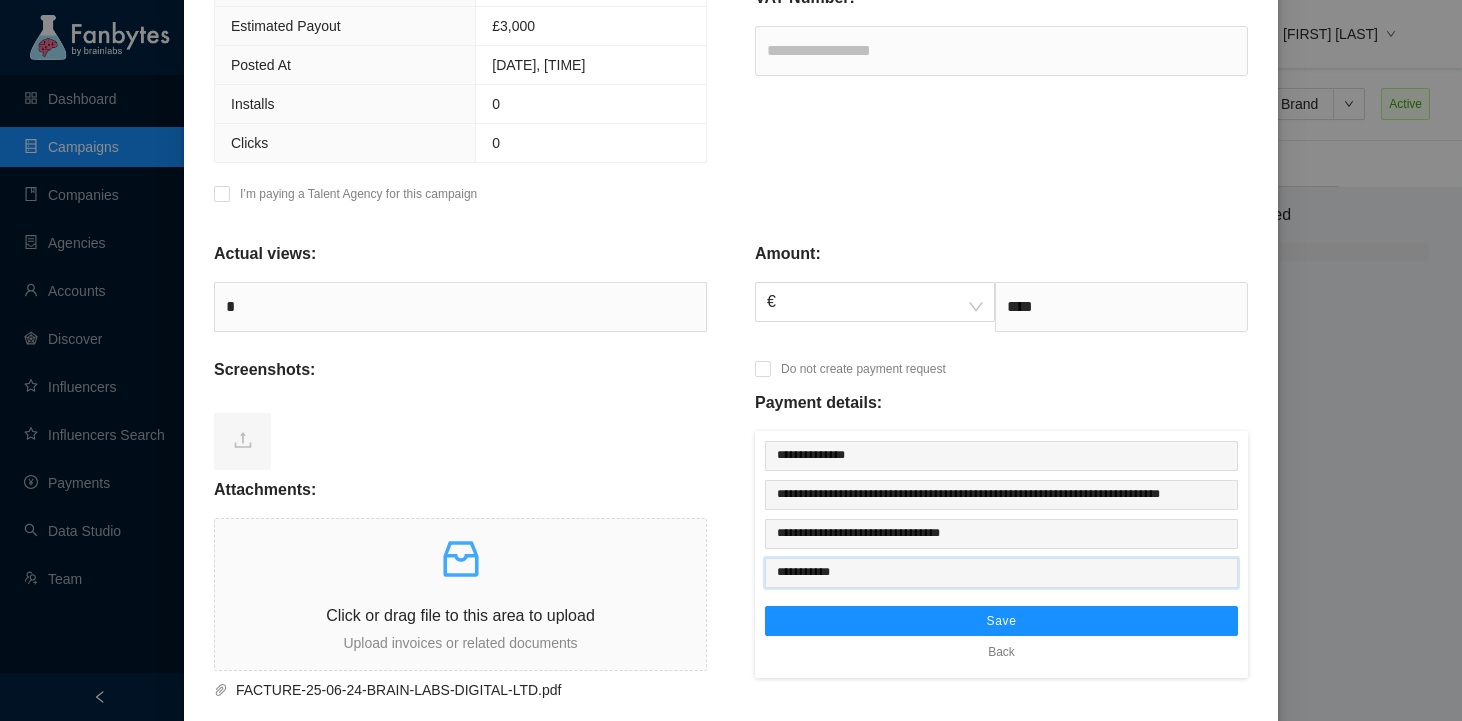 click on "**********" at bounding box center (1001, 573) 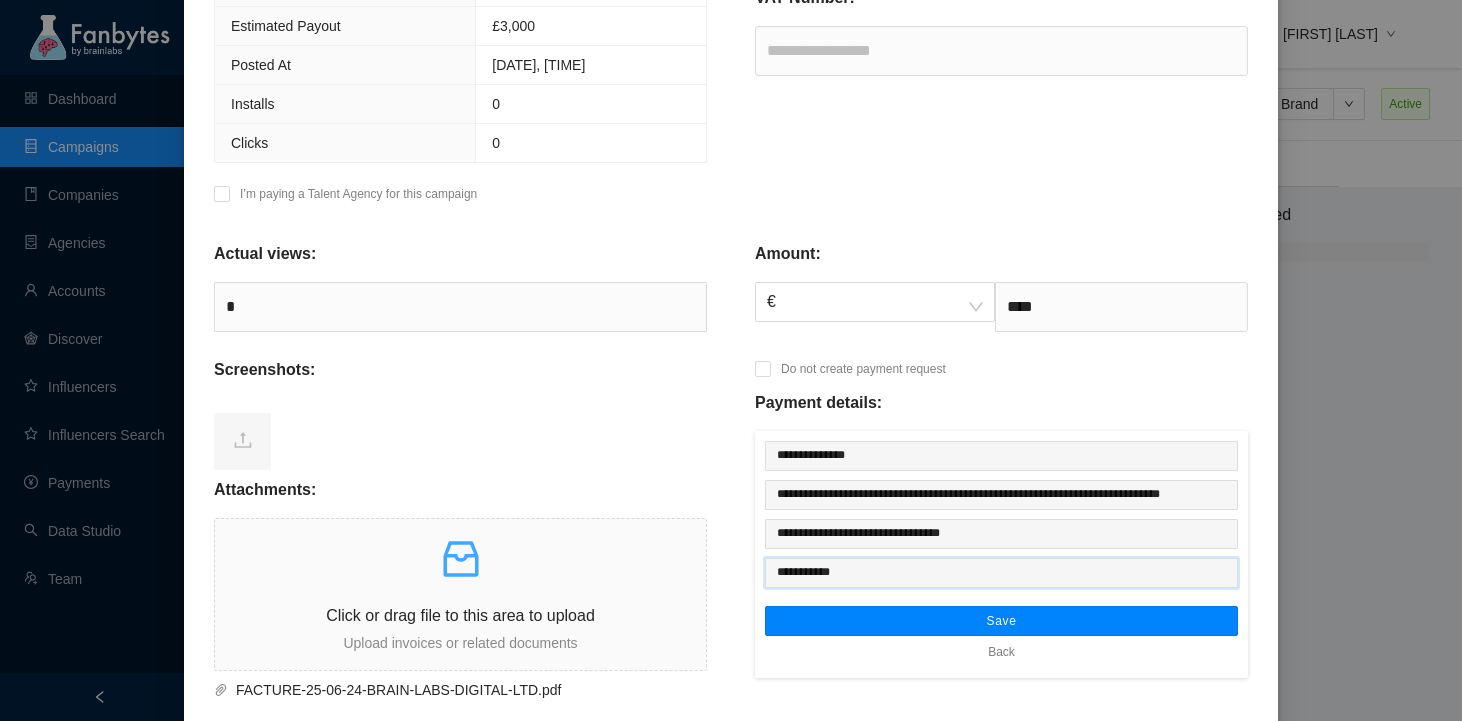 type on "**********" 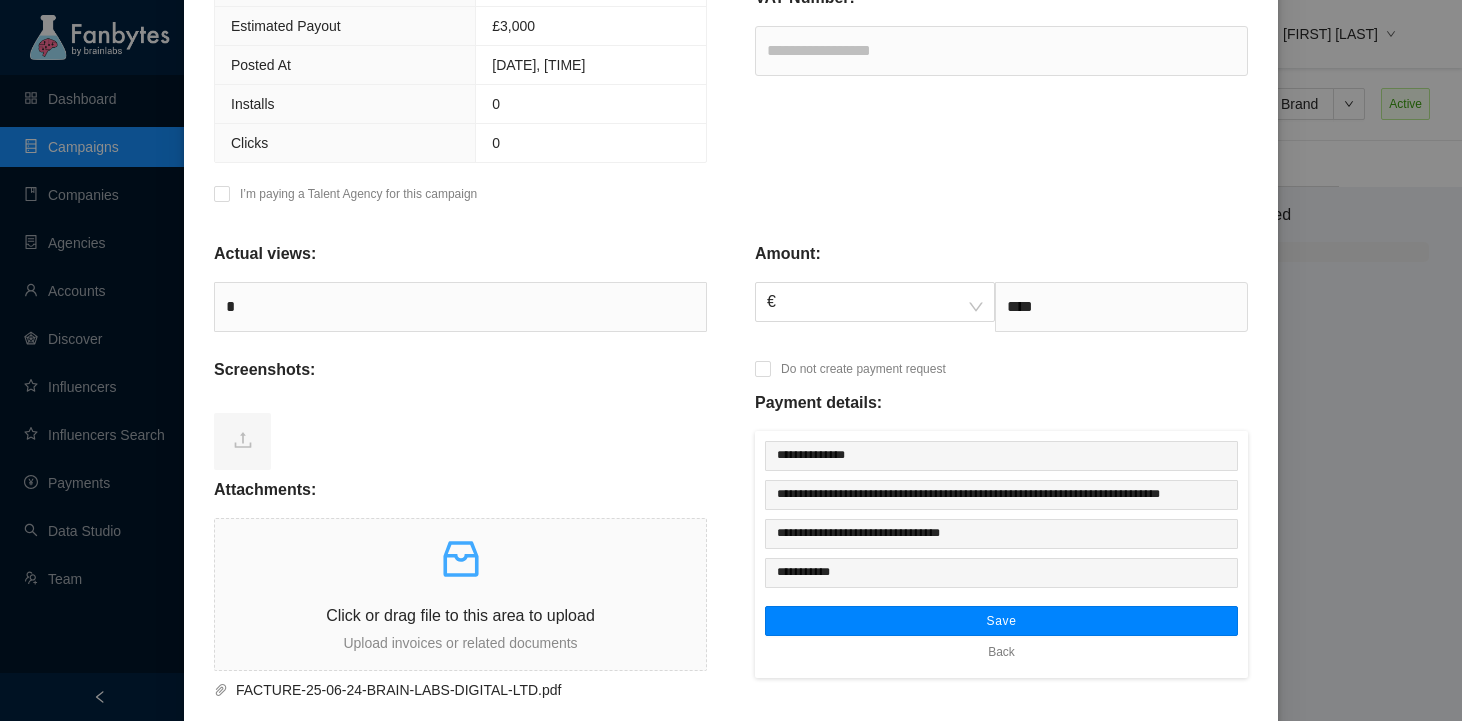 click on "Save" at bounding box center [1001, 621] 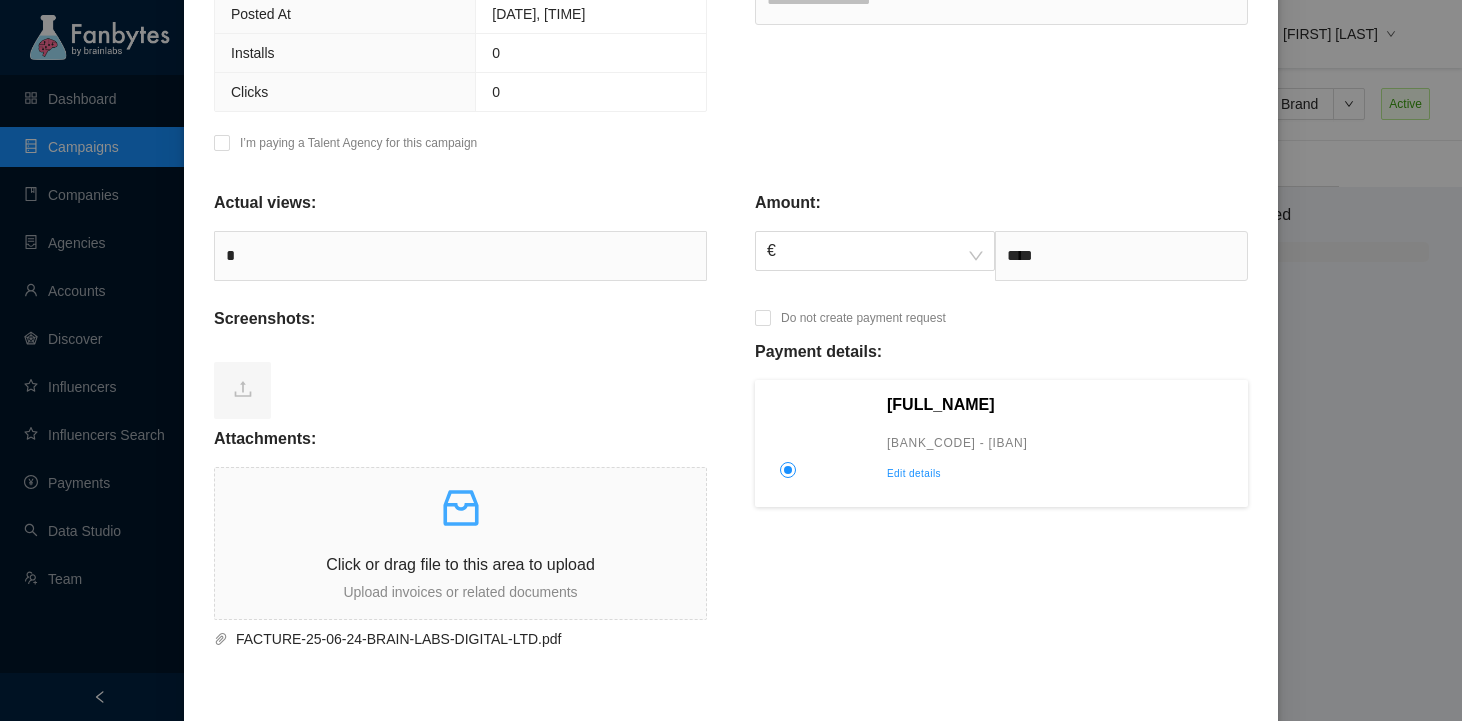 scroll, scrollTop: 751, scrollLeft: 0, axis: vertical 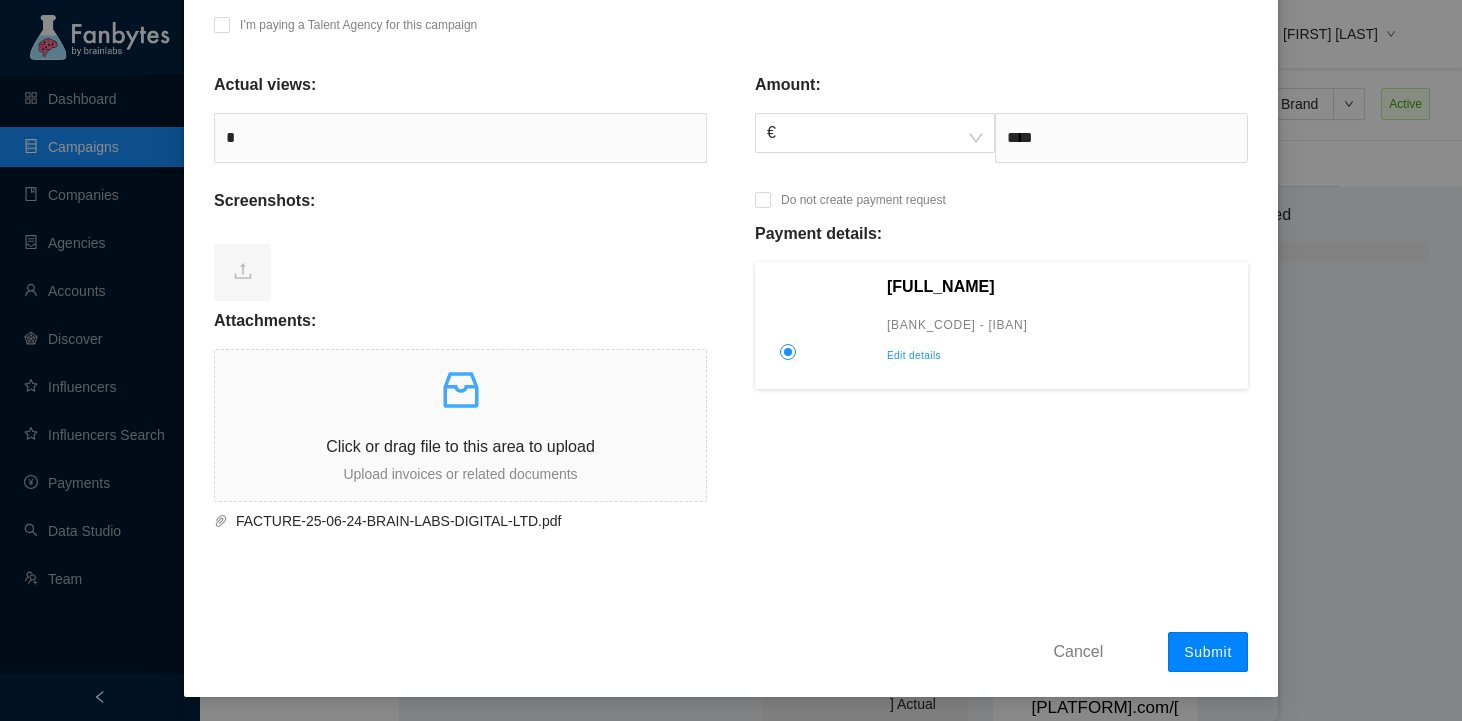 click on "Submit" at bounding box center [1208, 652] 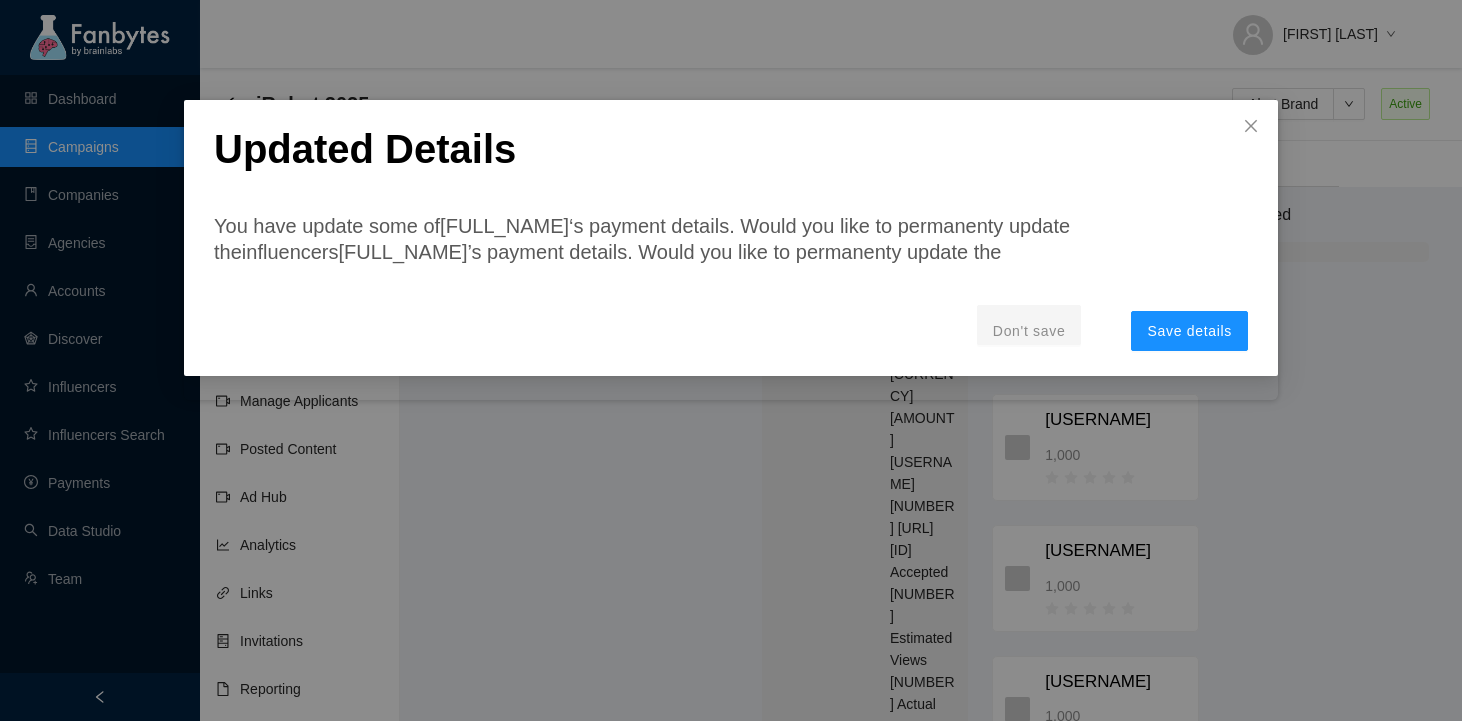 scroll, scrollTop: 0, scrollLeft: 0, axis: both 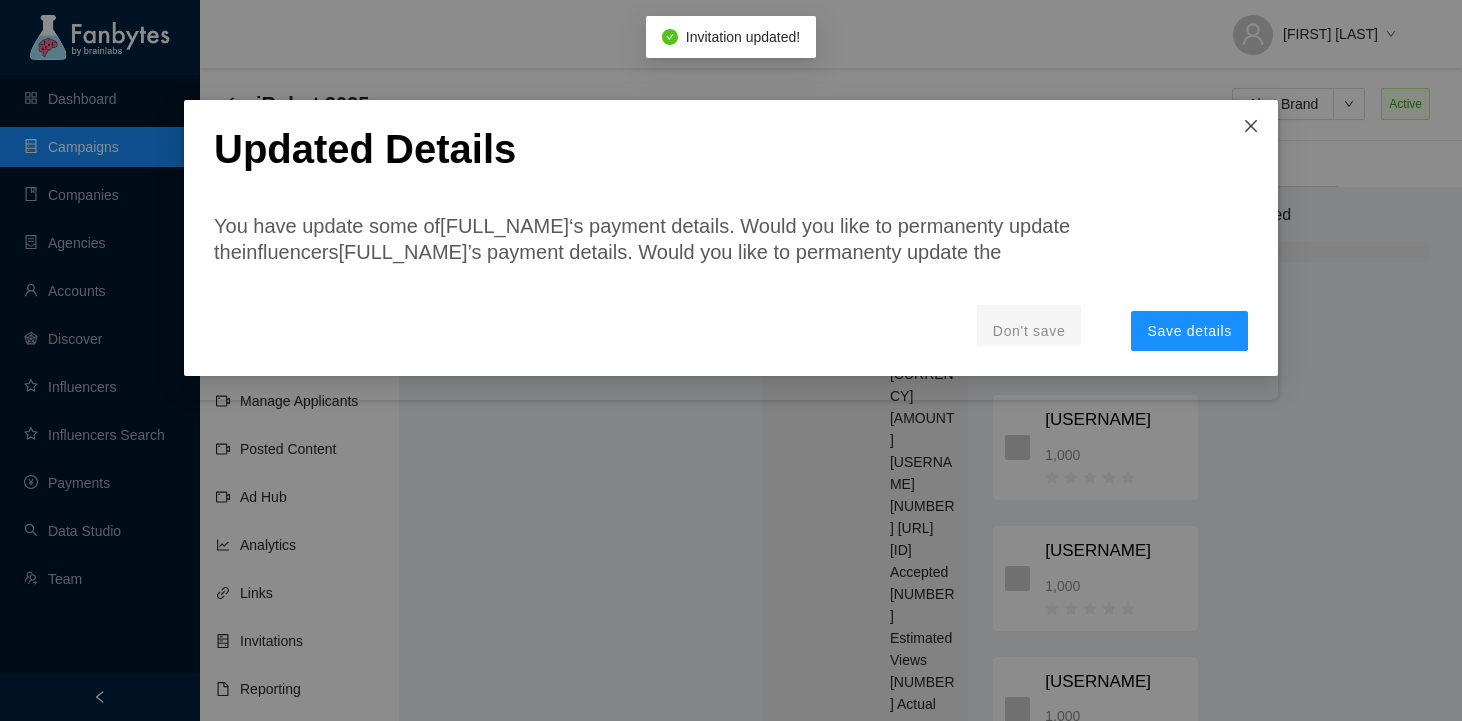 click at bounding box center (1251, 126) 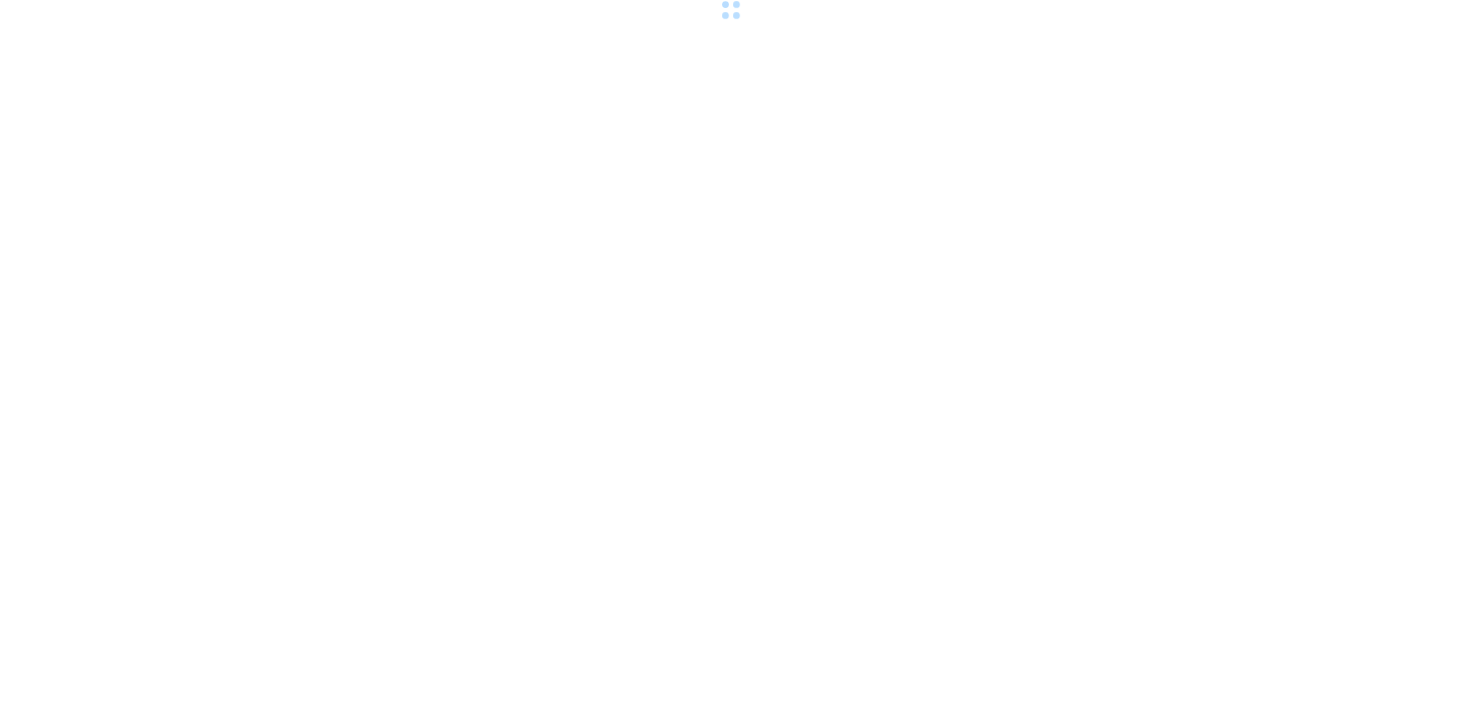 scroll, scrollTop: 0, scrollLeft: 0, axis: both 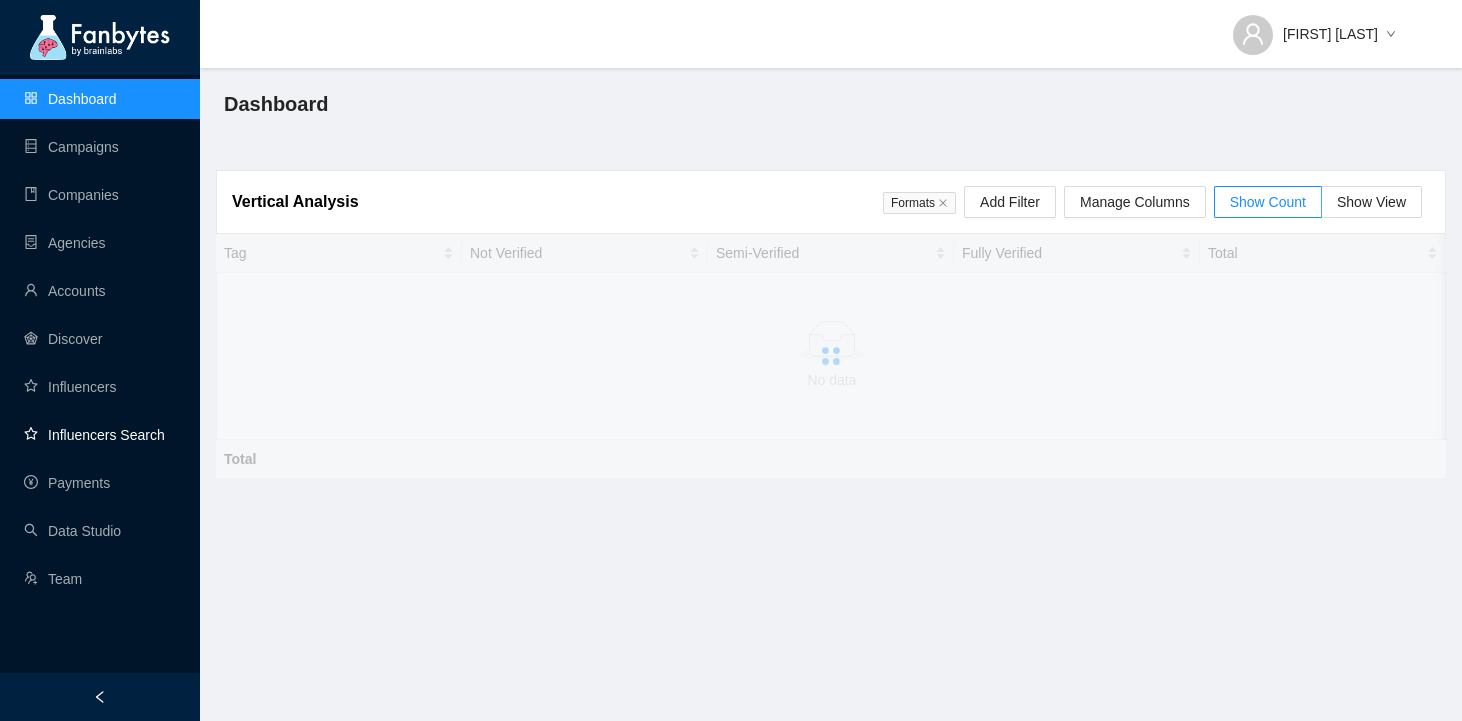 click on "Influencers Search" at bounding box center (94, 435) 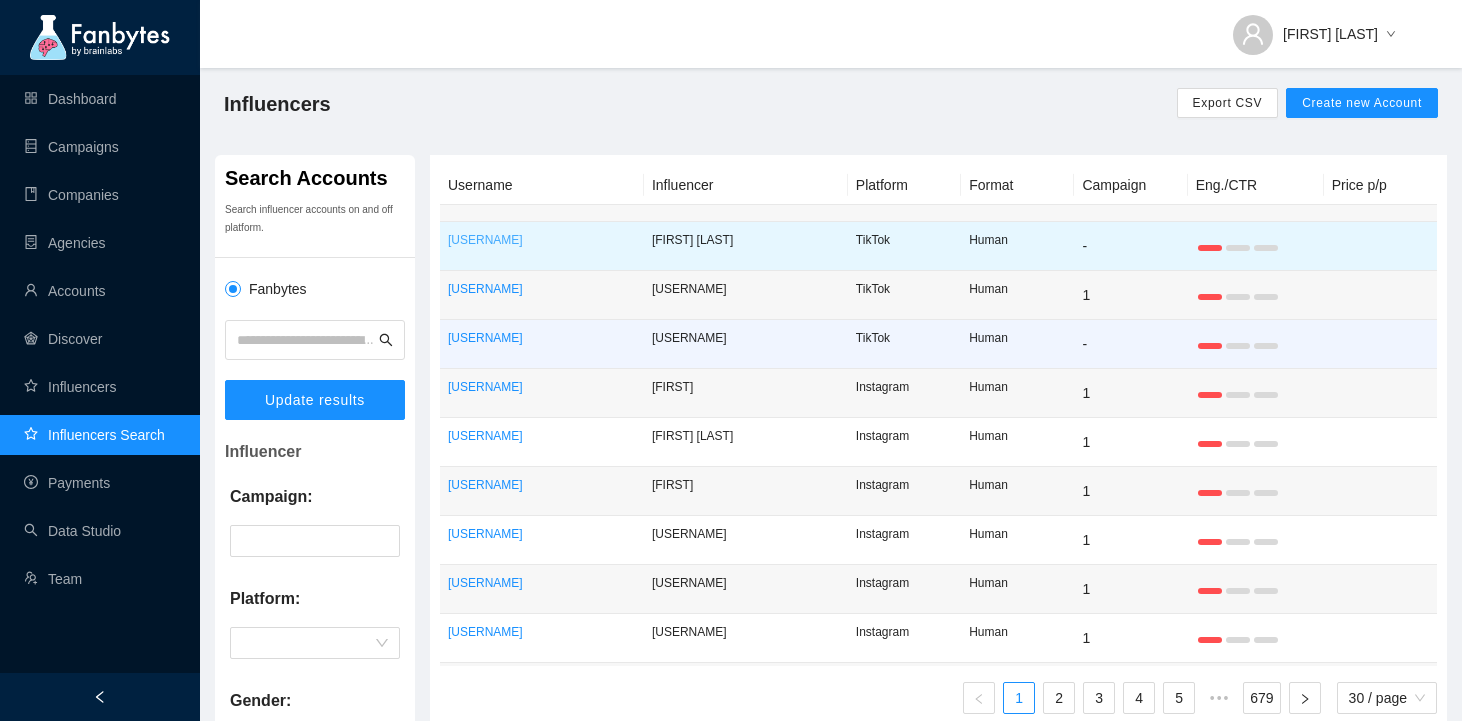 click on "[USERNAME]" at bounding box center [542, 240] 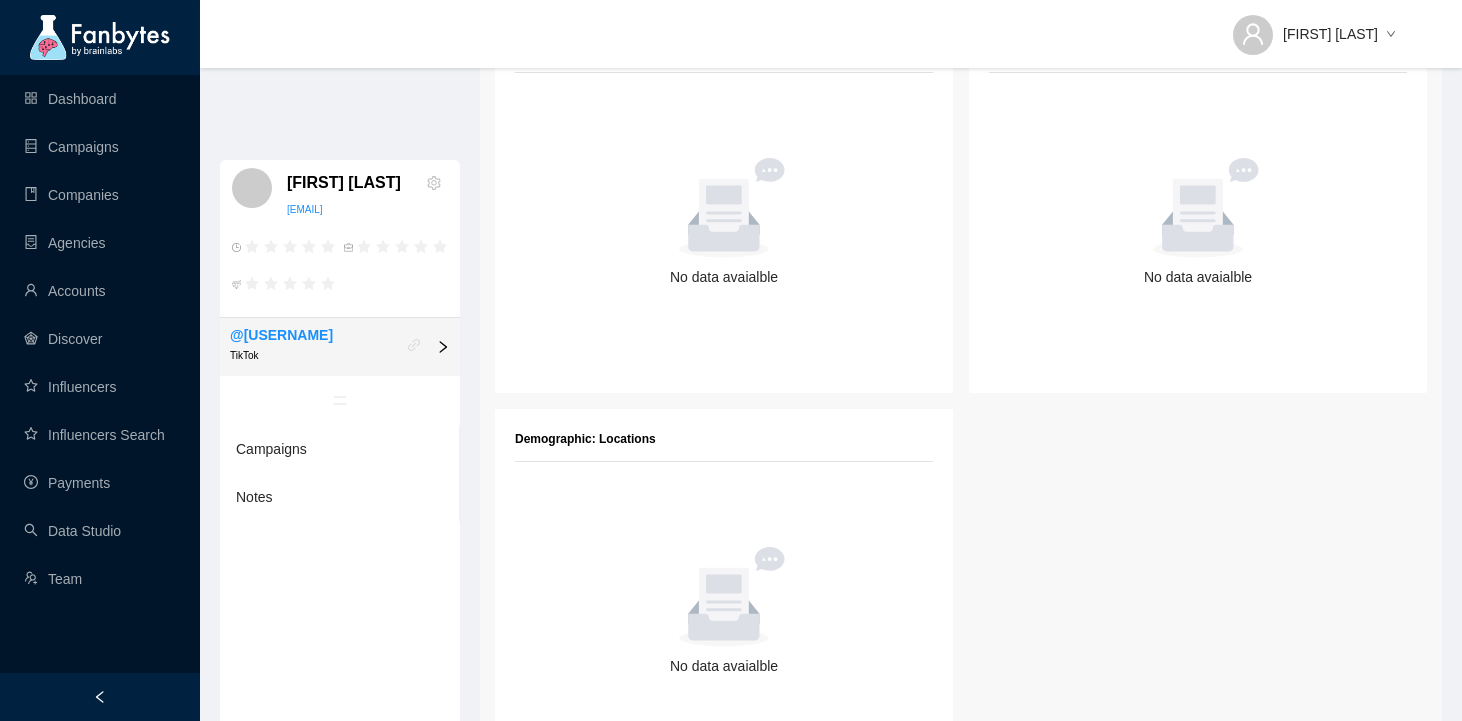 scroll, scrollTop: 446, scrollLeft: 0, axis: vertical 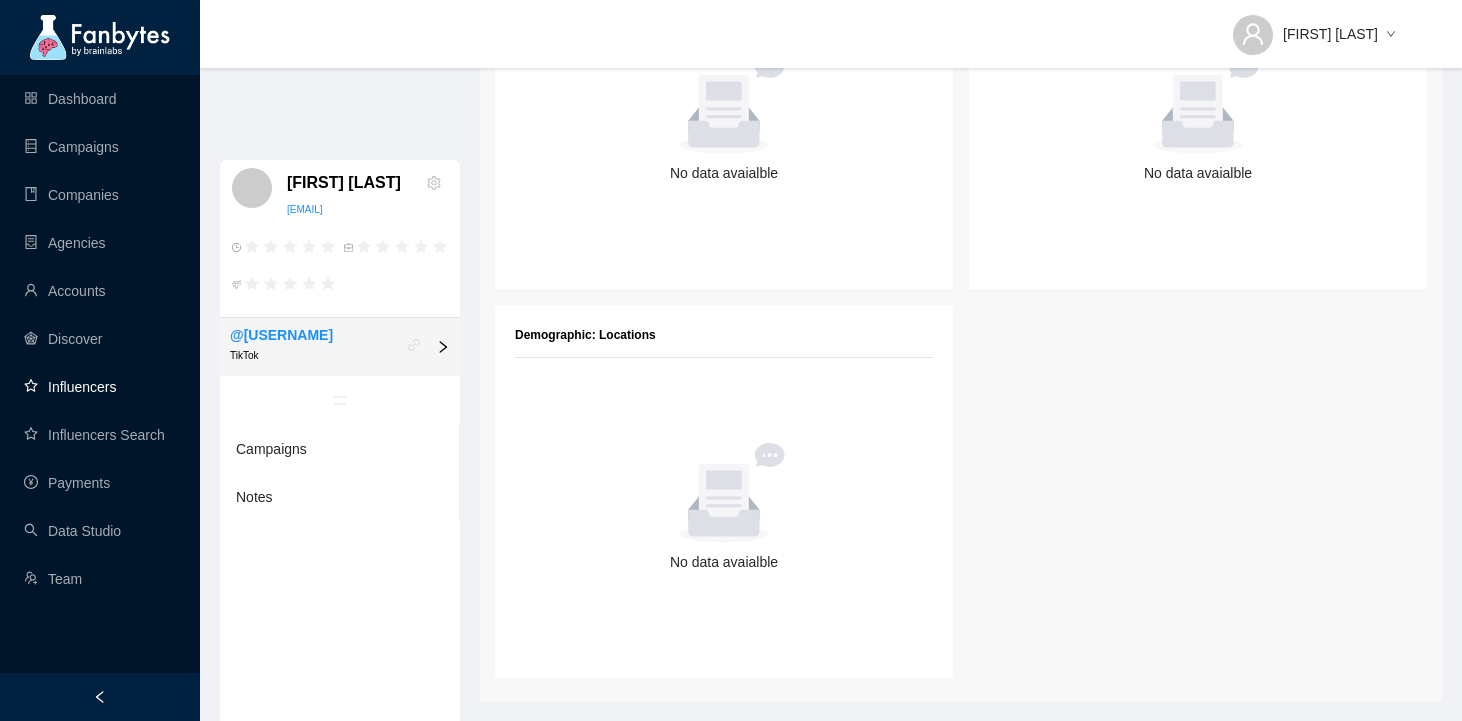 click on "Influencers" at bounding box center [70, 387] 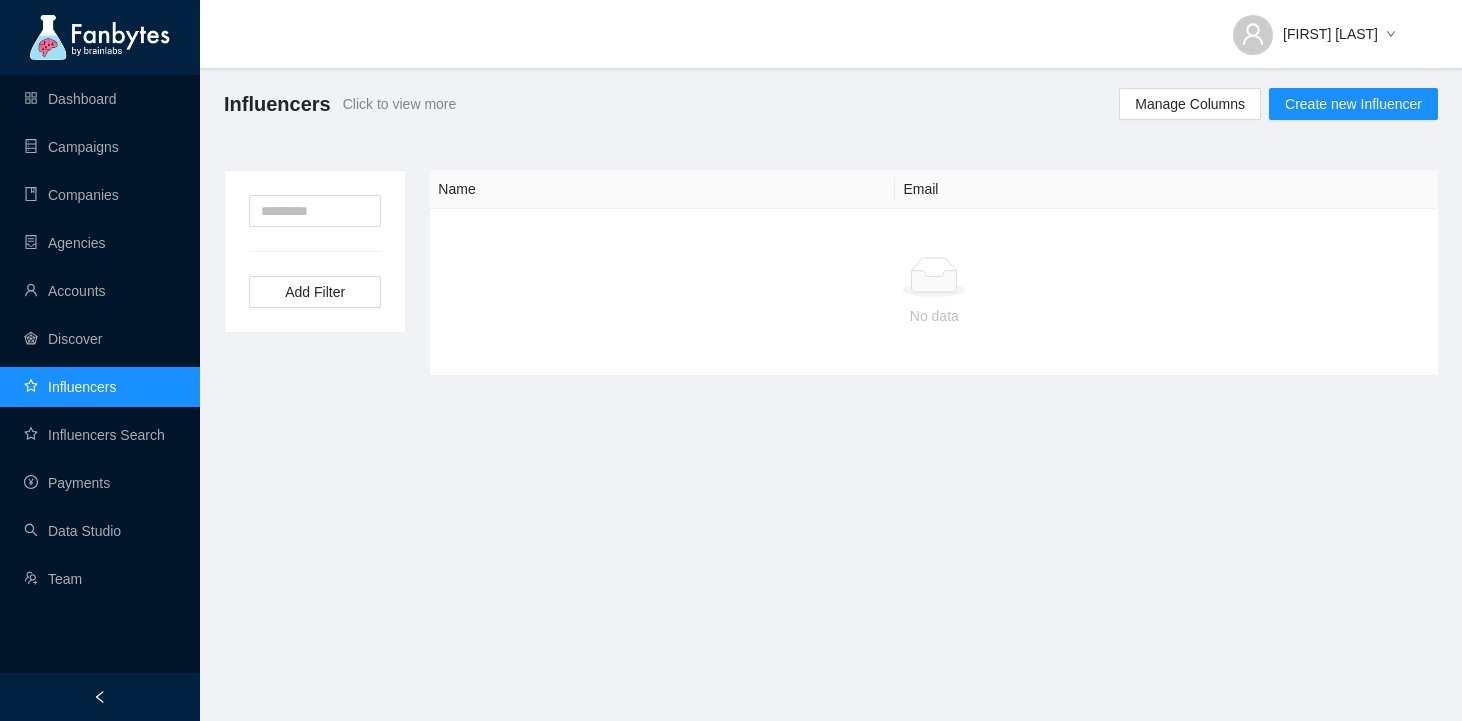 scroll, scrollTop: 0, scrollLeft: 0, axis: both 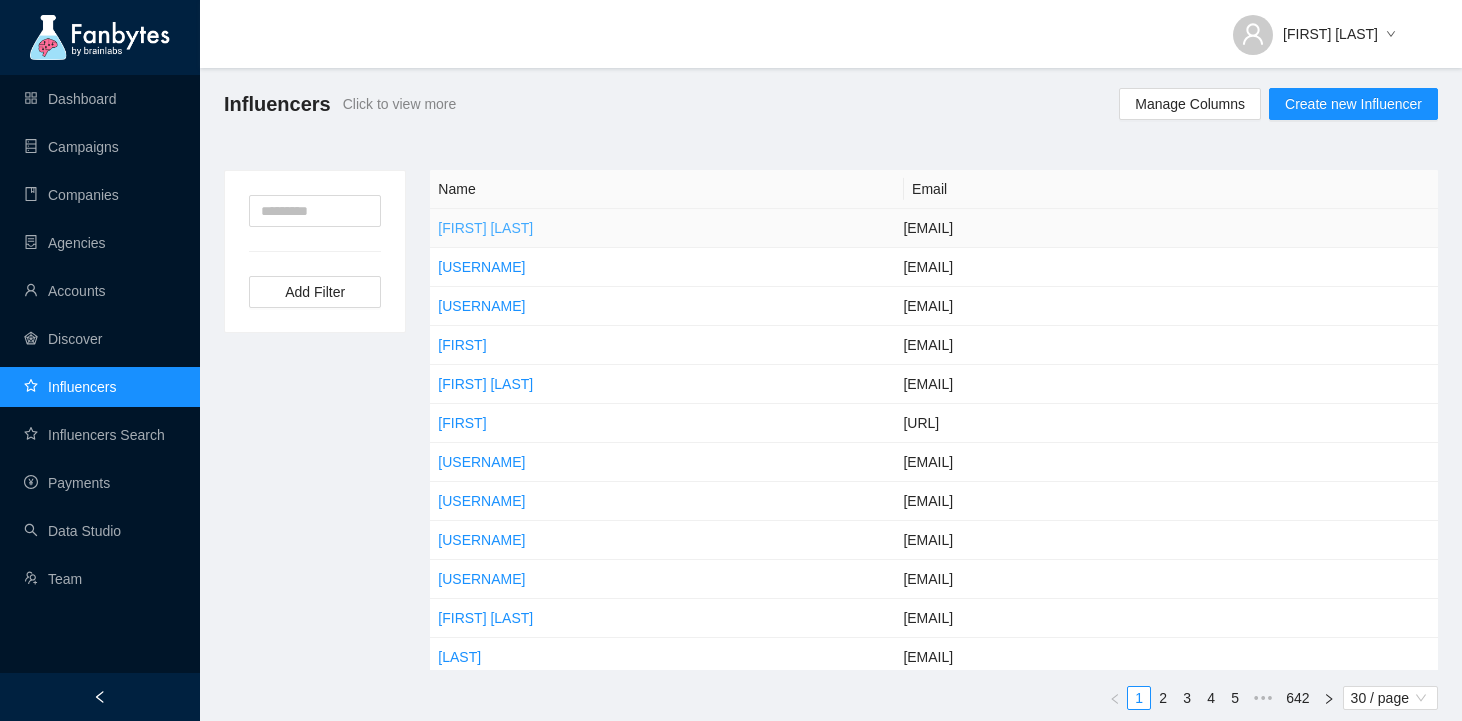 click on "[FULL_NAME]" at bounding box center [485, 228] 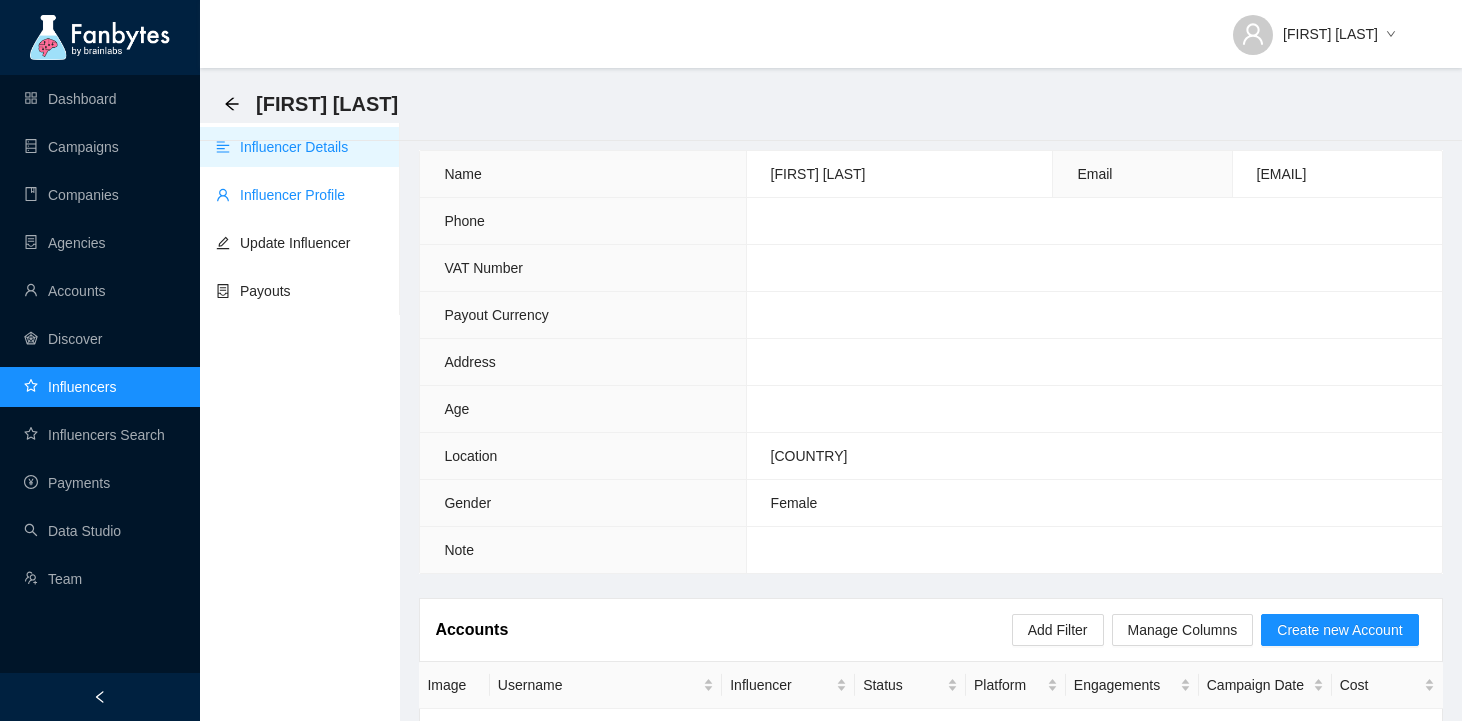 click on "Influencer Profile" at bounding box center (280, 195) 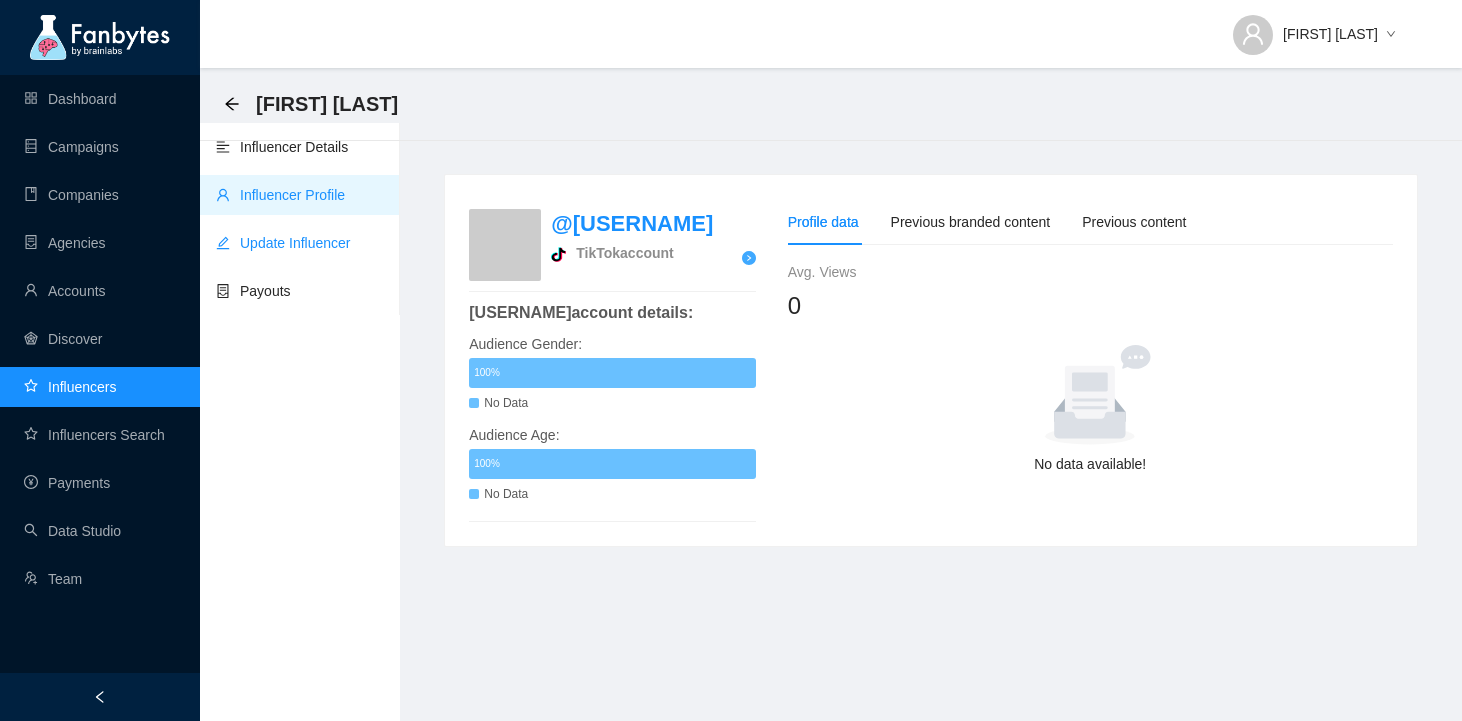 click on "Update Influencer" at bounding box center [283, 243] 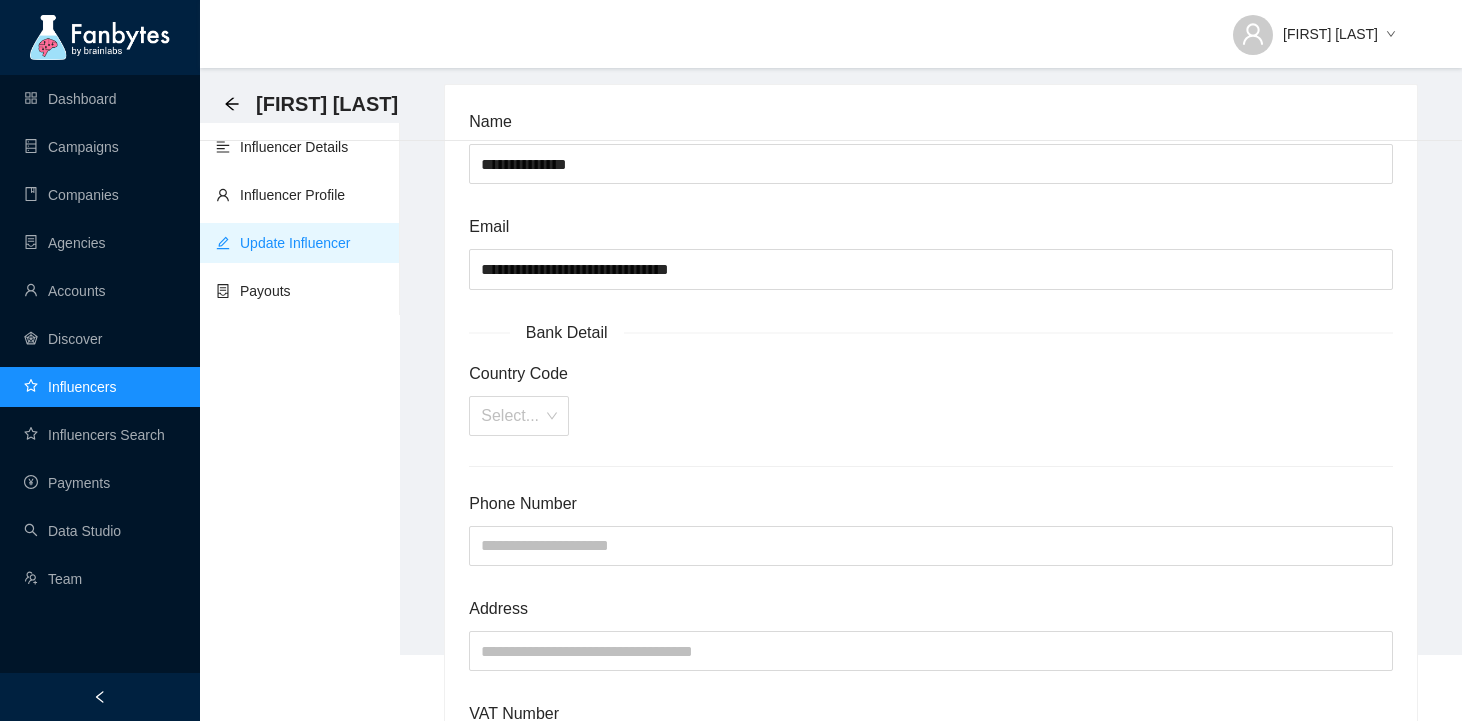 scroll, scrollTop: 0, scrollLeft: 0, axis: both 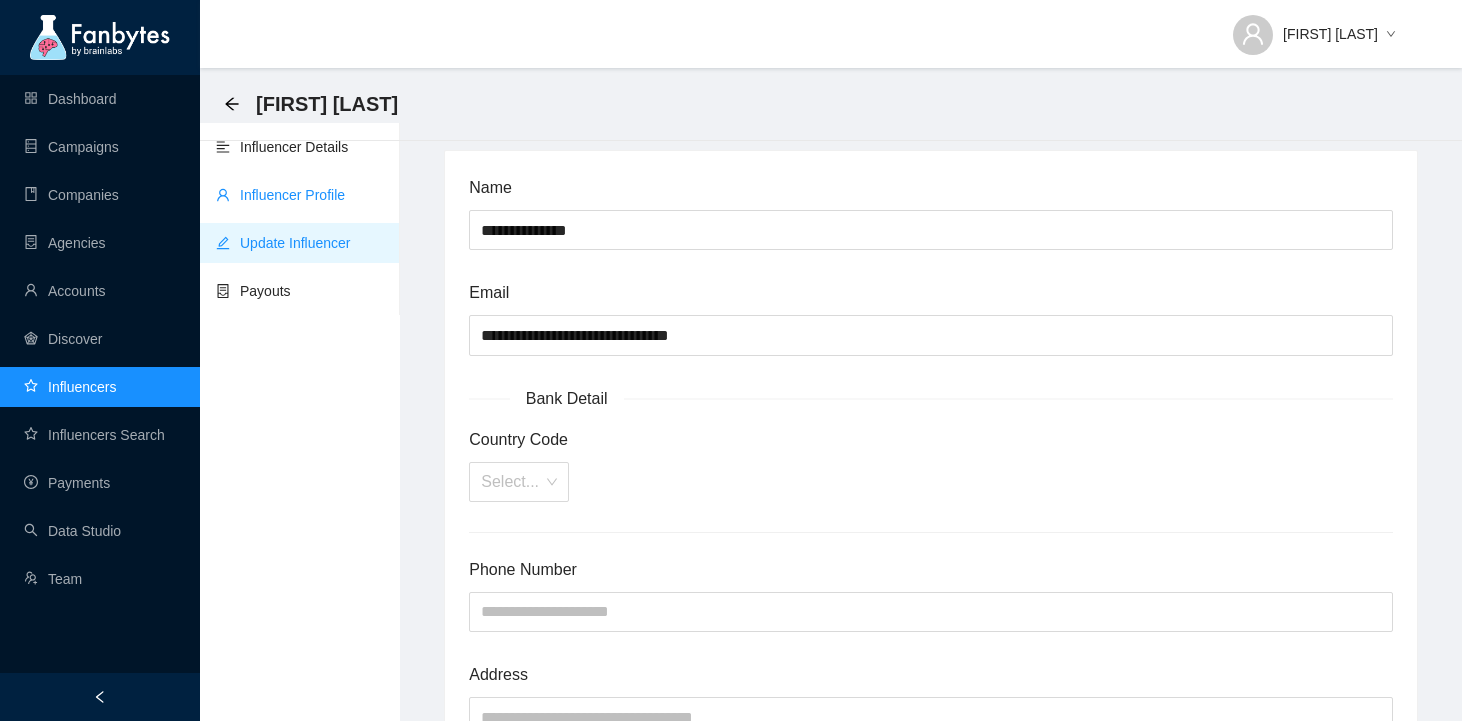 click on "Influencer Profile" at bounding box center [280, 195] 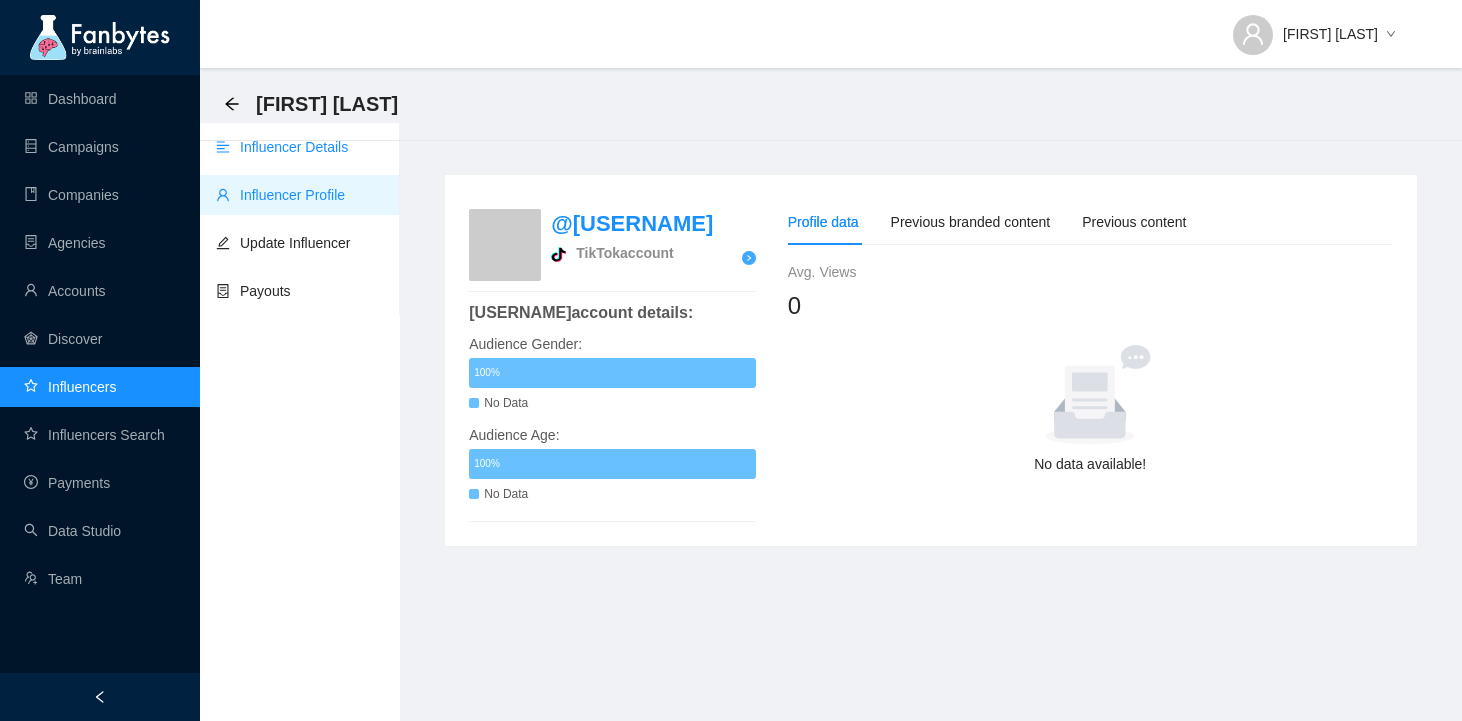 click on "Influencer Details" at bounding box center [282, 147] 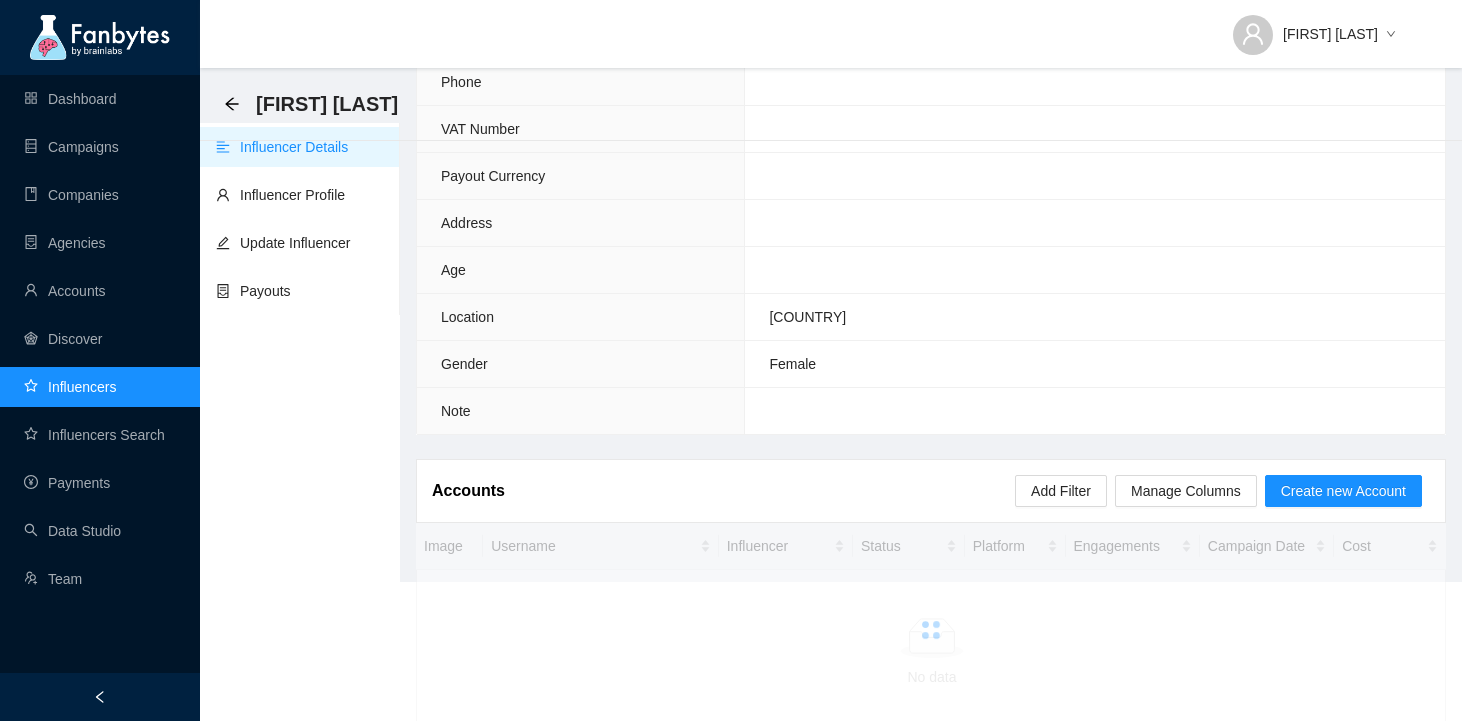scroll, scrollTop: 113, scrollLeft: 0, axis: vertical 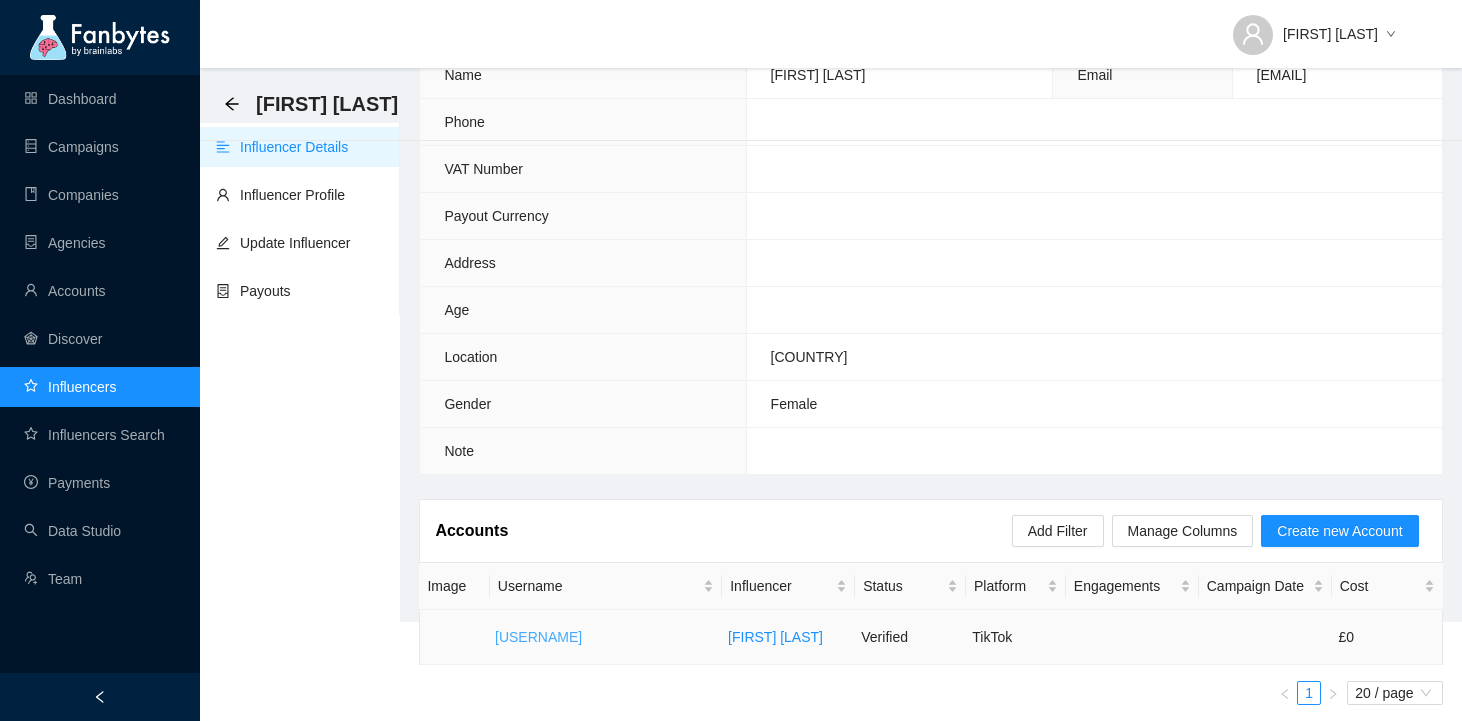 click on "[USERNAME]" at bounding box center (538, 637) 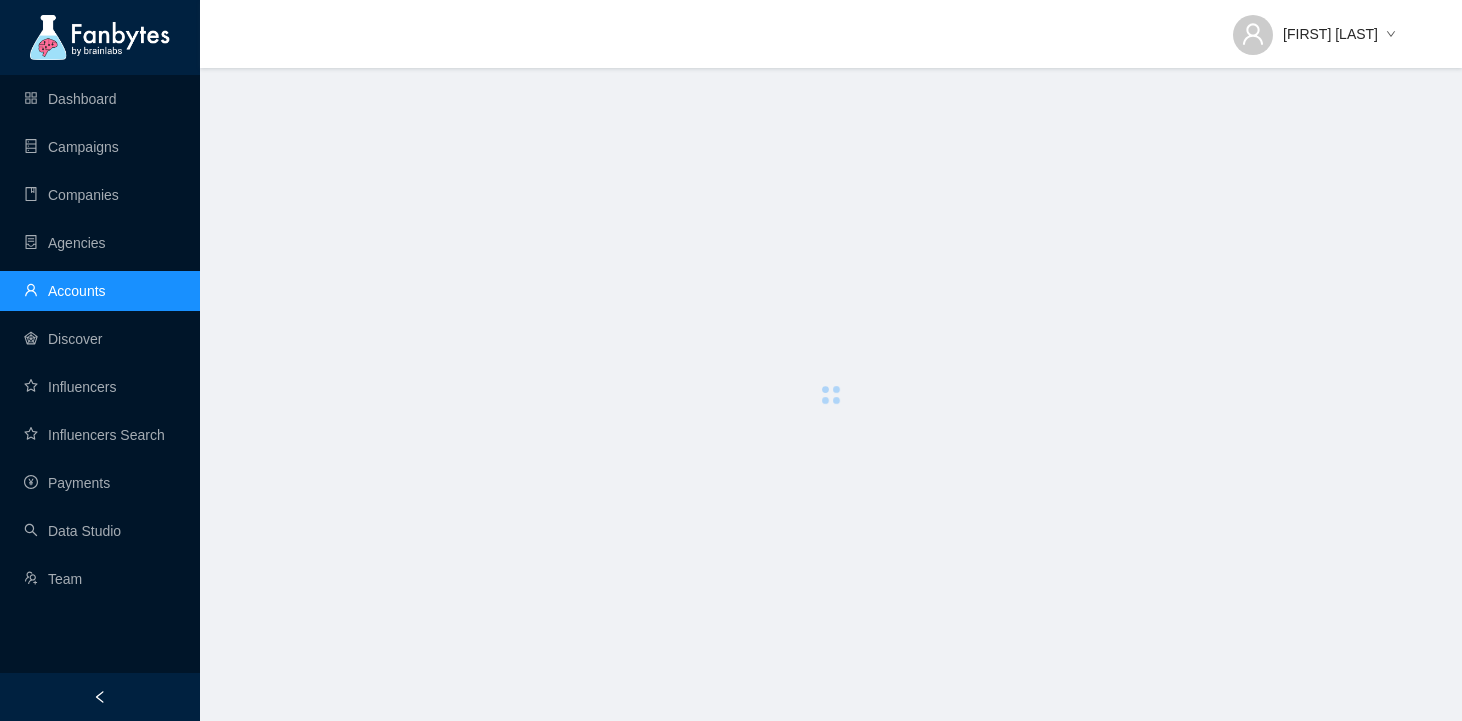 scroll, scrollTop: 0, scrollLeft: 0, axis: both 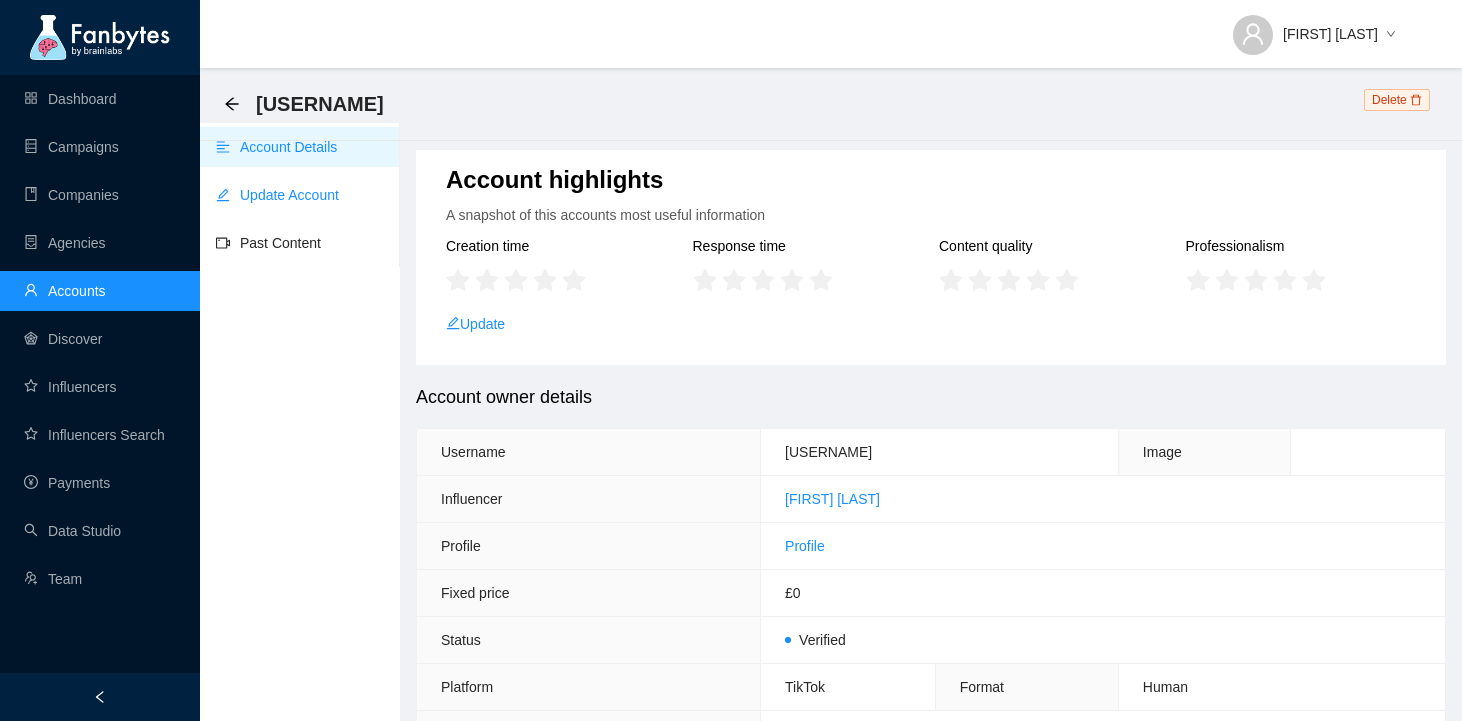 click on "Update Account" at bounding box center (277, 195) 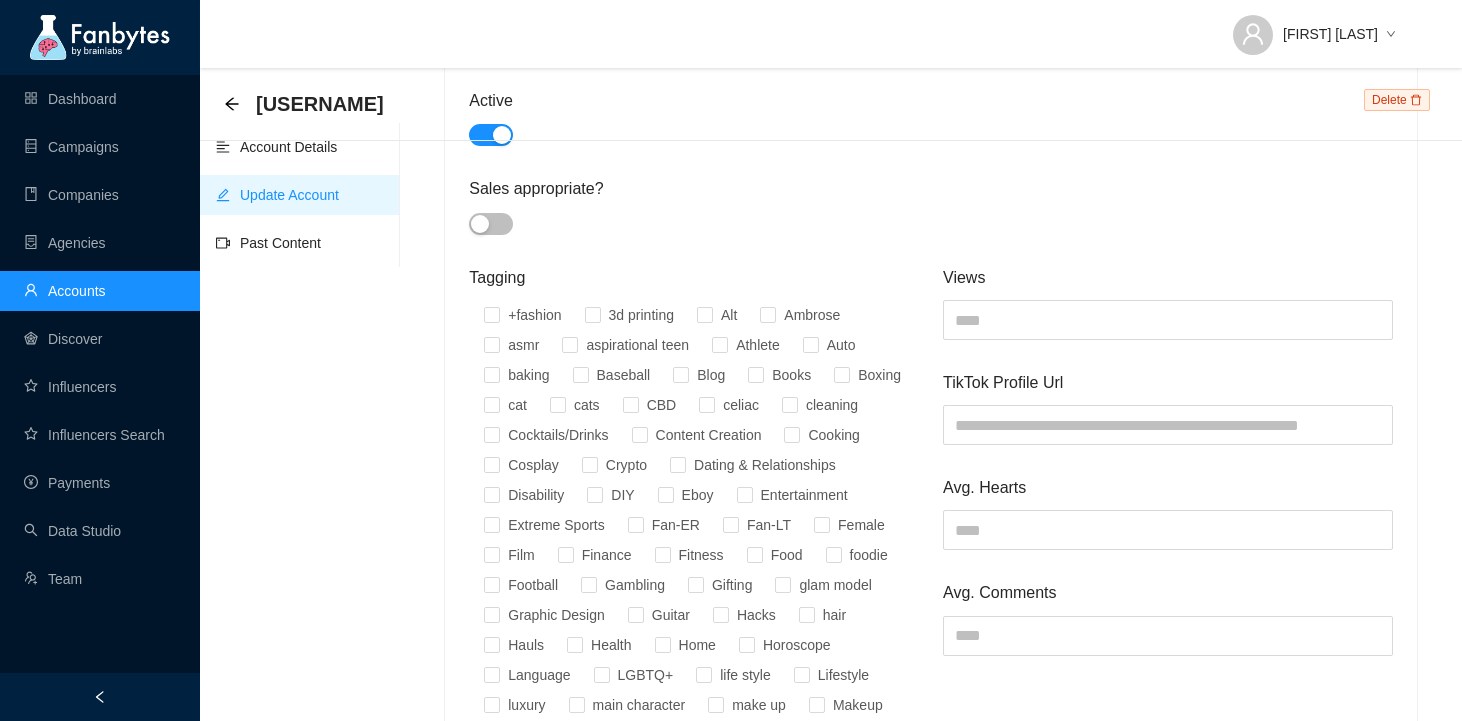 scroll, scrollTop: 765, scrollLeft: 0, axis: vertical 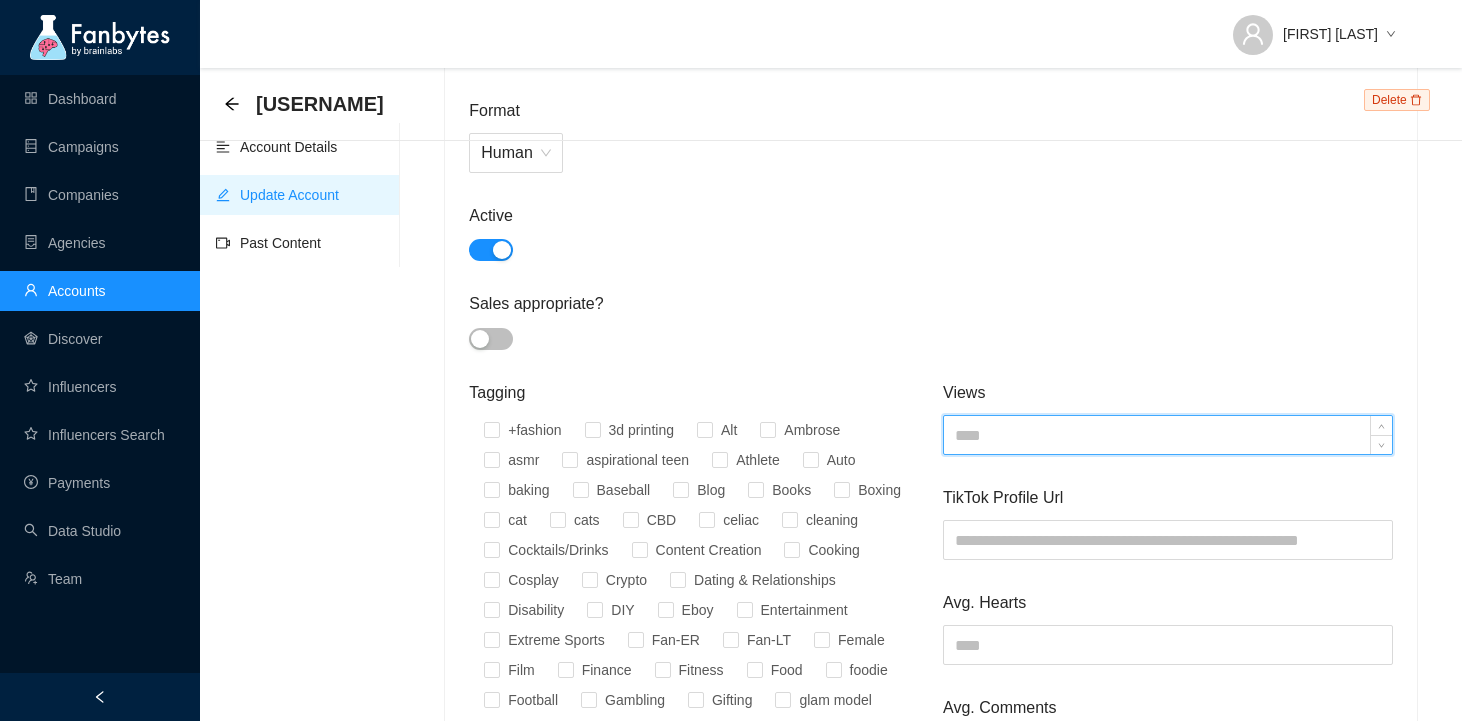 click at bounding box center [1168, 435] 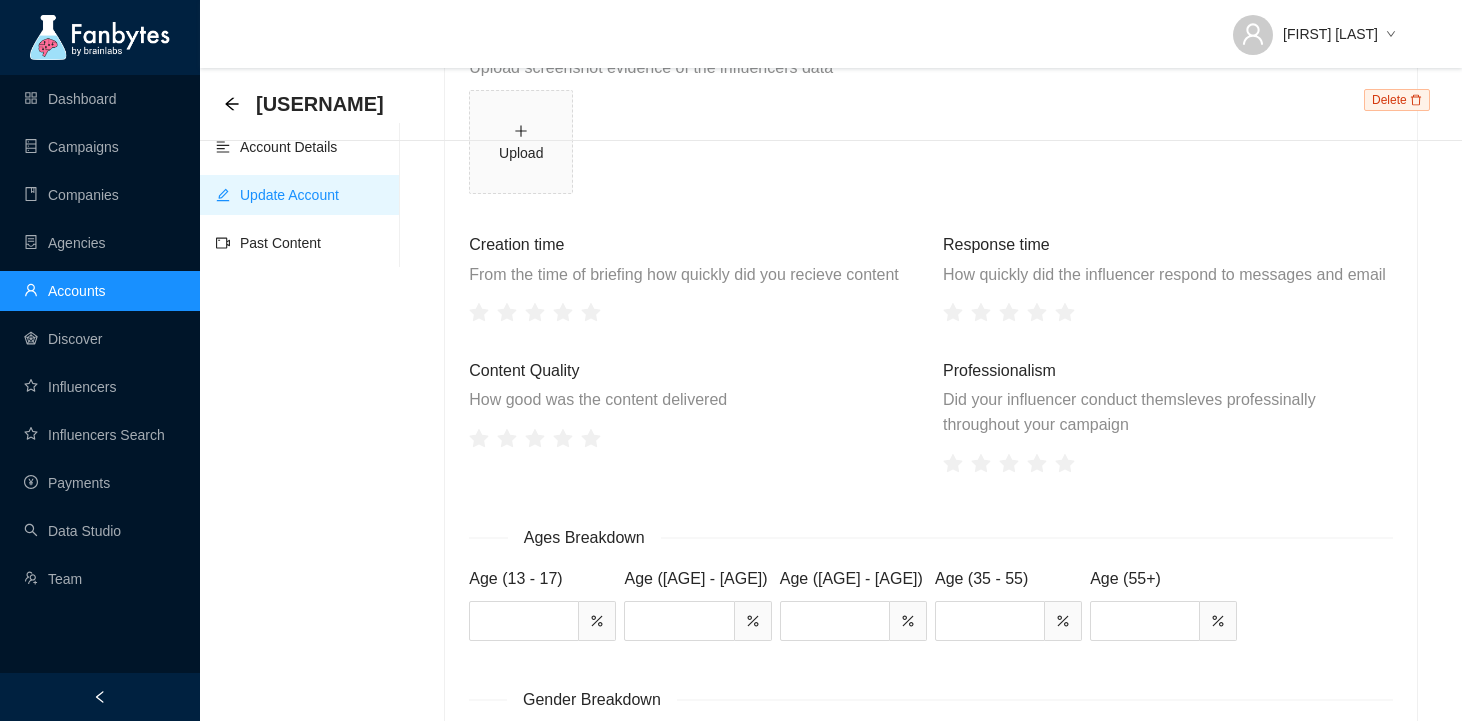 scroll, scrollTop: 2364, scrollLeft: 0, axis: vertical 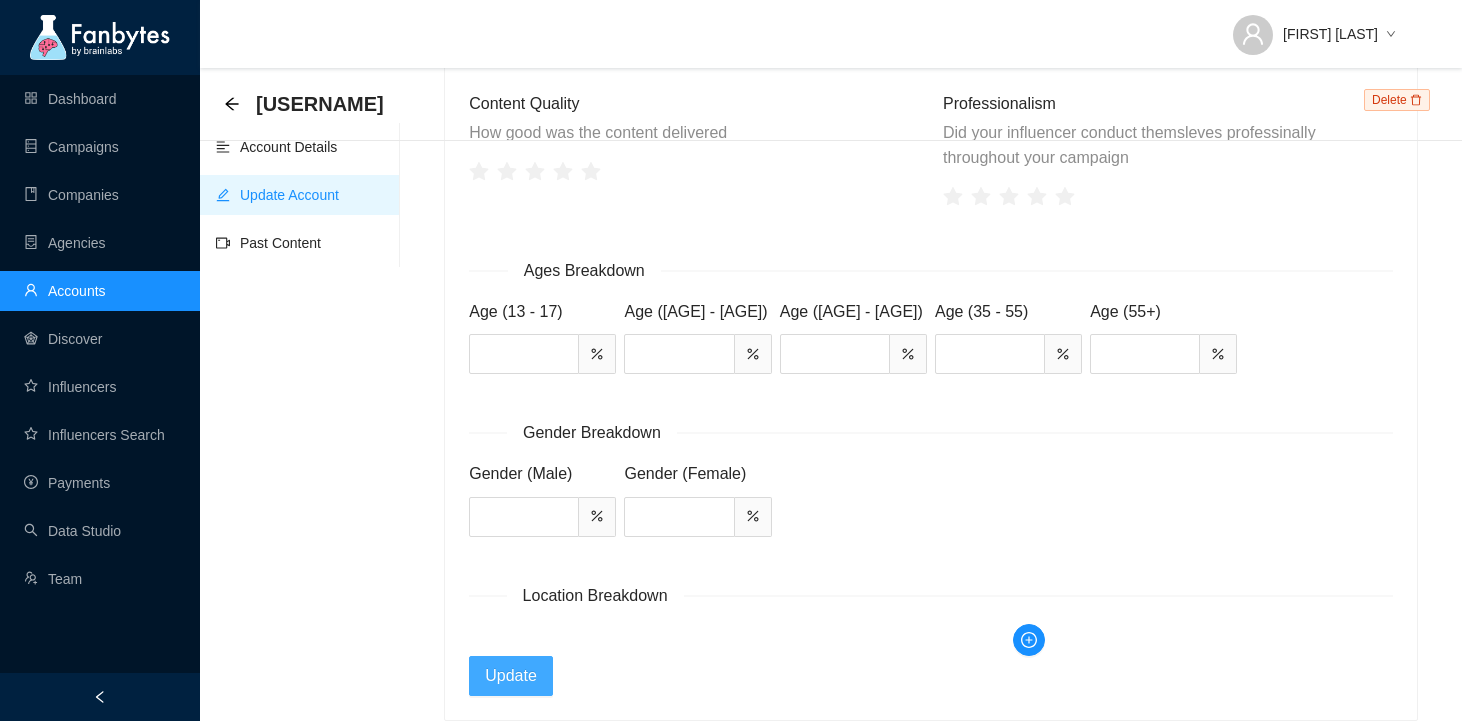 type on "****" 